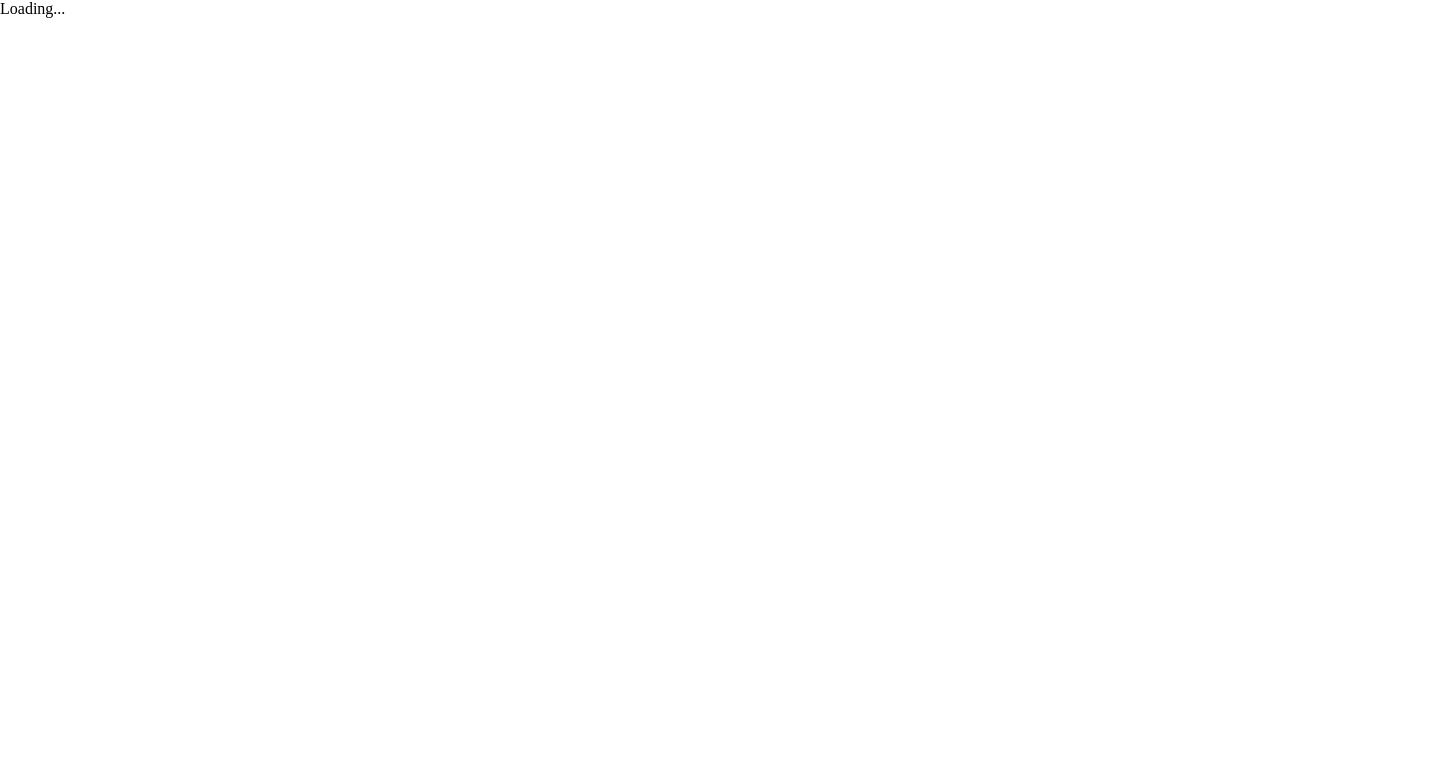 scroll, scrollTop: 0, scrollLeft: 0, axis: both 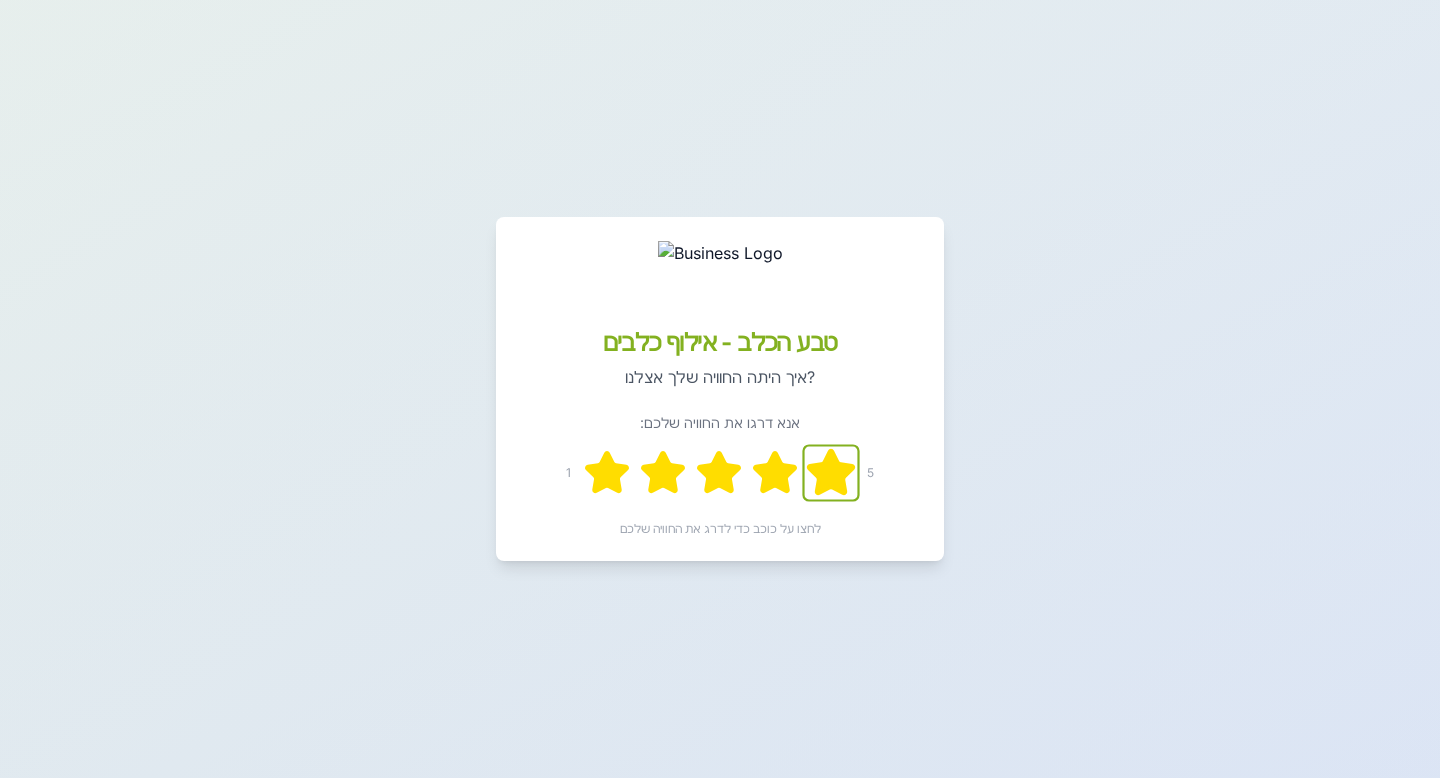 click 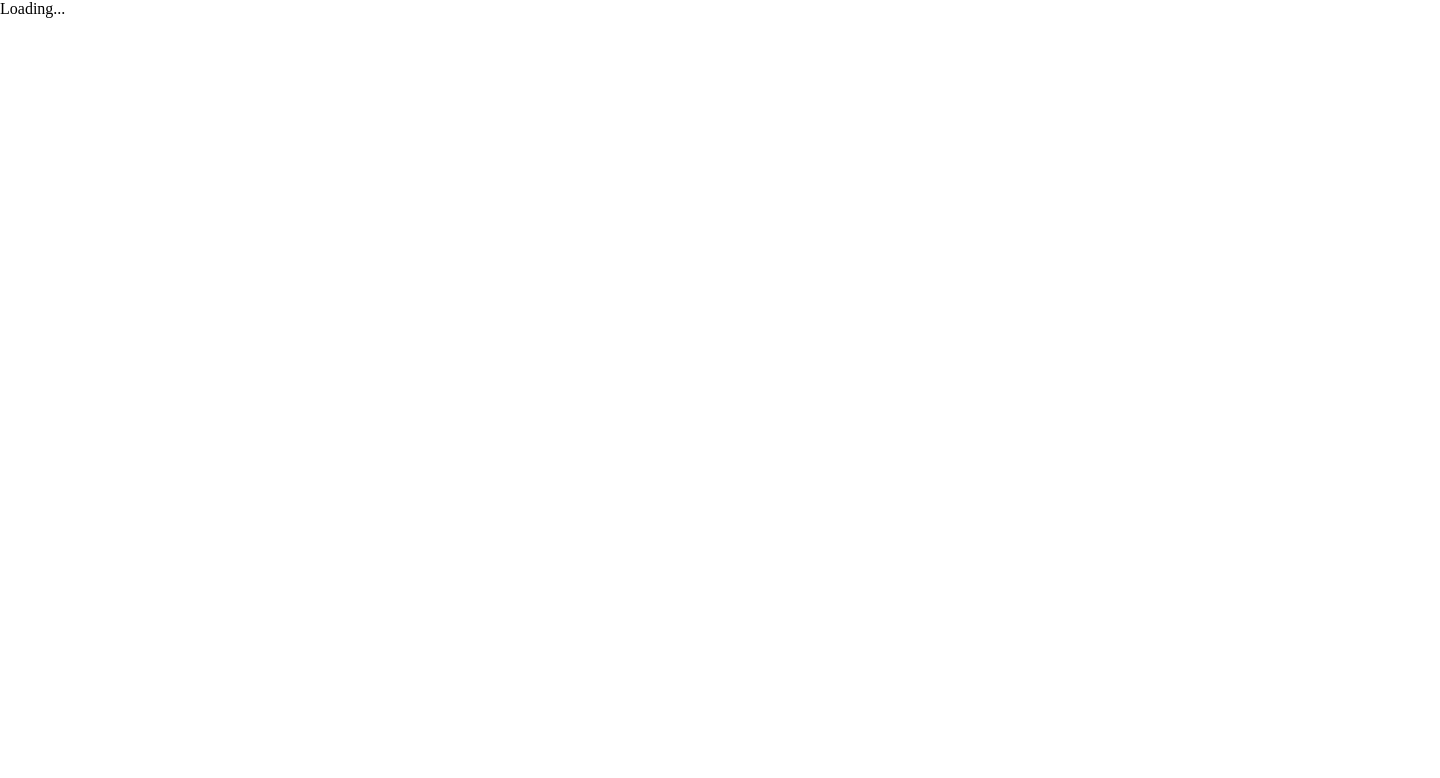scroll, scrollTop: 0, scrollLeft: 0, axis: both 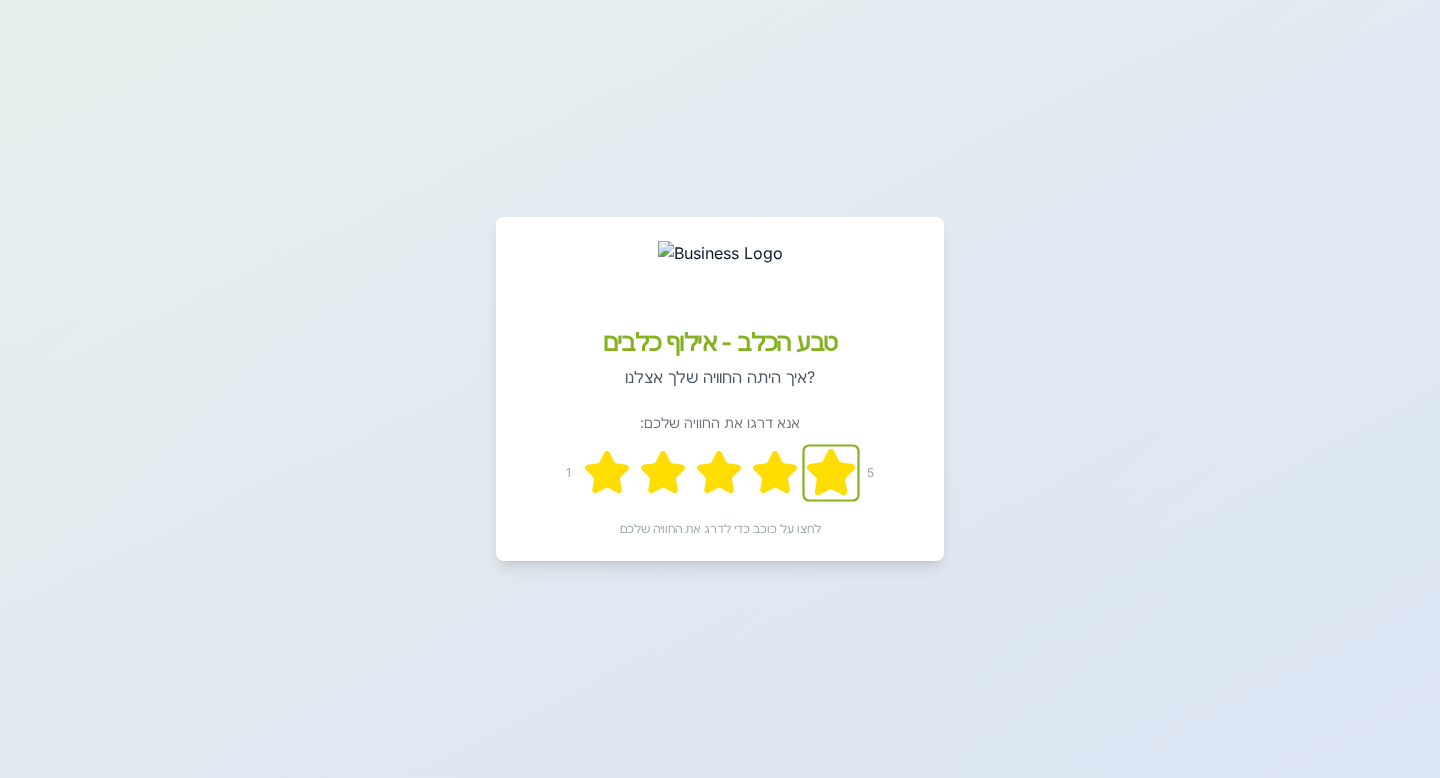 click 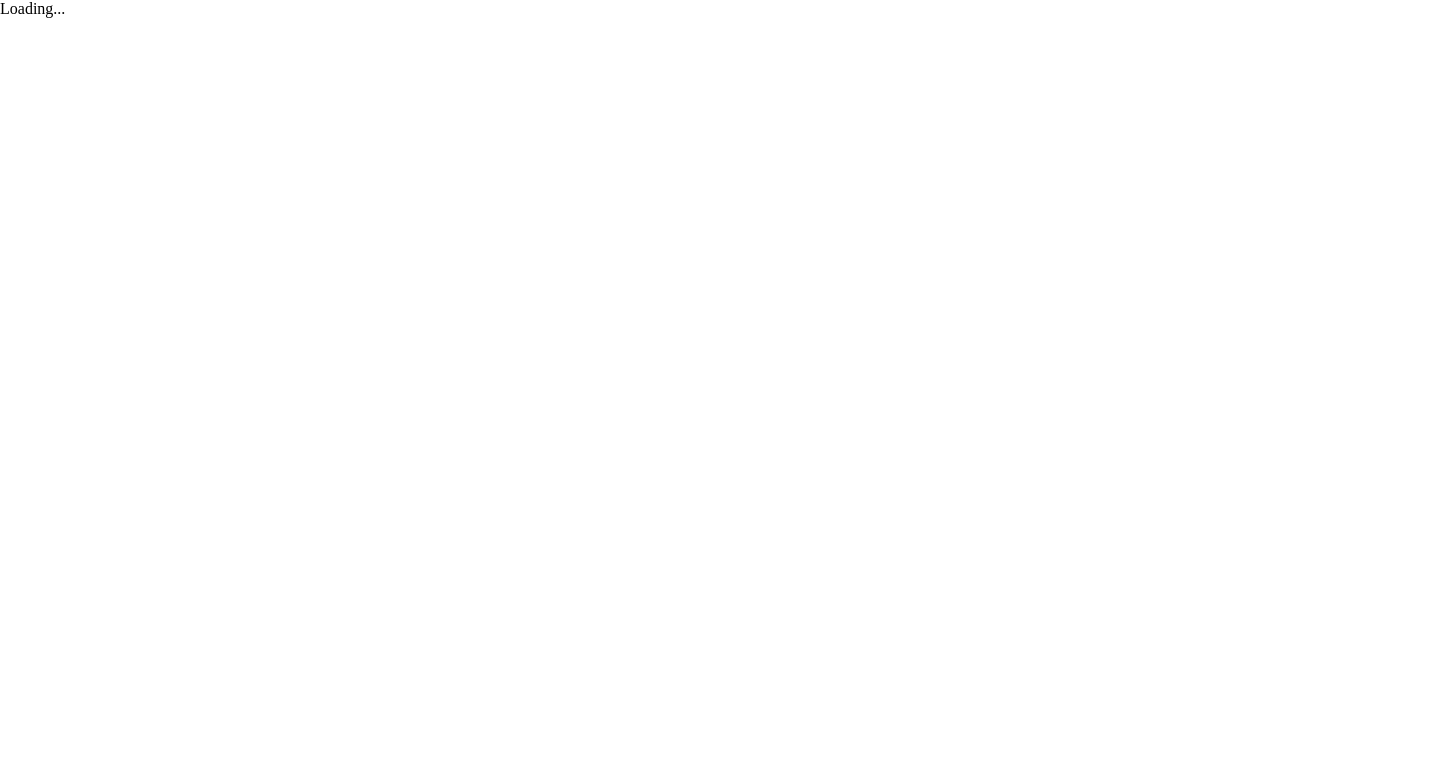 scroll, scrollTop: 0, scrollLeft: 0, axis: both 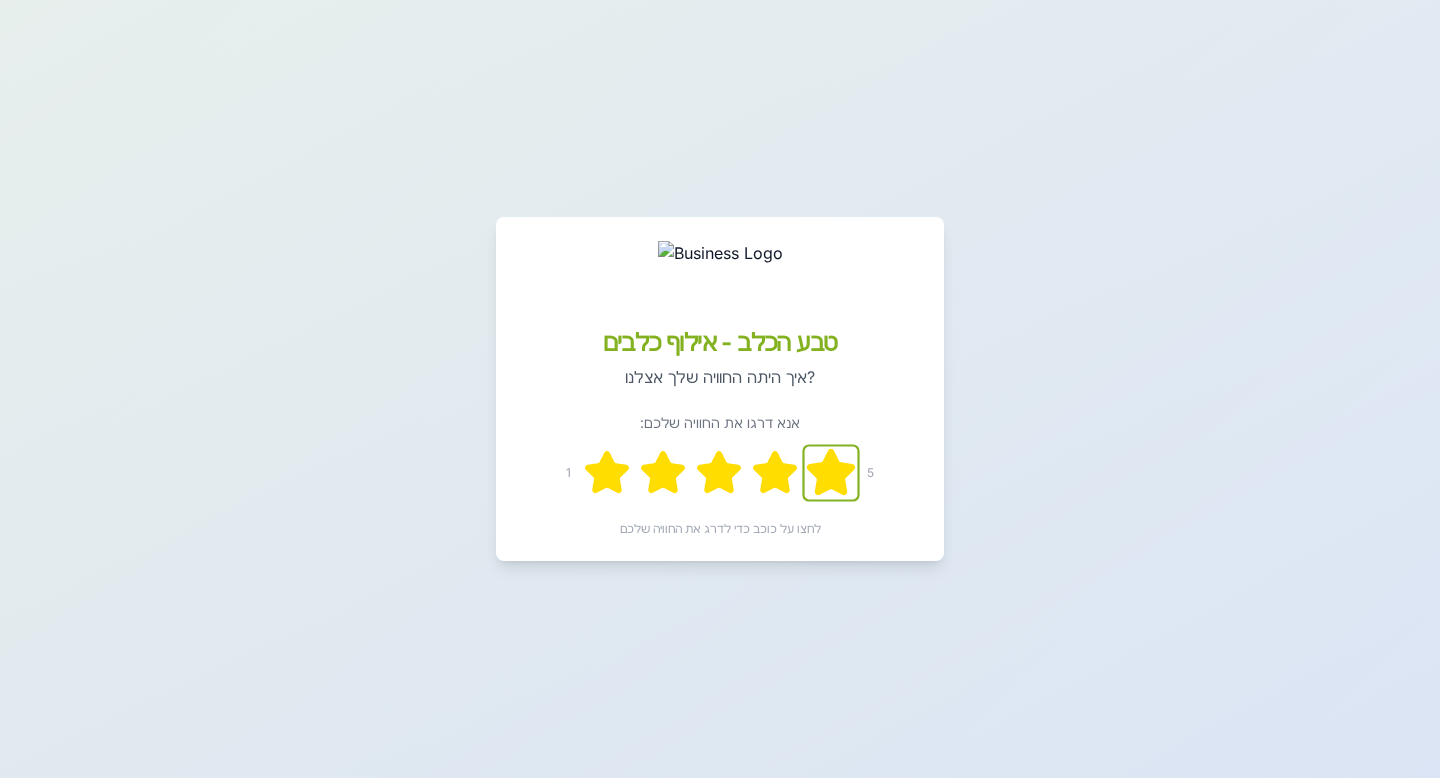 click 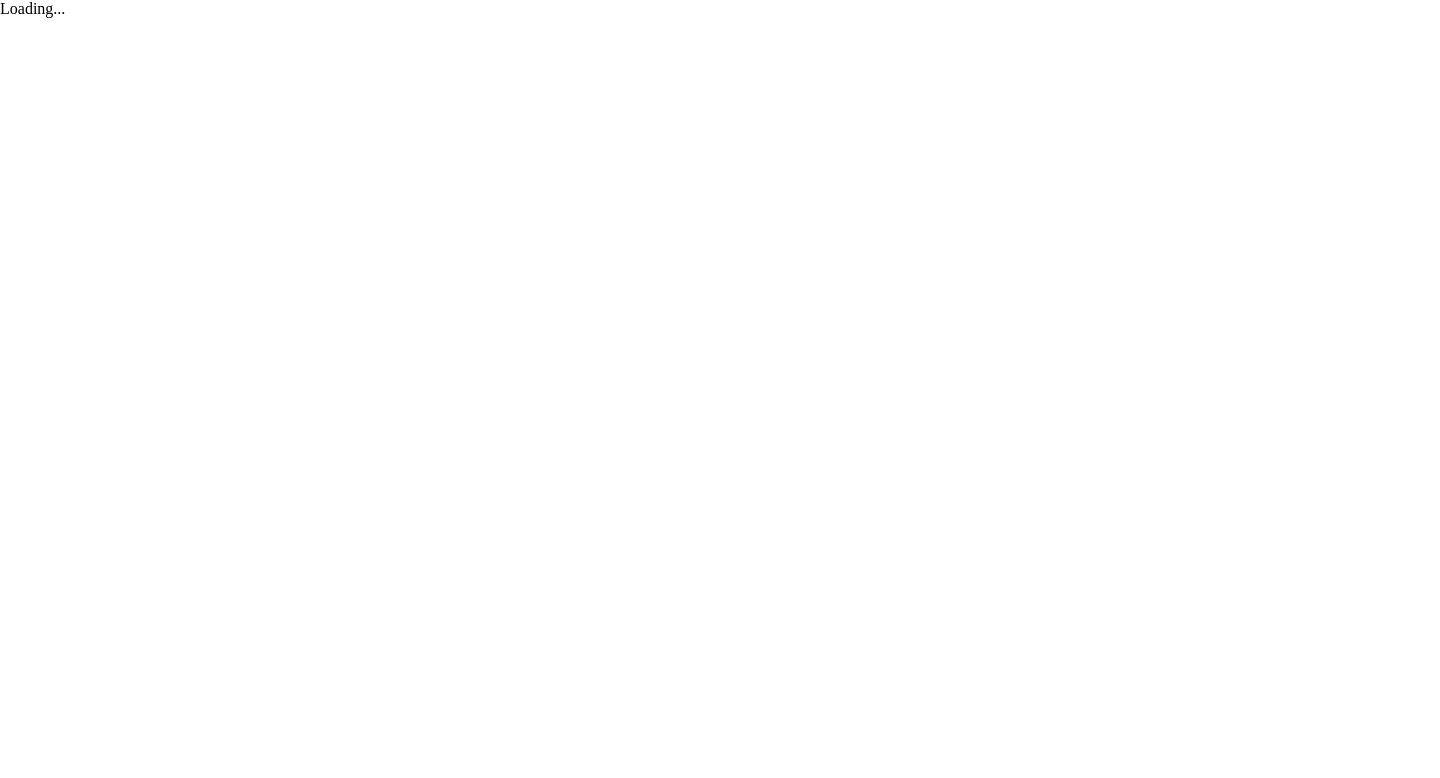 scroll, scrollTop: 0, scrollLeft: 0, axis: both 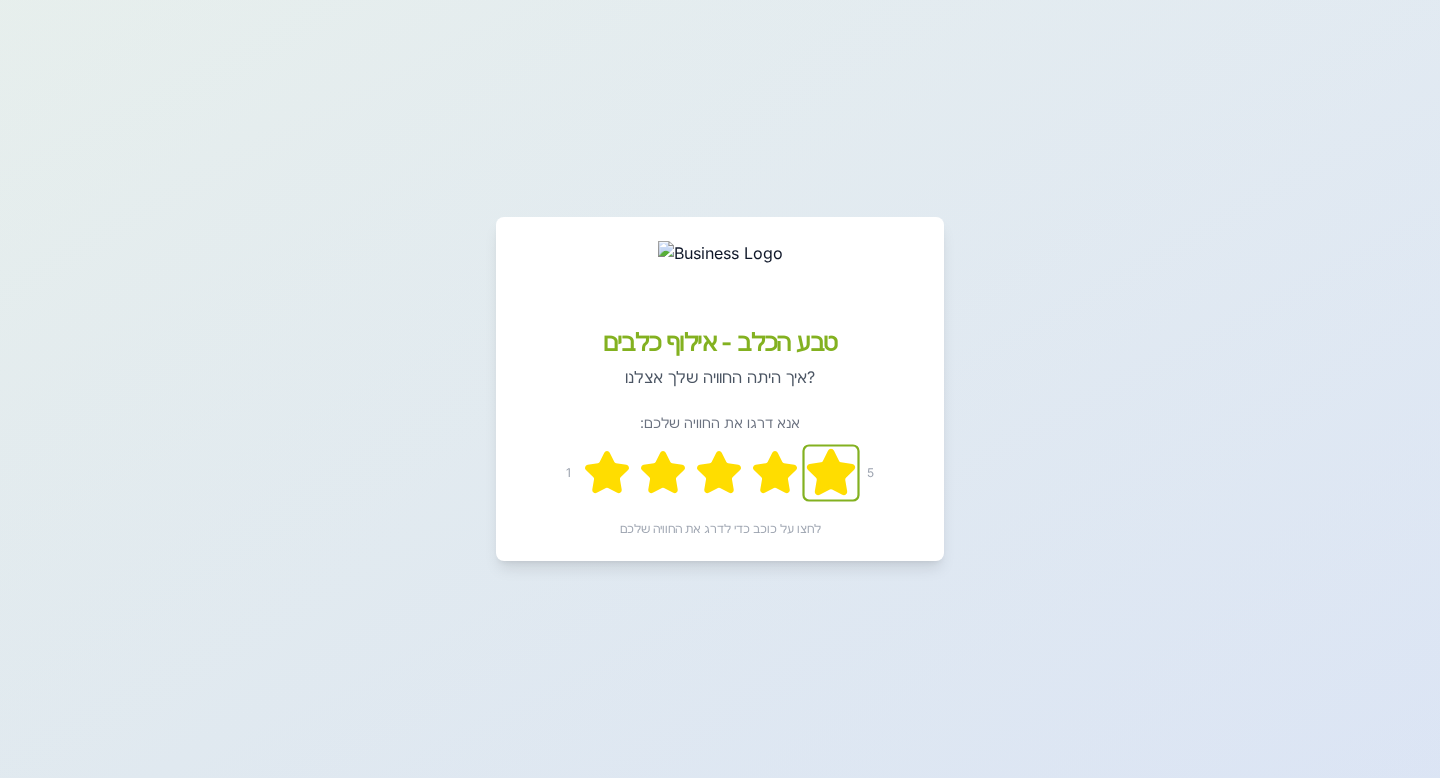click 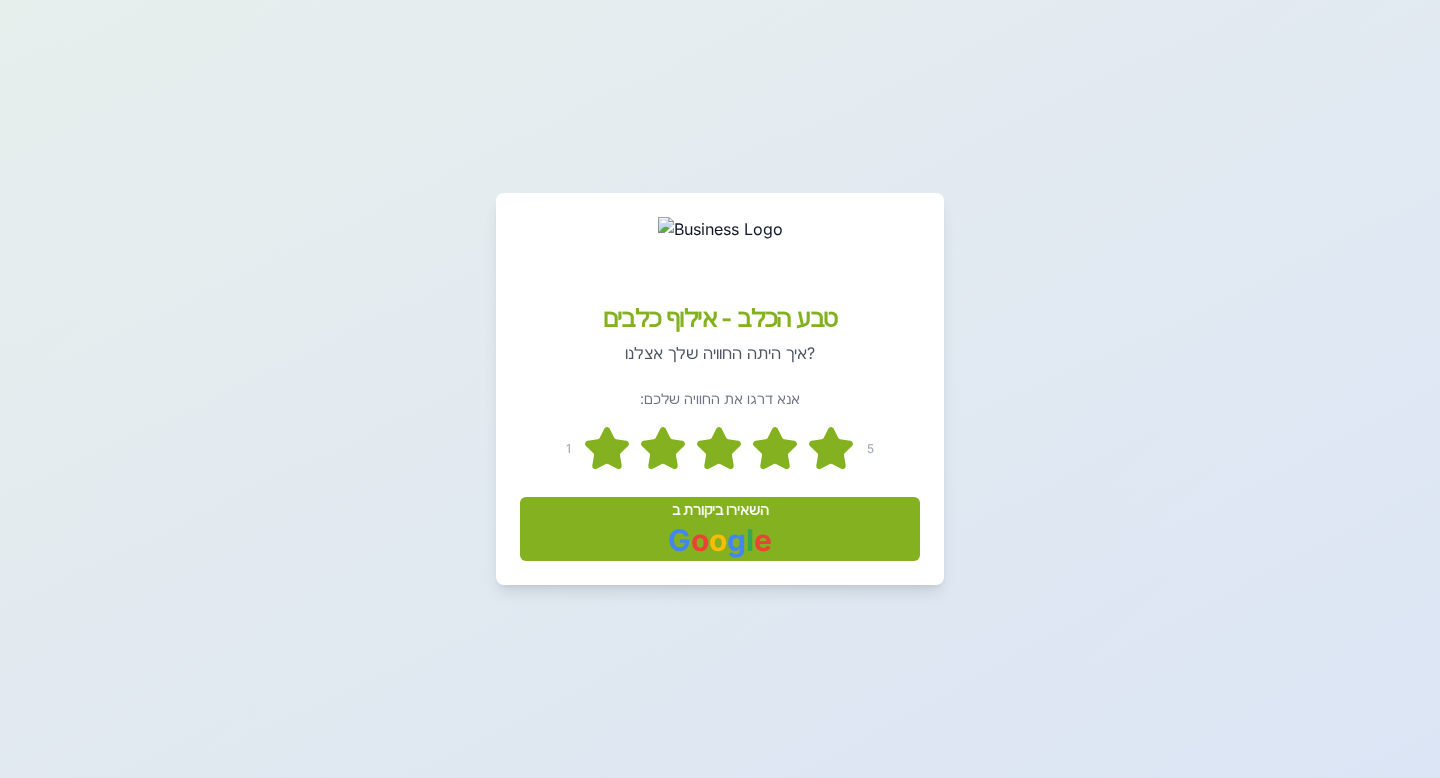 click 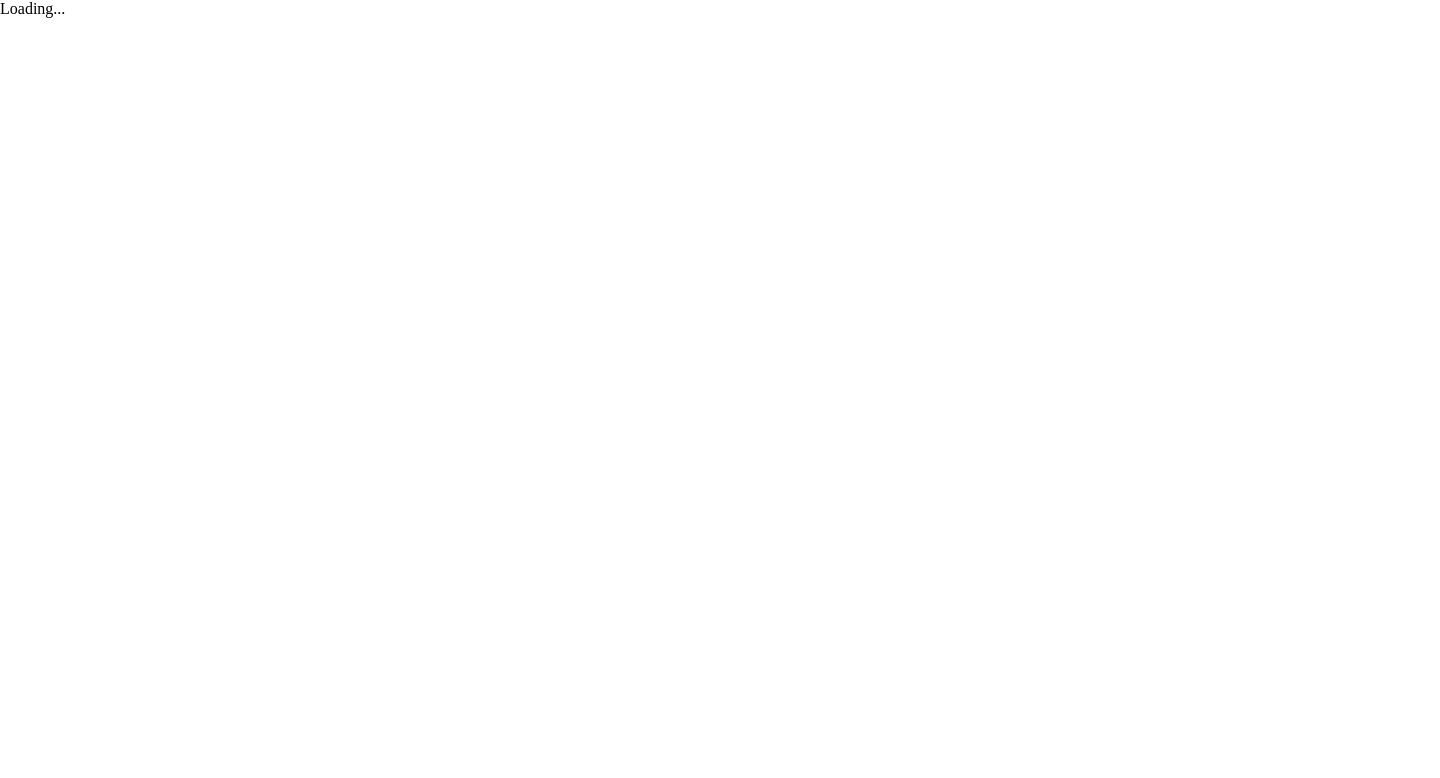 scroll, scrollTop: 0, scrollLeft: 0, axis: both 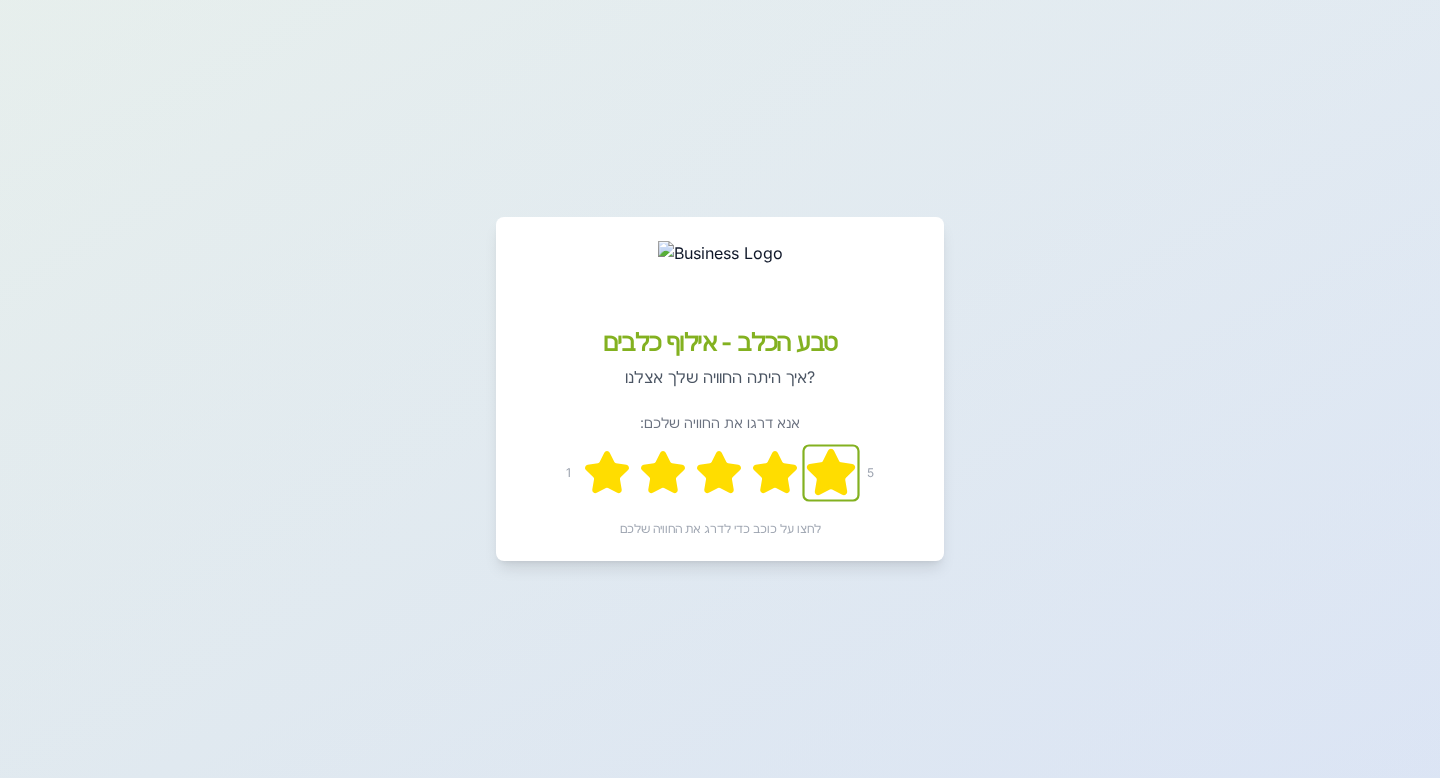 click 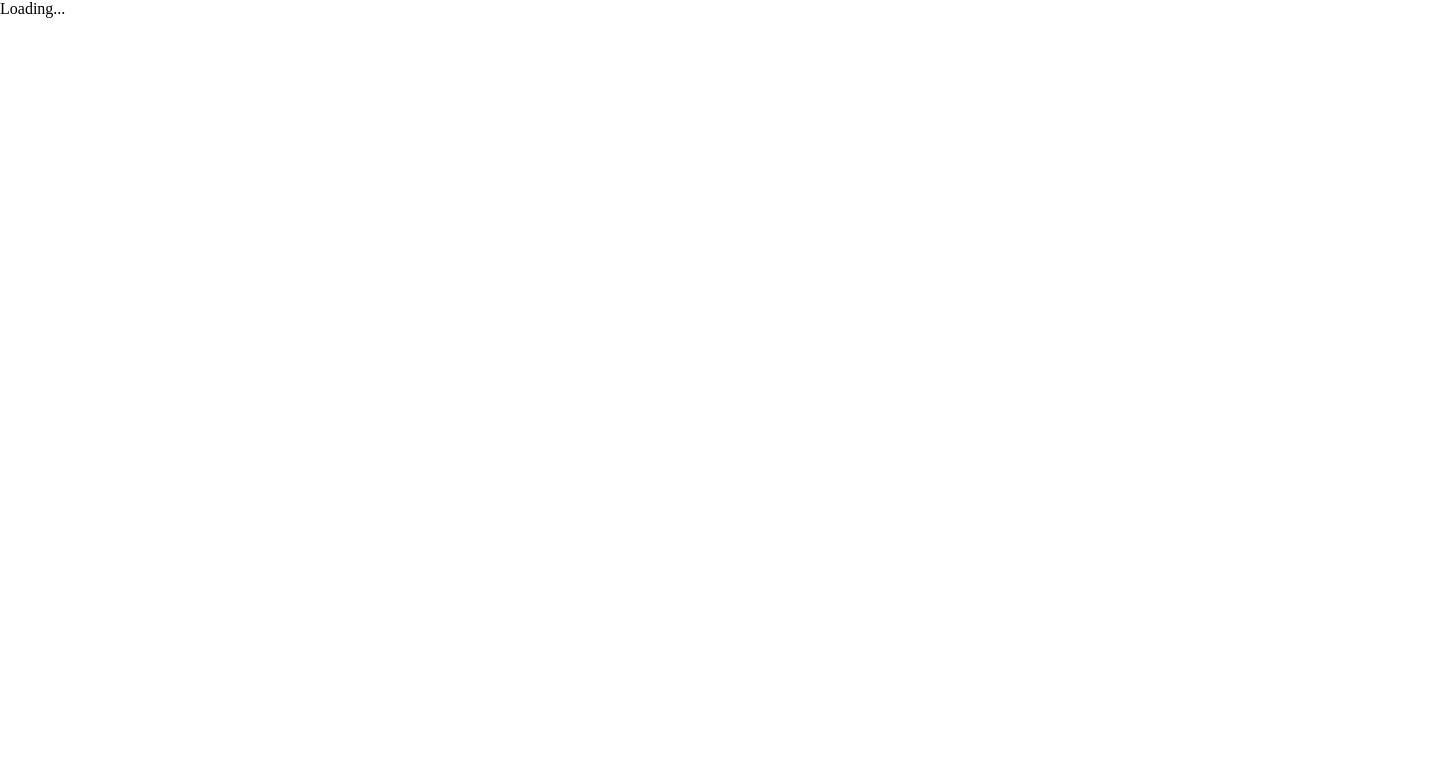 scroll, scrollTop: 0, scrollLeft: 0, axis: both 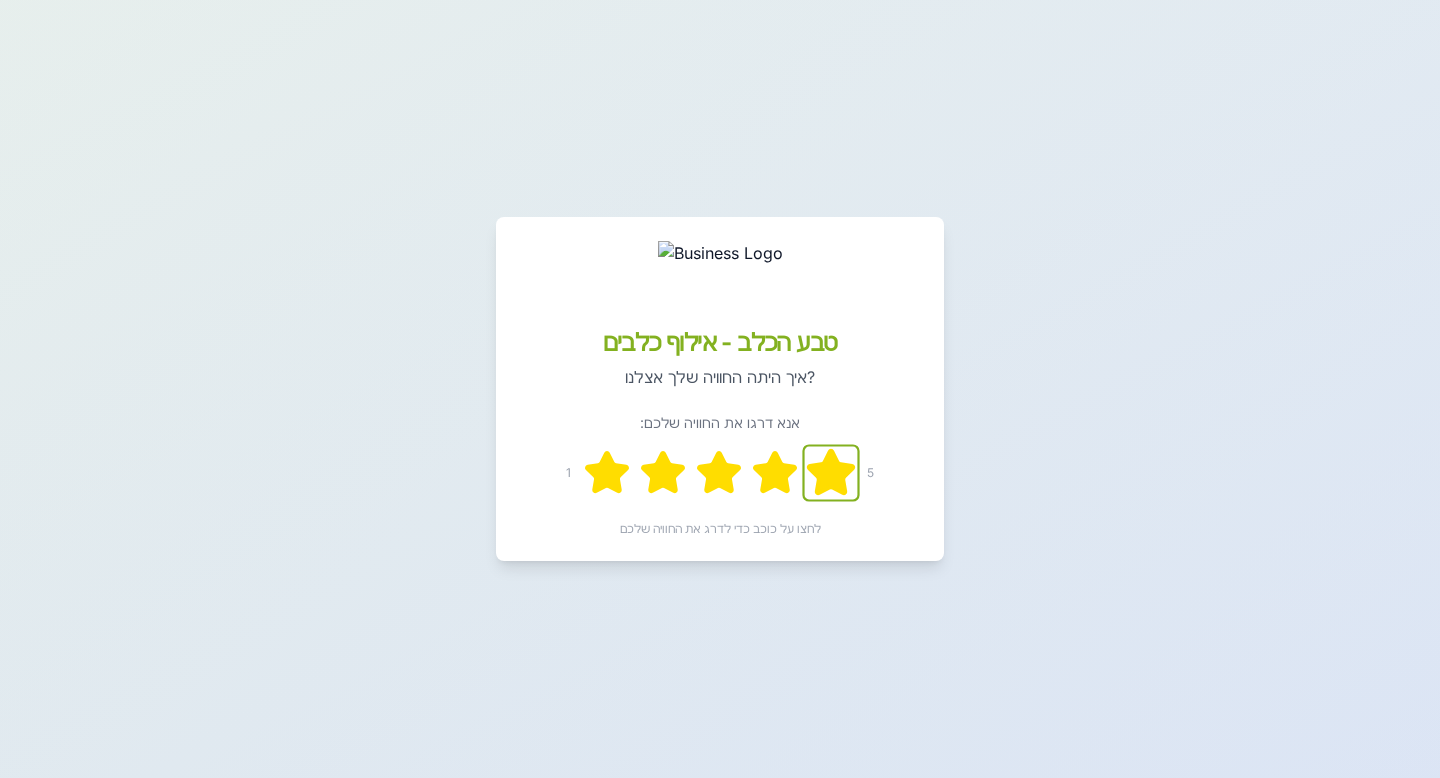 click 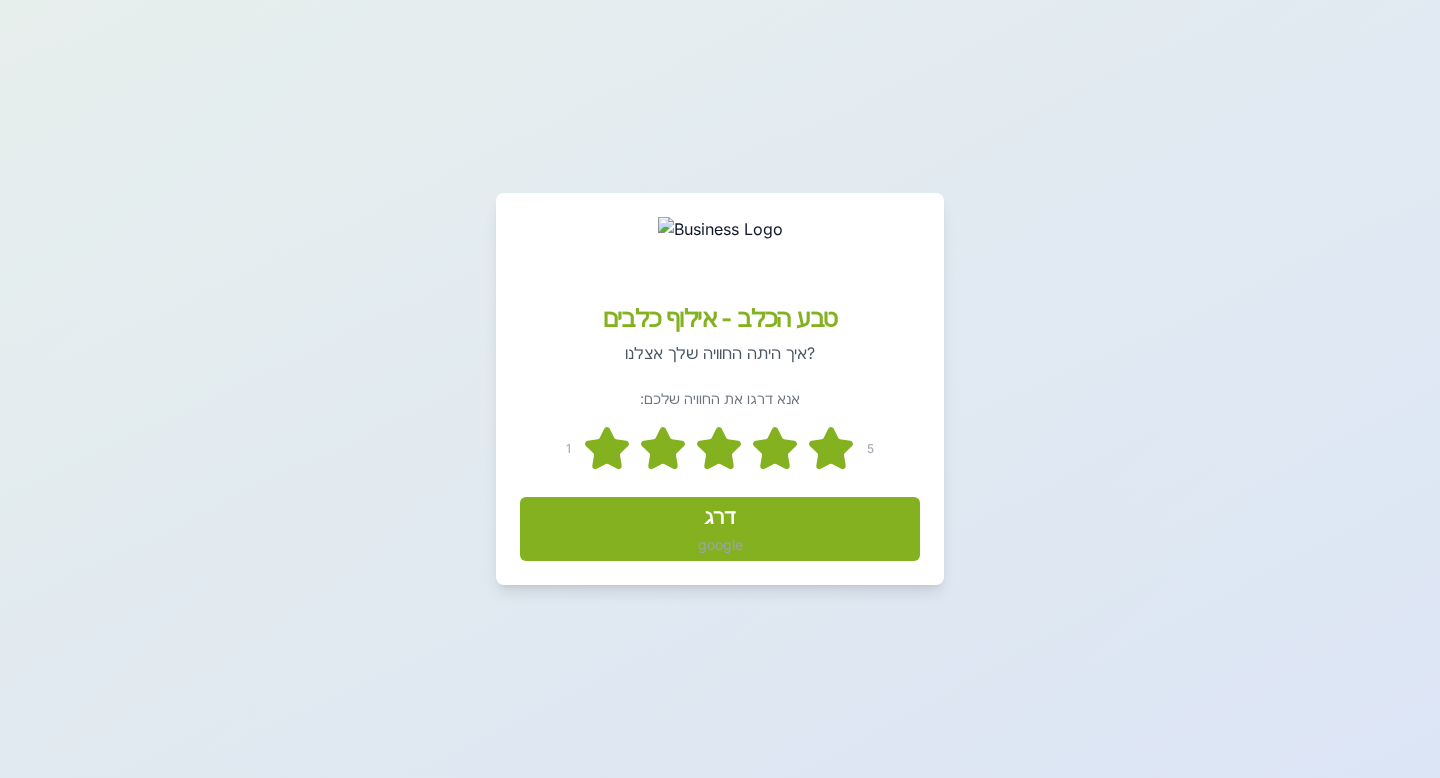 click on "google" at bounding box center (720, 545) 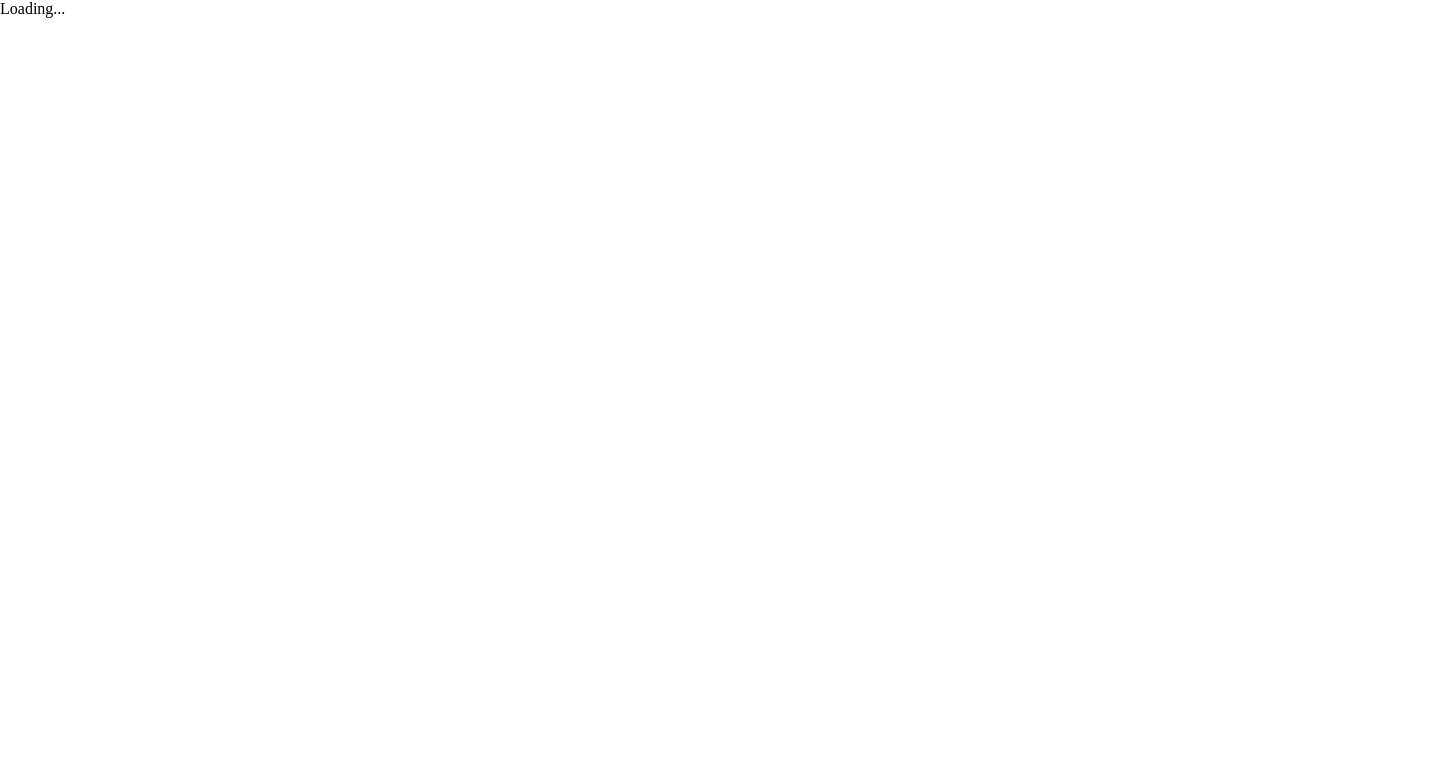 scroll, scrollTop: 0, scrollLeft: 0, axis: both 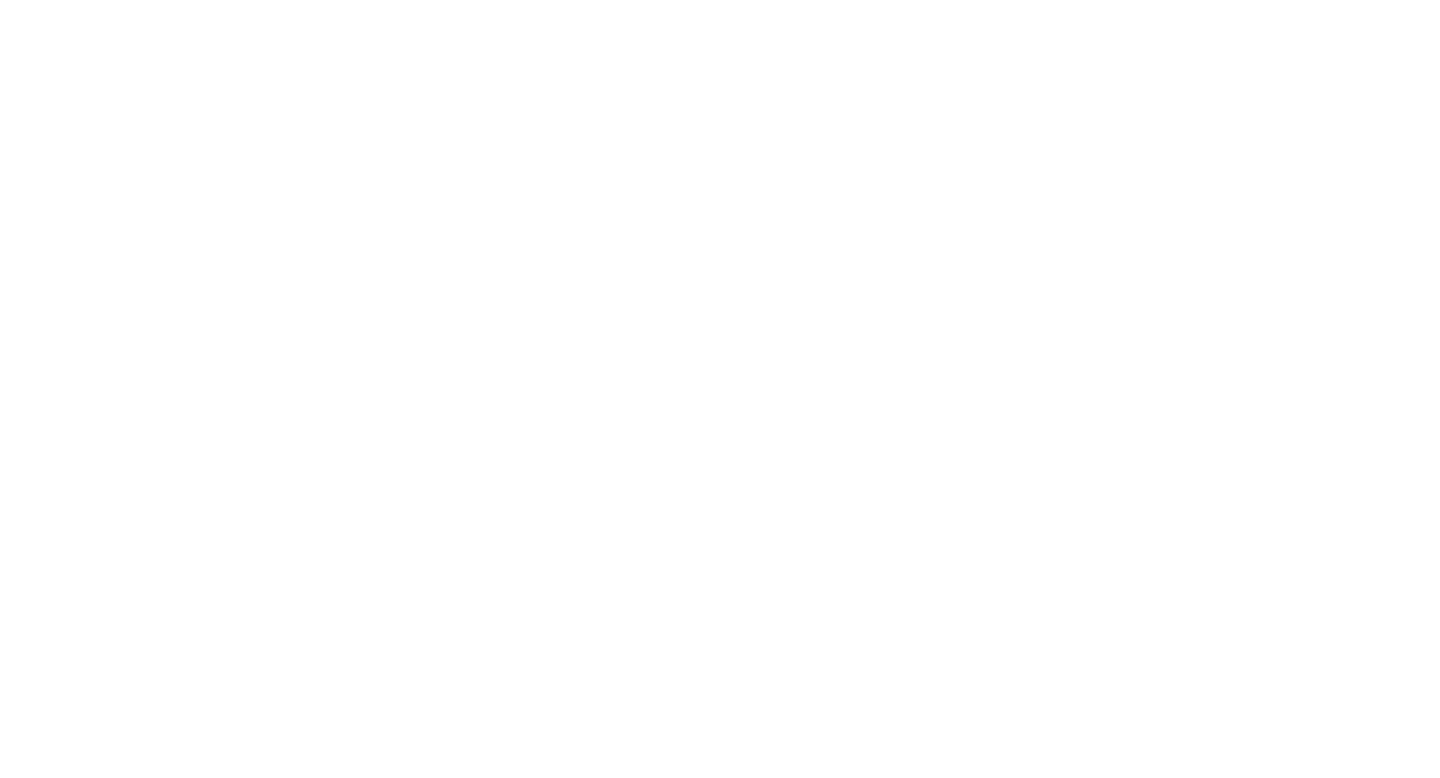 drag, startPoint x: 467, startPoint y: 160, endPoint x: 758, endPoint y: 609, distance: 535.0533 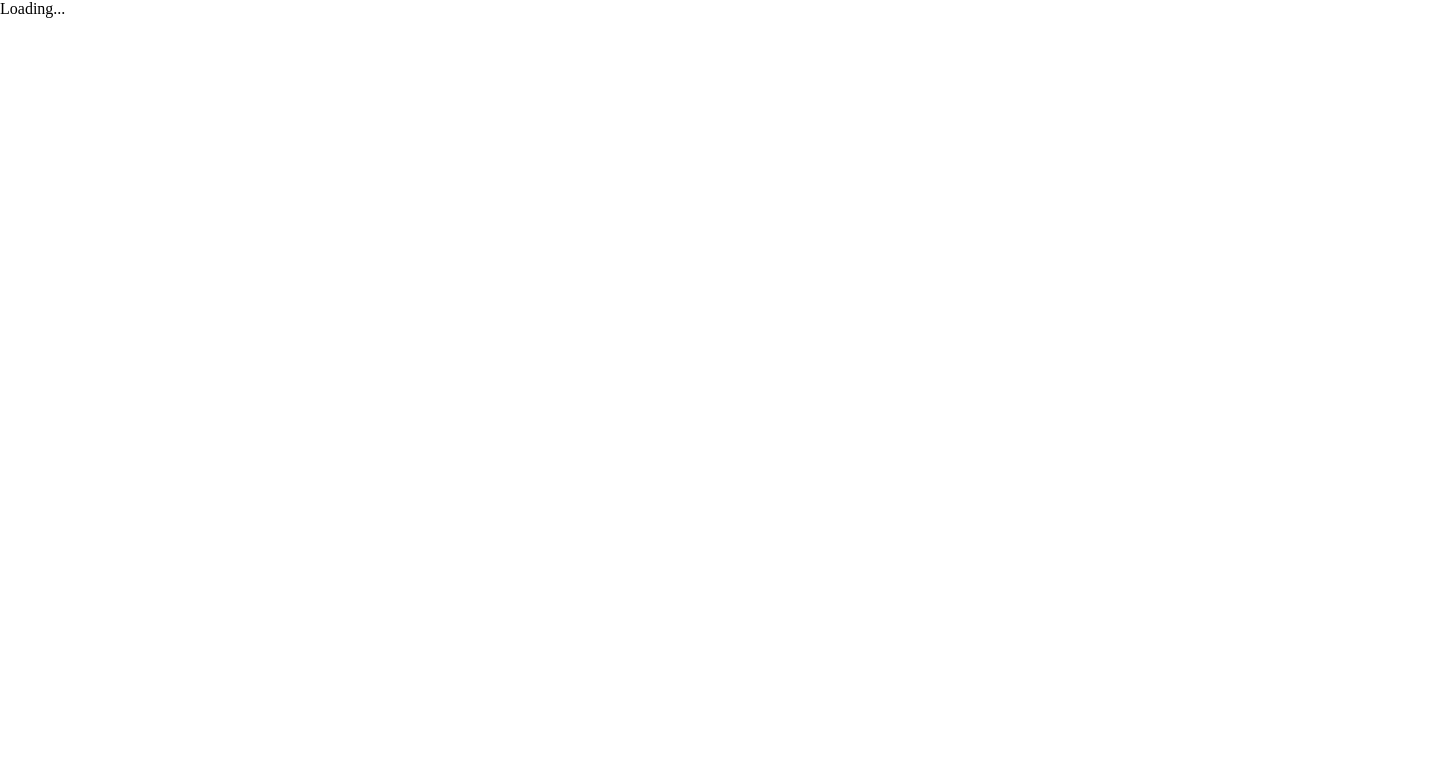 scroll, scrollTop: 0, scrollLeft: 0, axis: both 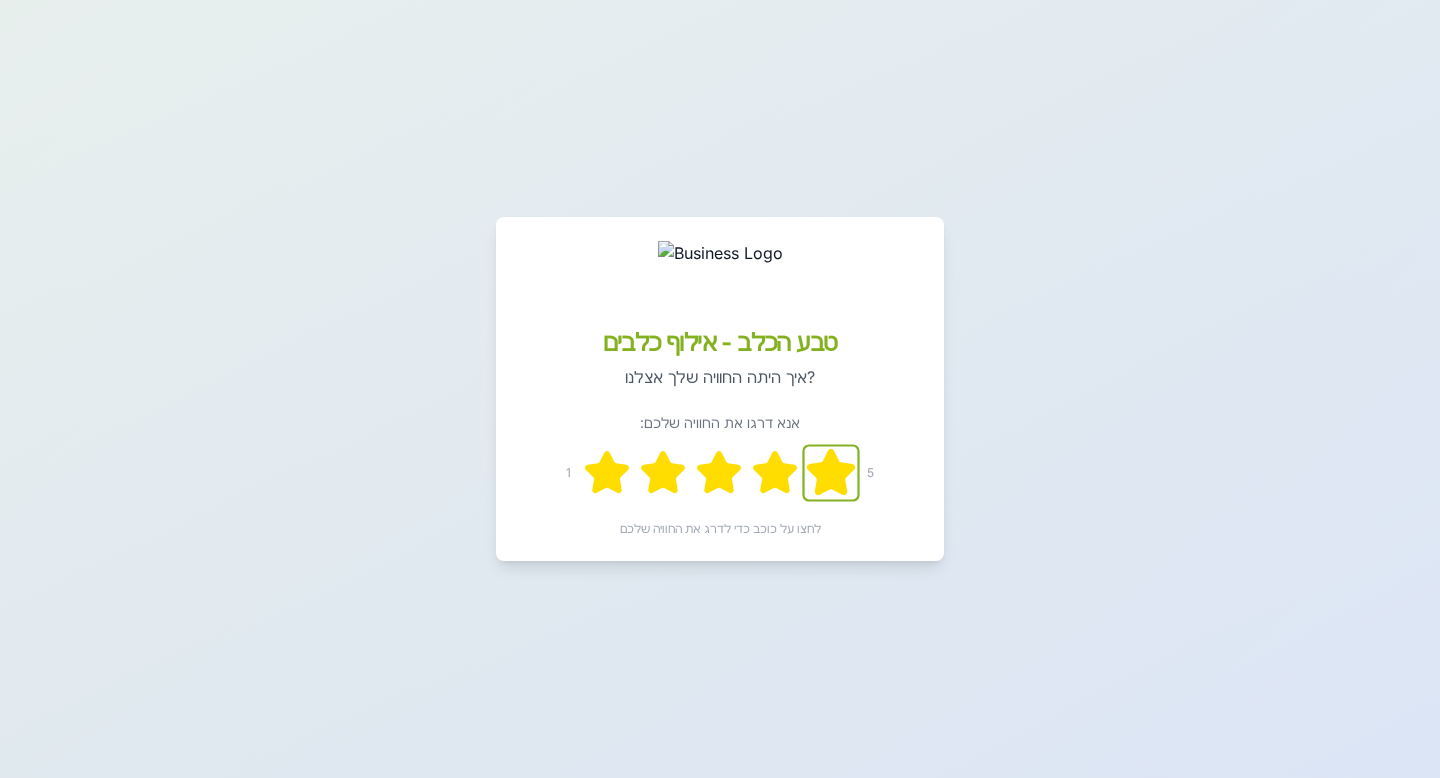 click 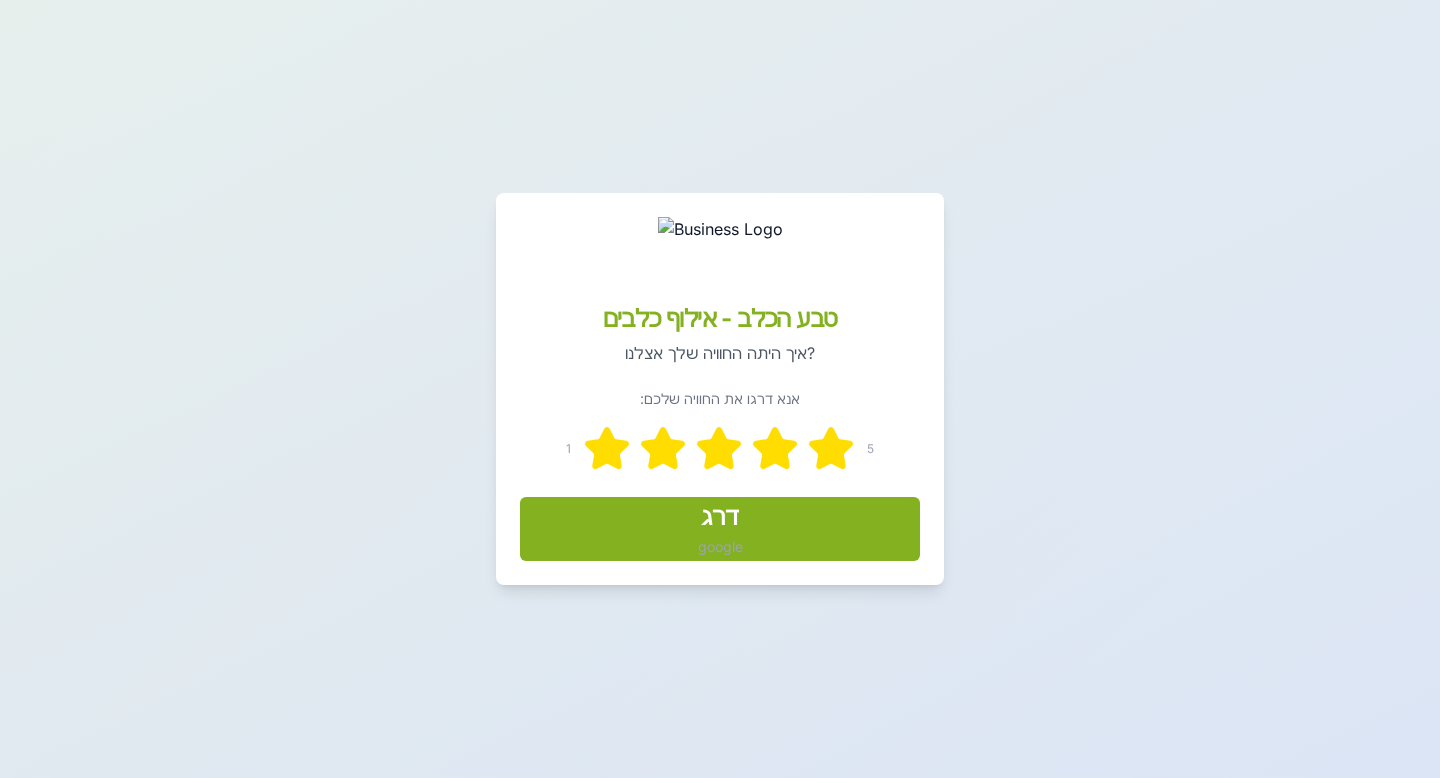 click on "google" at bounding box center [720, 547] 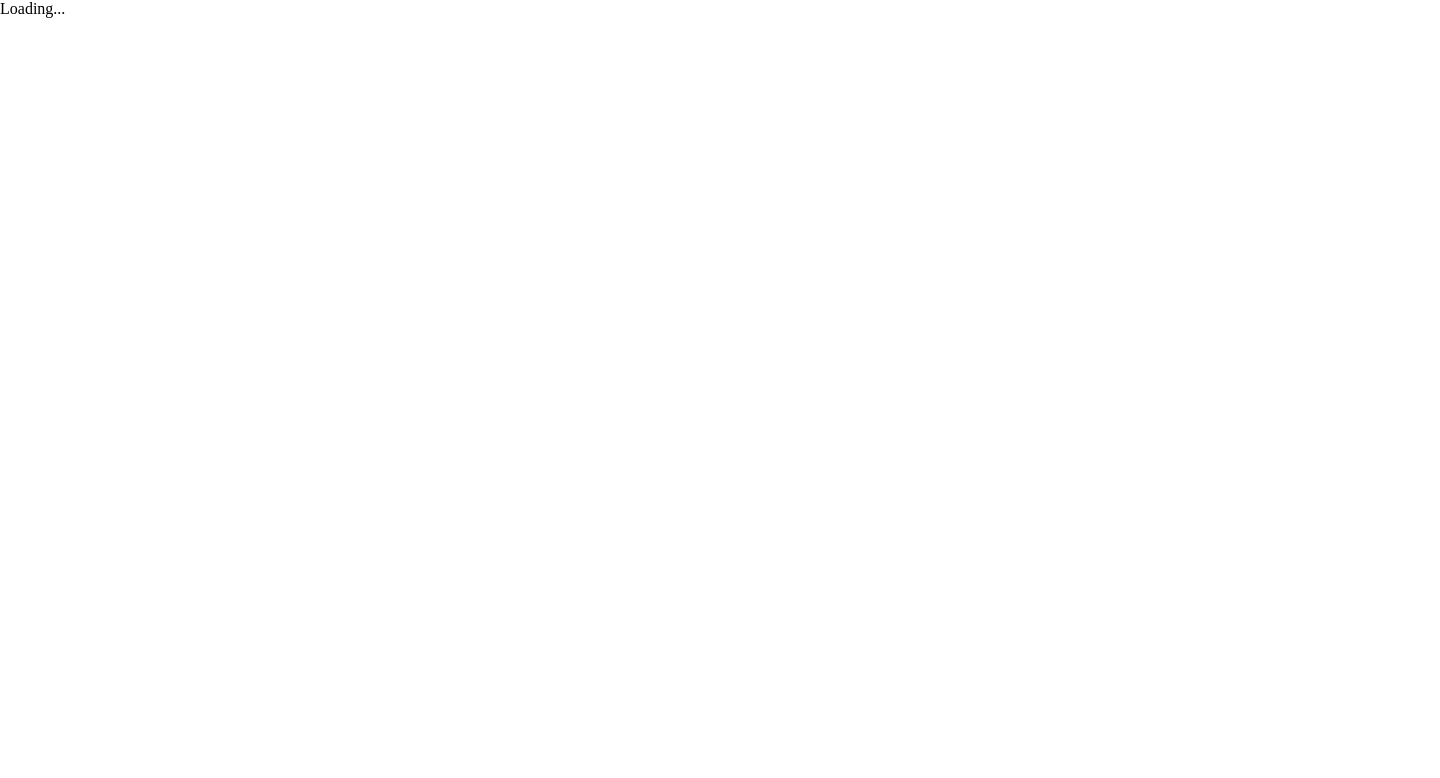 scroll, scrollTop: 0, scrollLeft: 0, axis: both 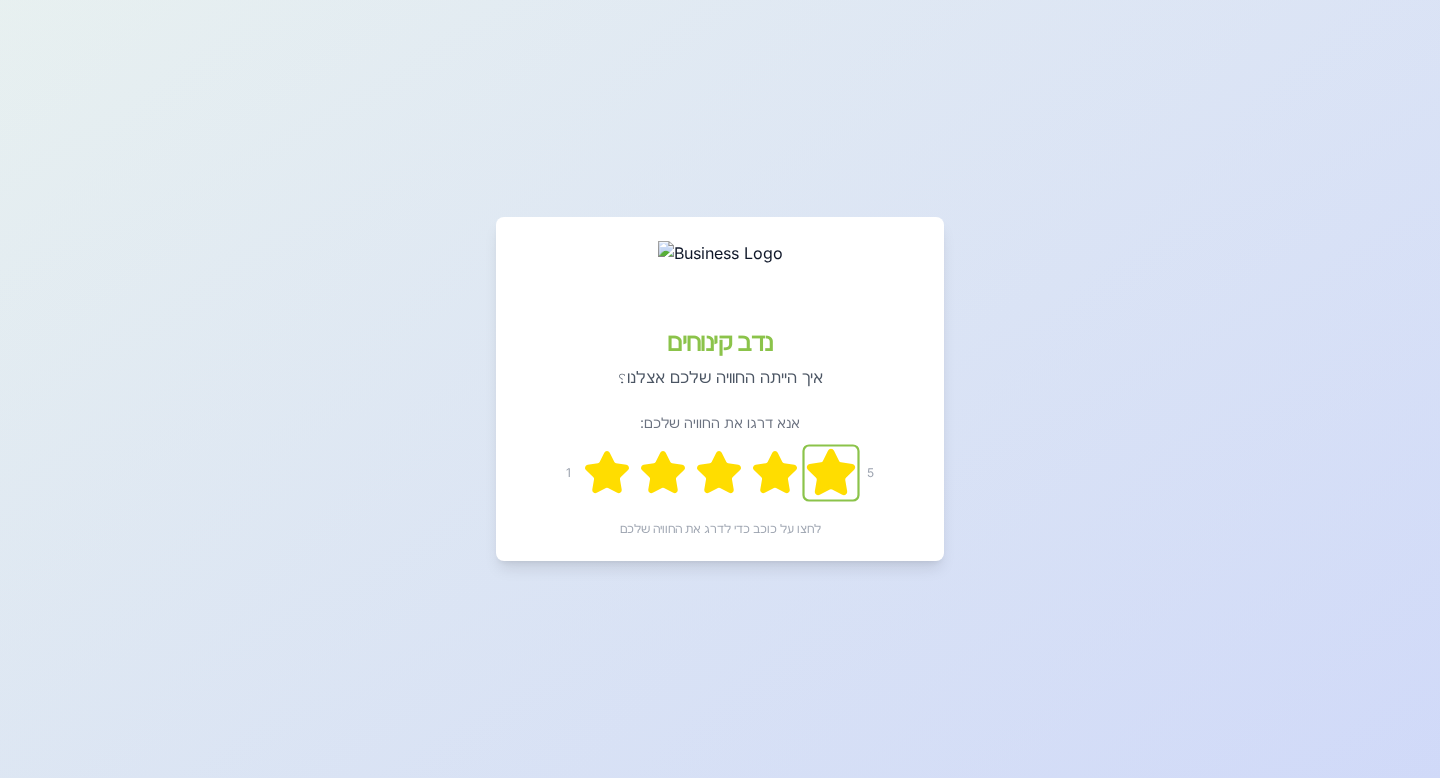 click 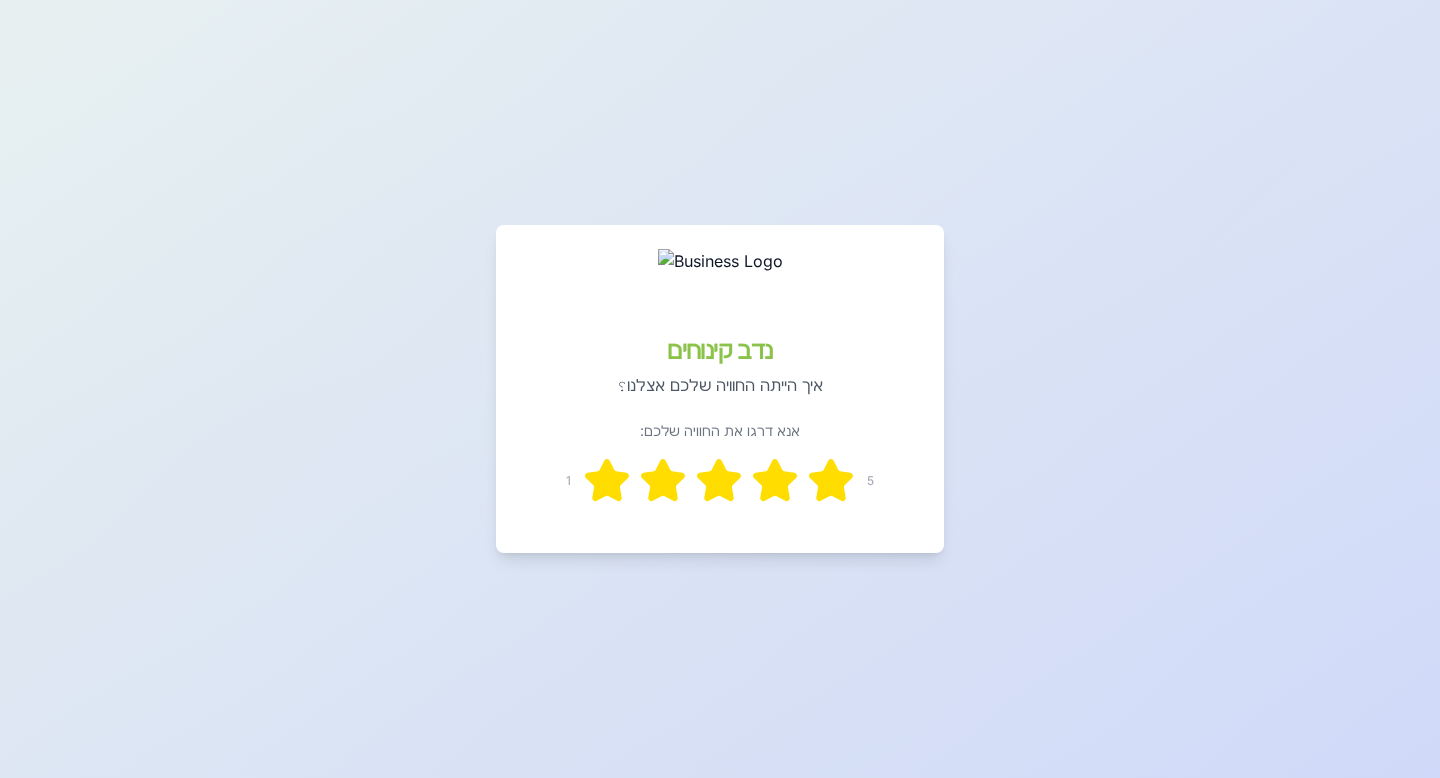 drag, startPoint x: 729, startPoint y: 538, endPoint x: 729, endPoint y: 583, distance: 45 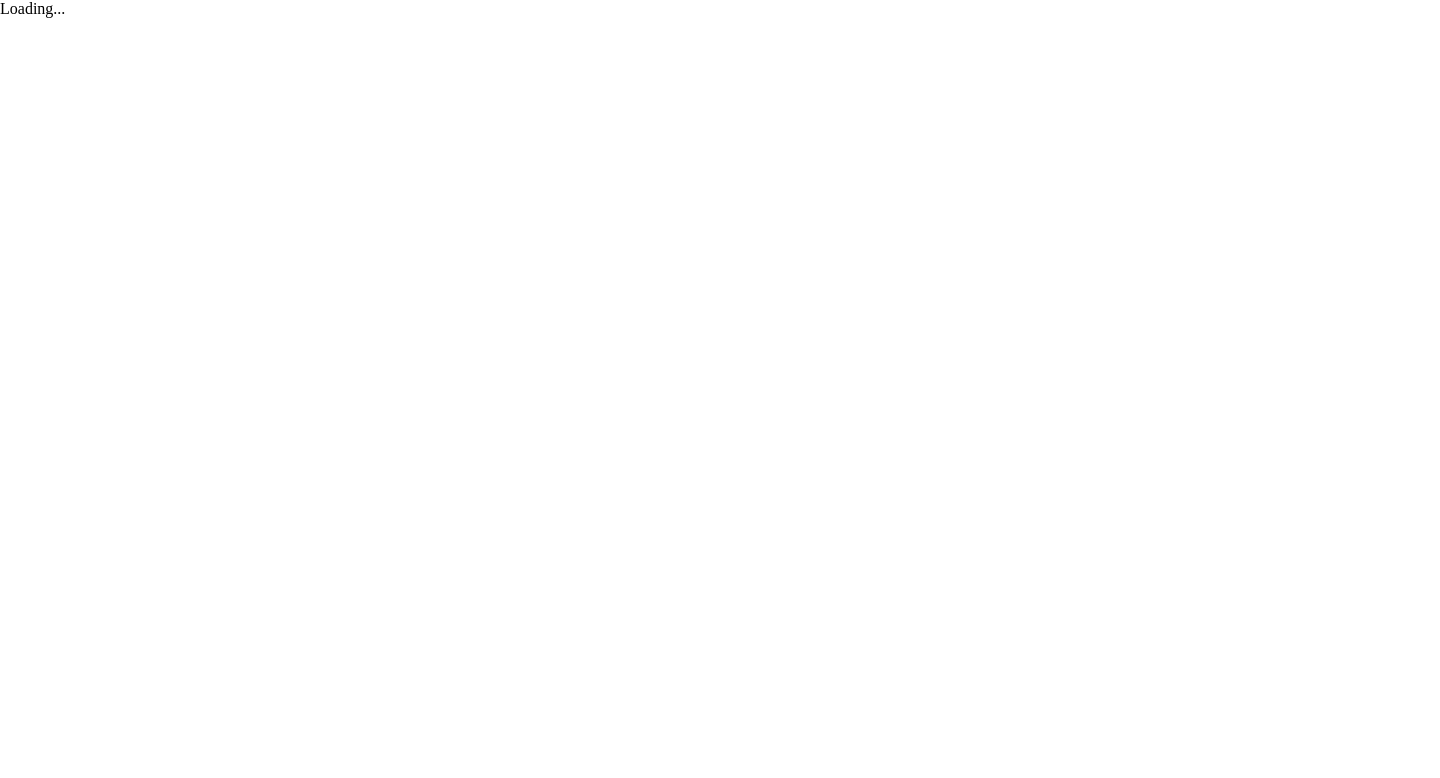 scroll, scrollTop: 0, scrollLeft: 0, axis: both 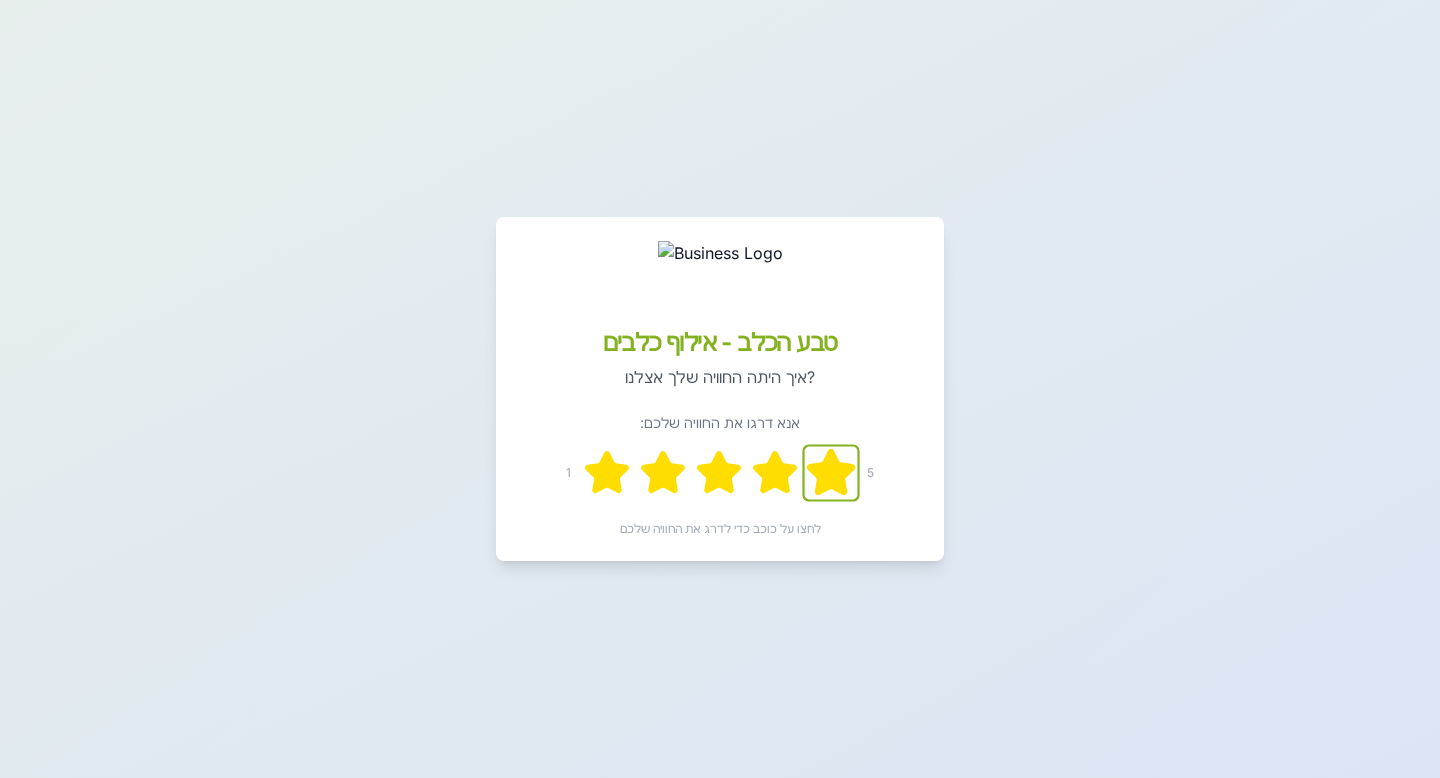 click 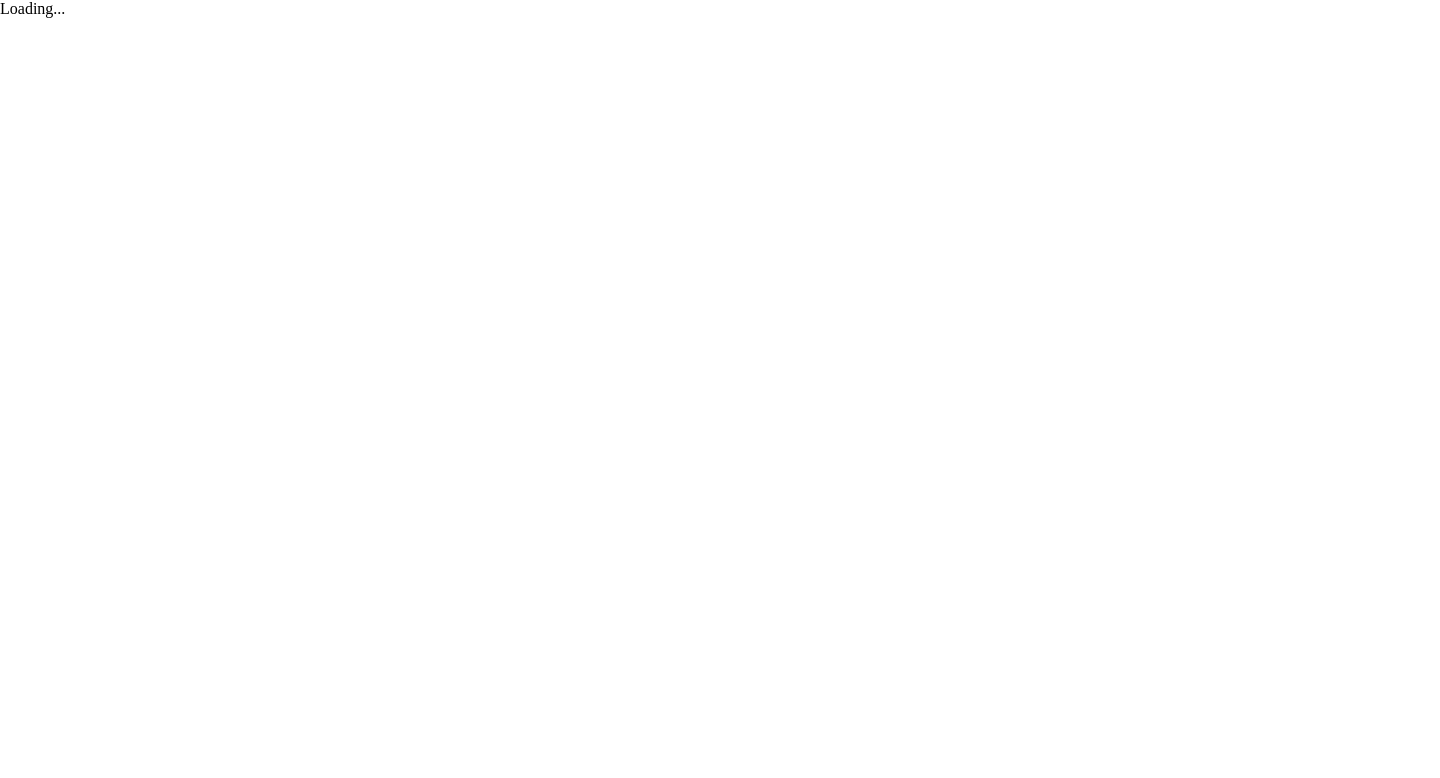scroll, scrollTop: 0, scrollLeft: 0, axis: both 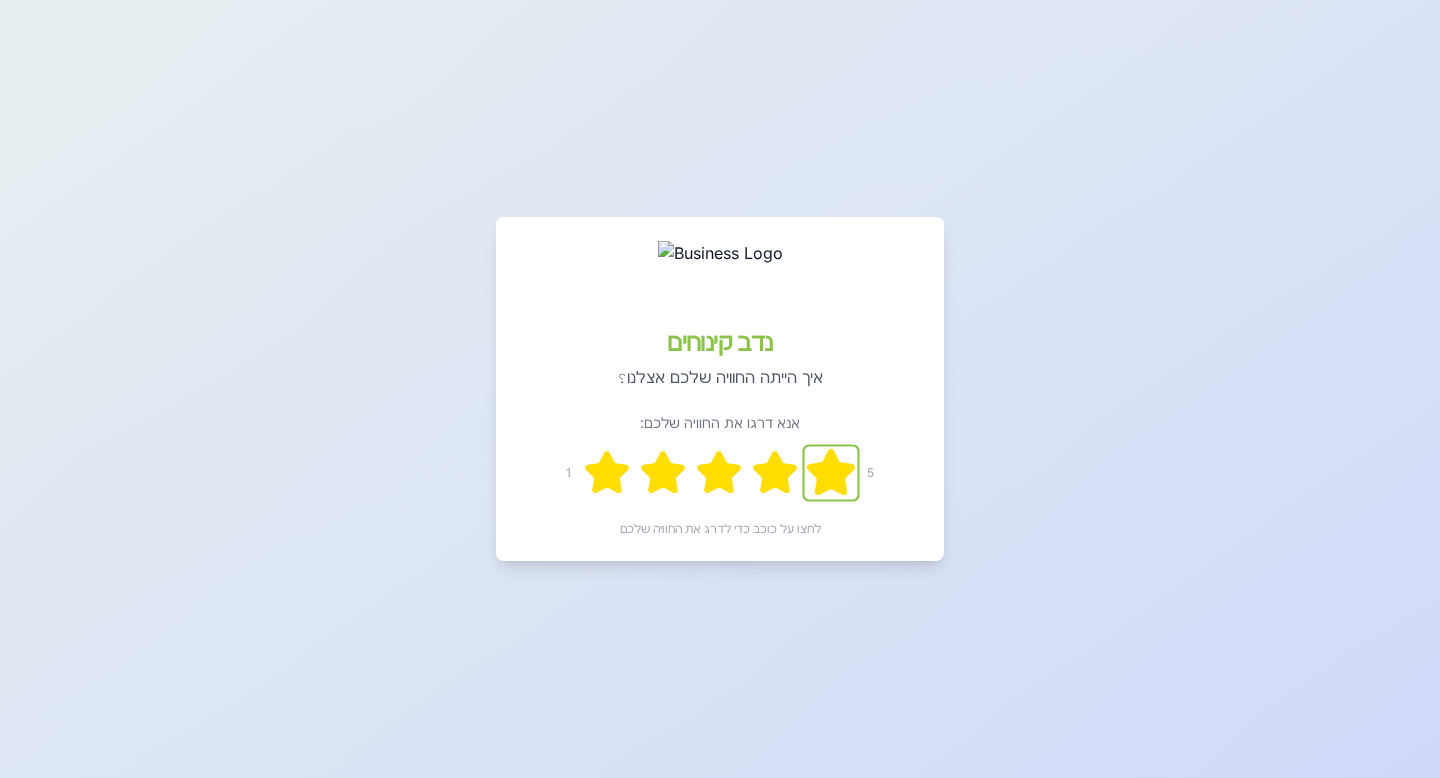 click 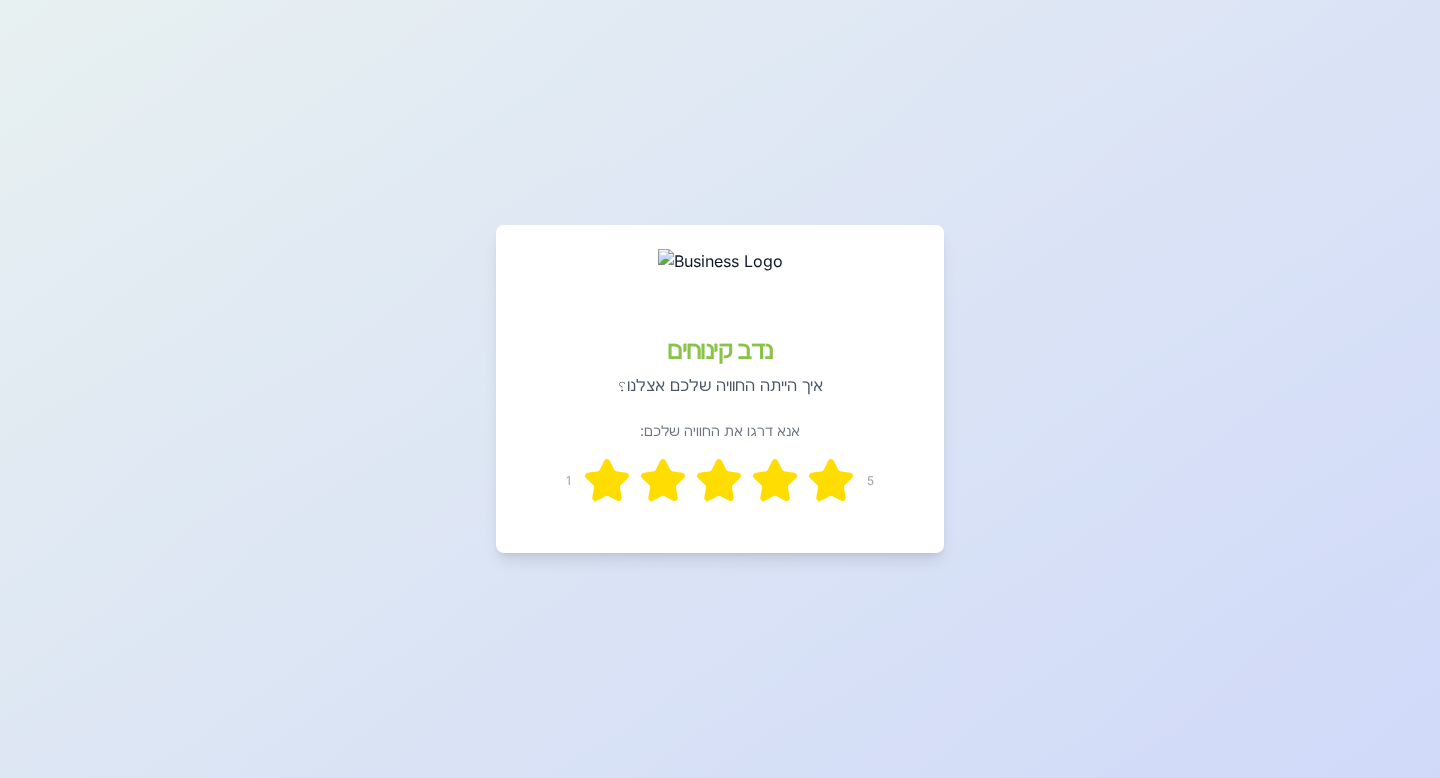 drag, startPoint x: 780, startPoint y: 526, endPoint x: 775, endPoint y: 546, distance: 20.615528 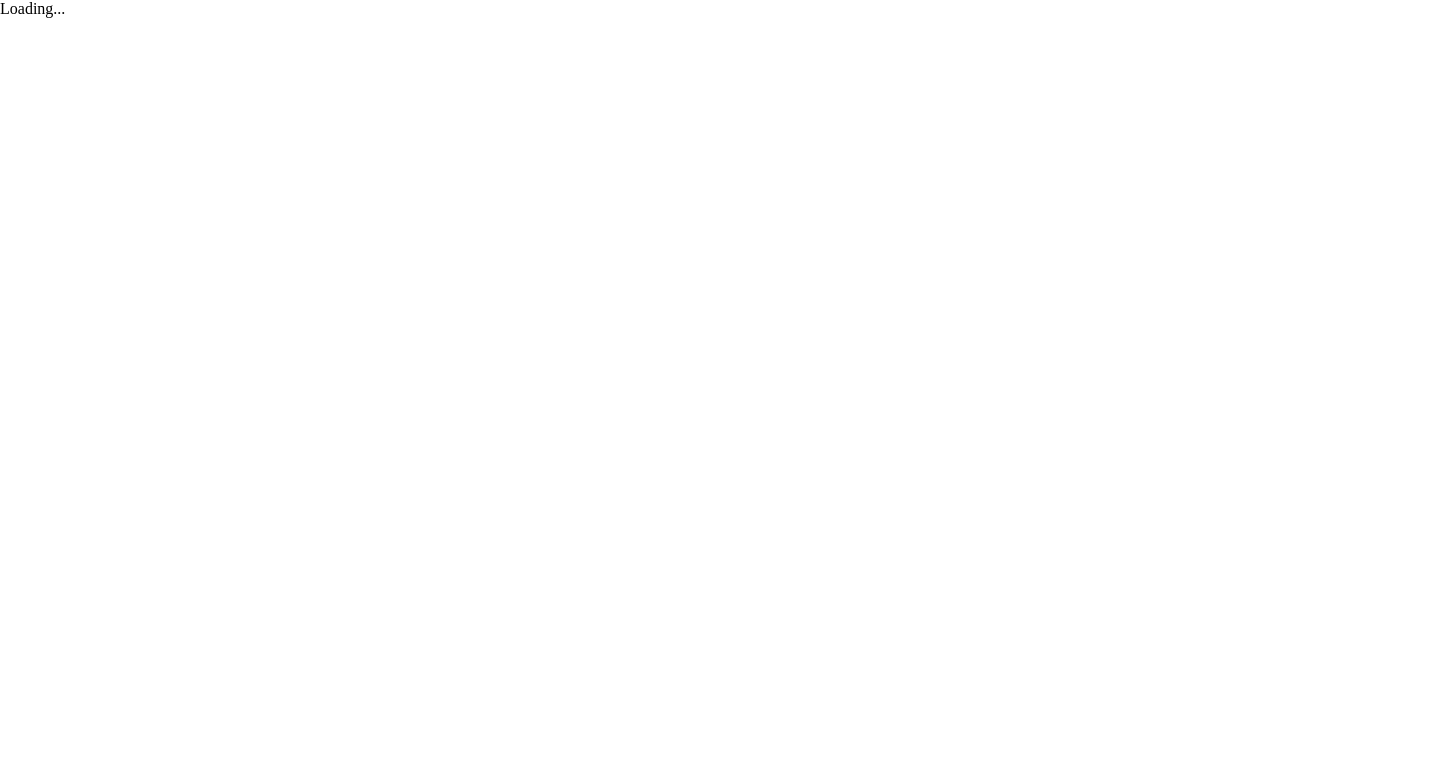 scroll, scrollTop: 0, scrollLeft: 0, axis: both 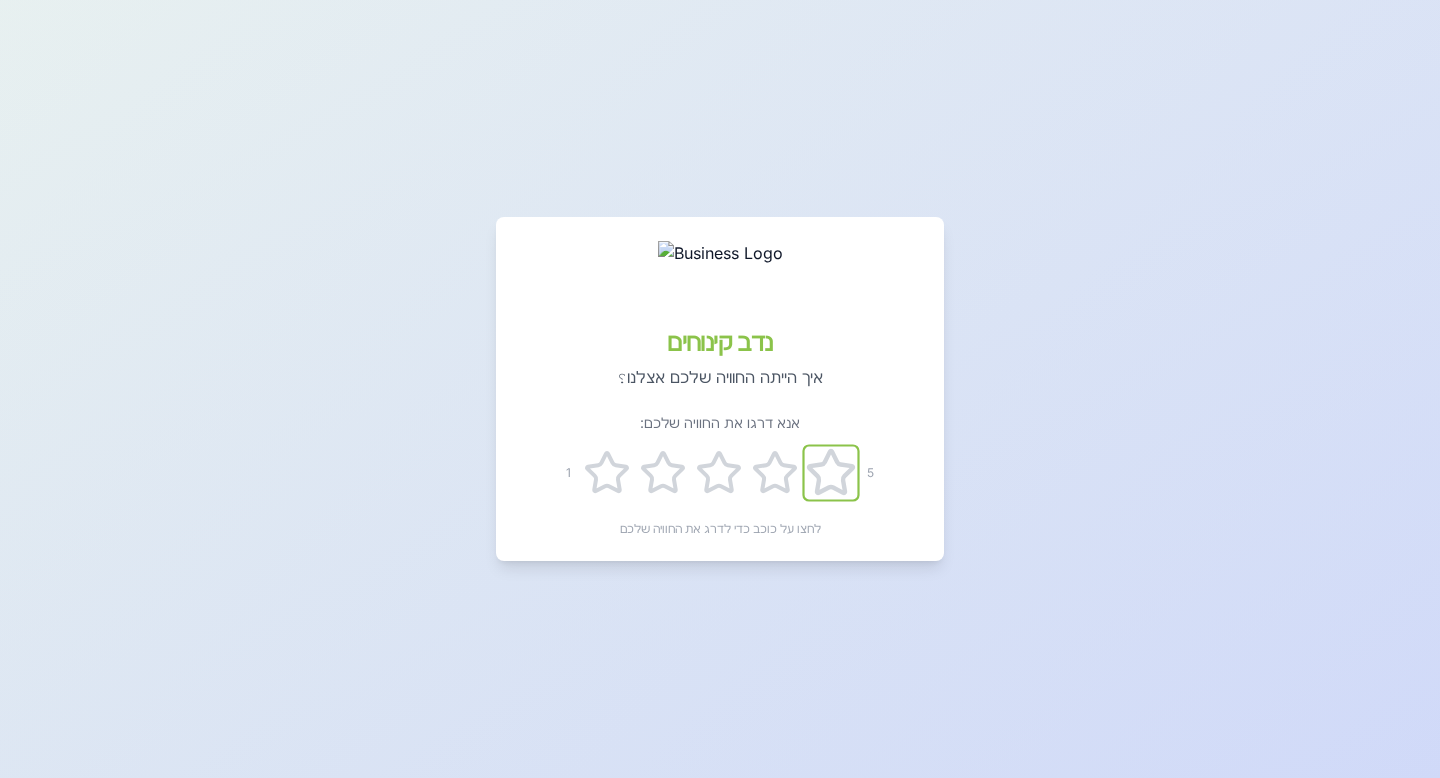 click 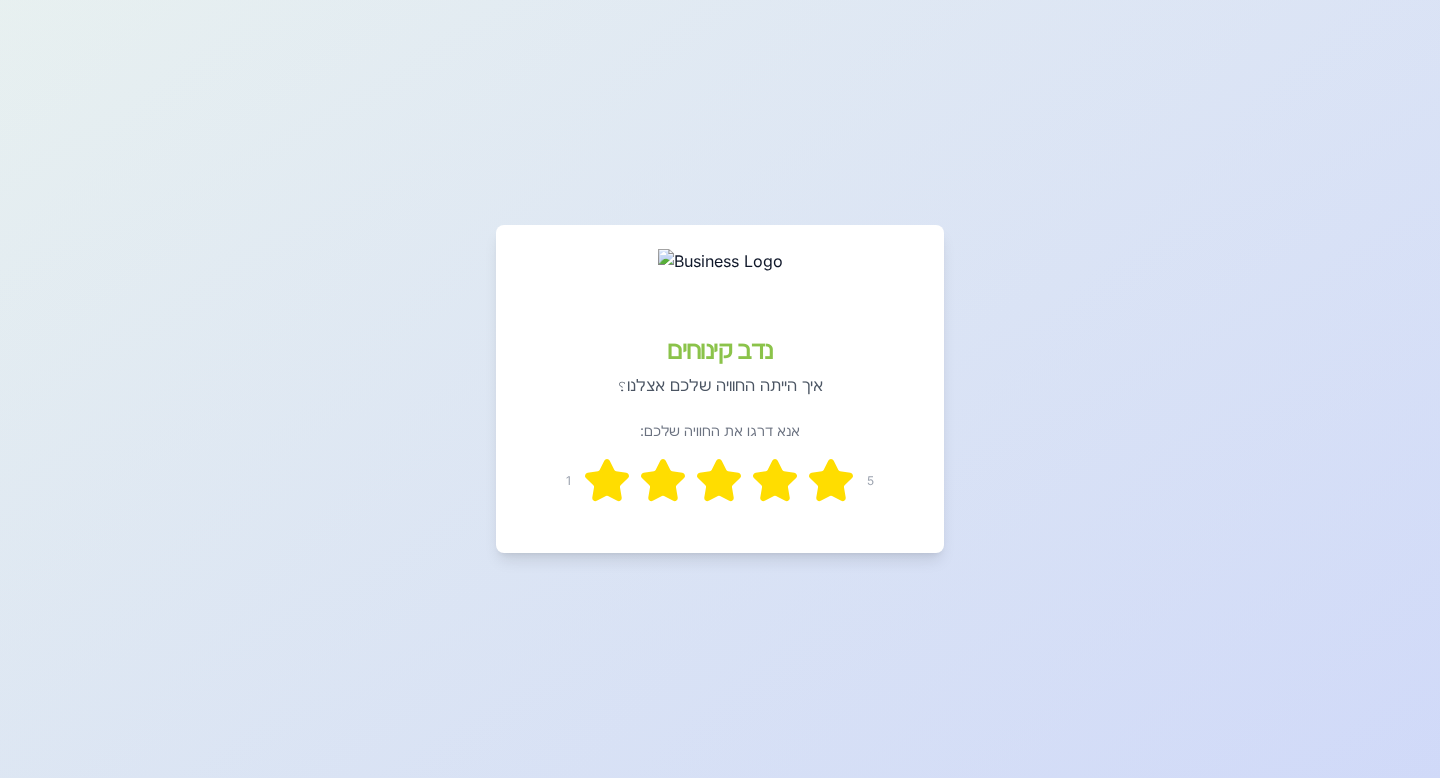 drag, startPoint x: 702, startPoint y: 519, endPoint x: 702, endPoint y: 610, distance: 91 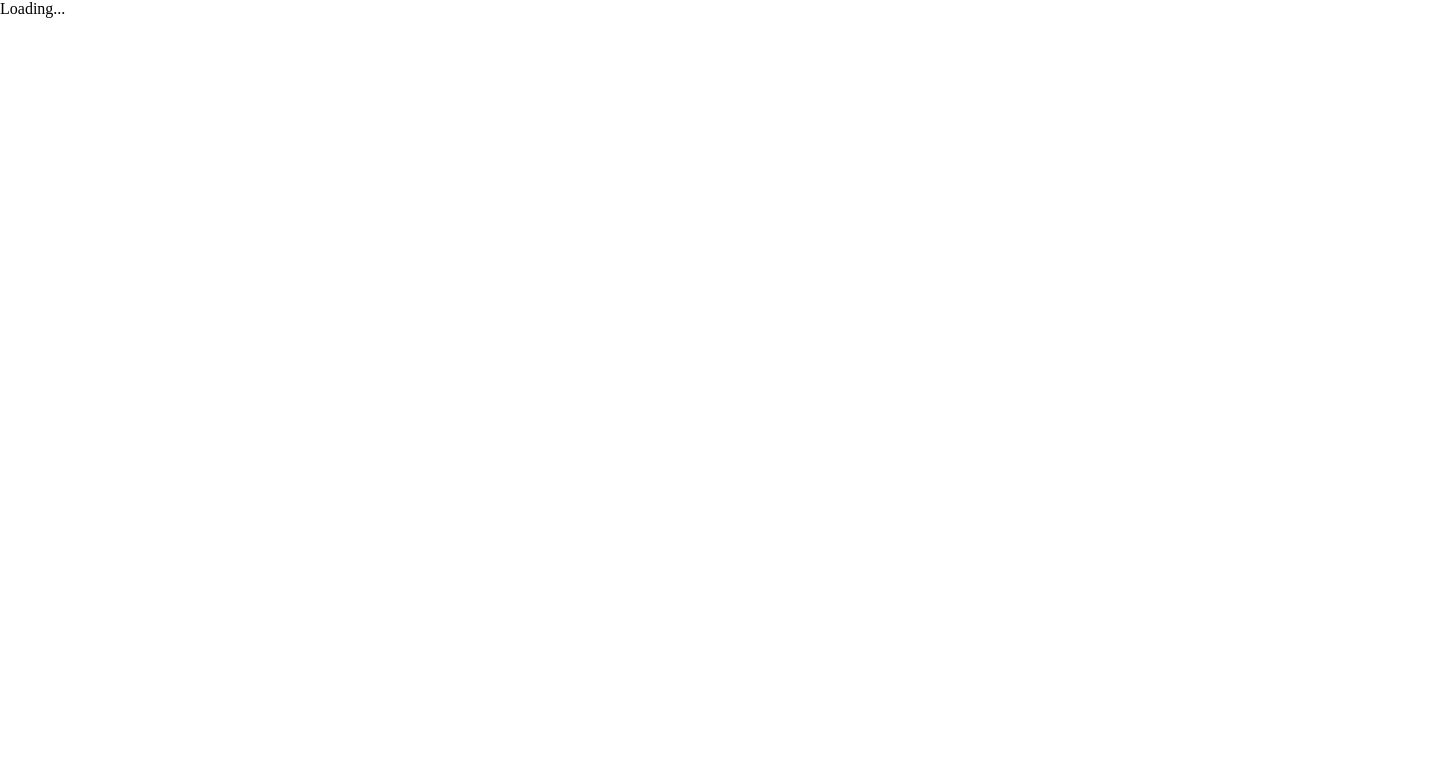 scroll, scrollTop: 0, scrollLeft: 0, axis: both 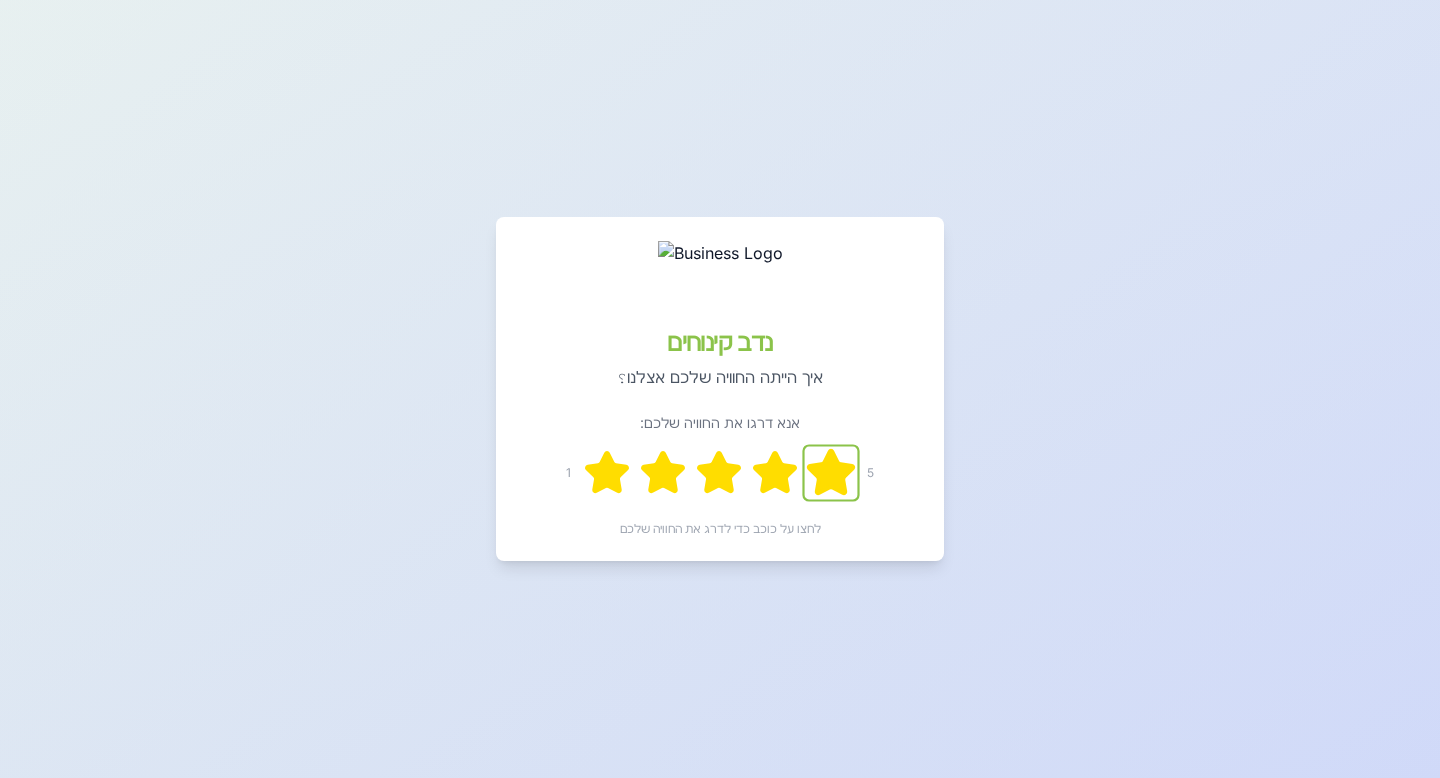 click 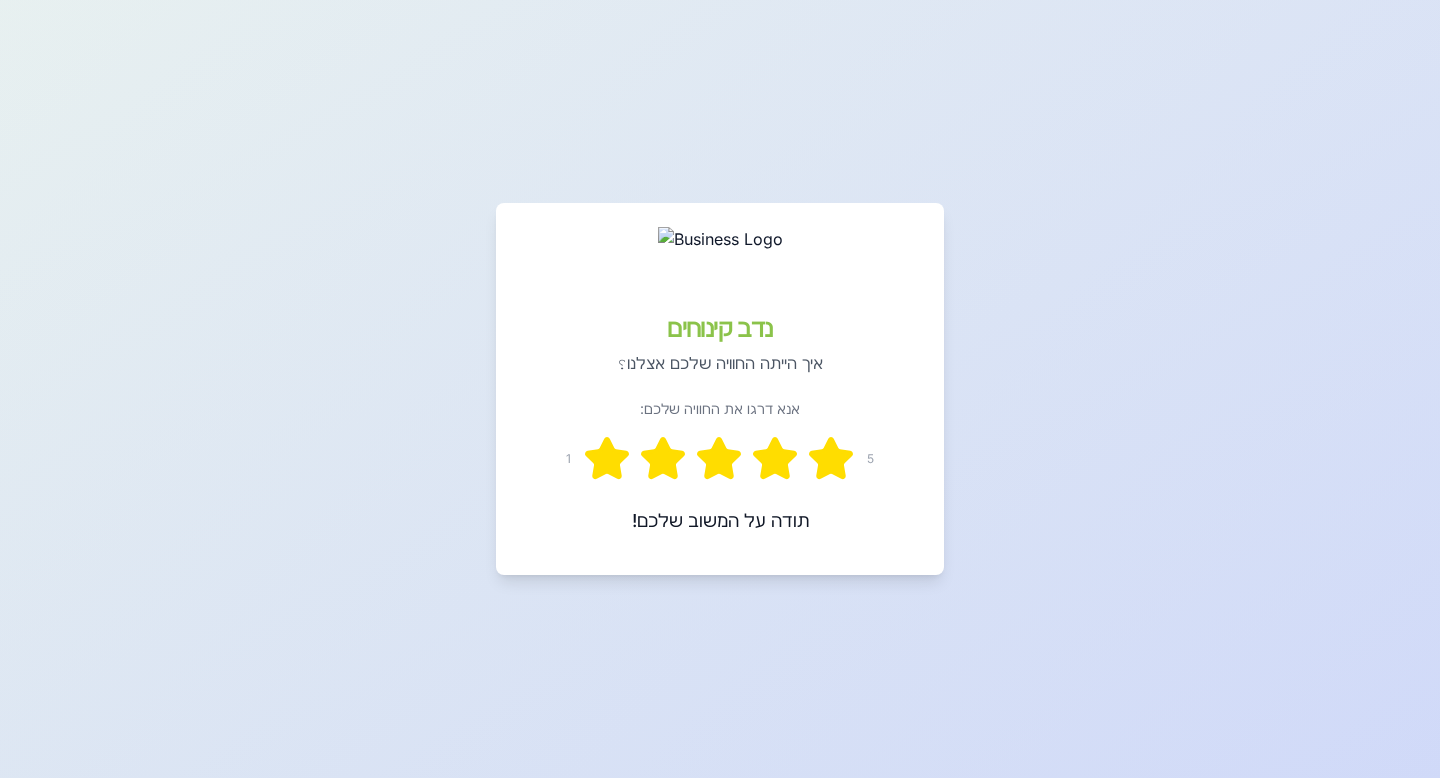 click on "תודה על המשוב שלכם!" at bounding box center (720, 521) 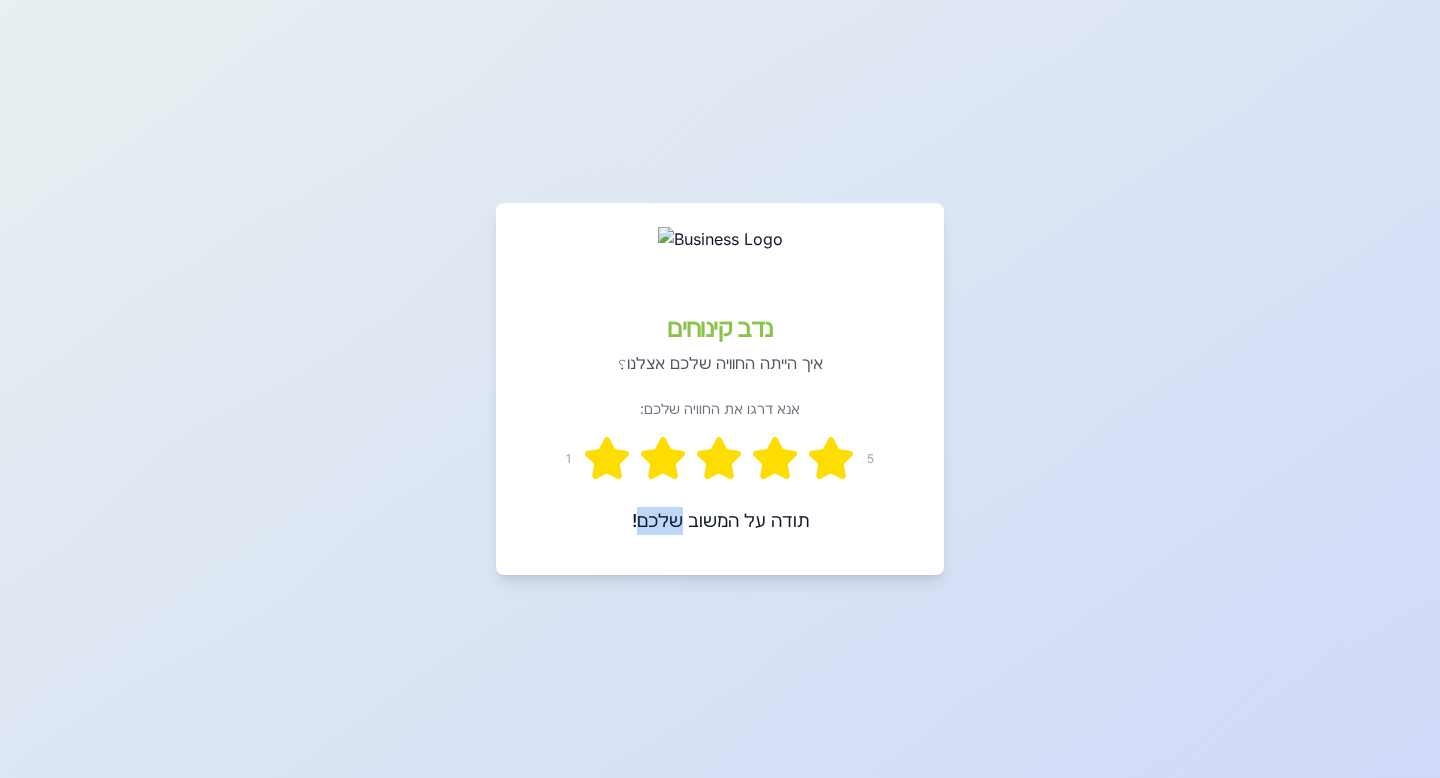 click on "תודה על המשוב שלכם!" at bounding box center (720, 521) 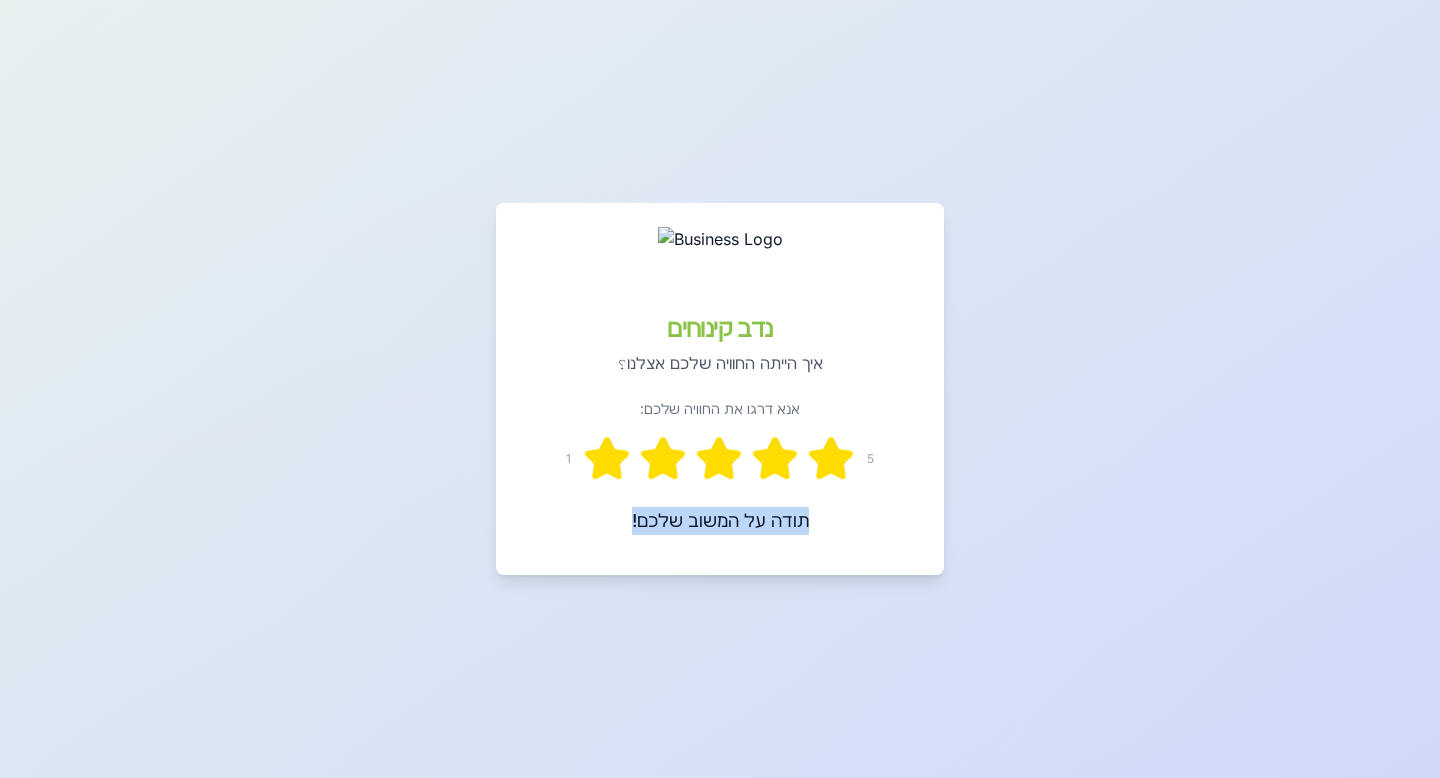 click on "תודה על המשוב שלכם!" at bounding box center [720, 521] 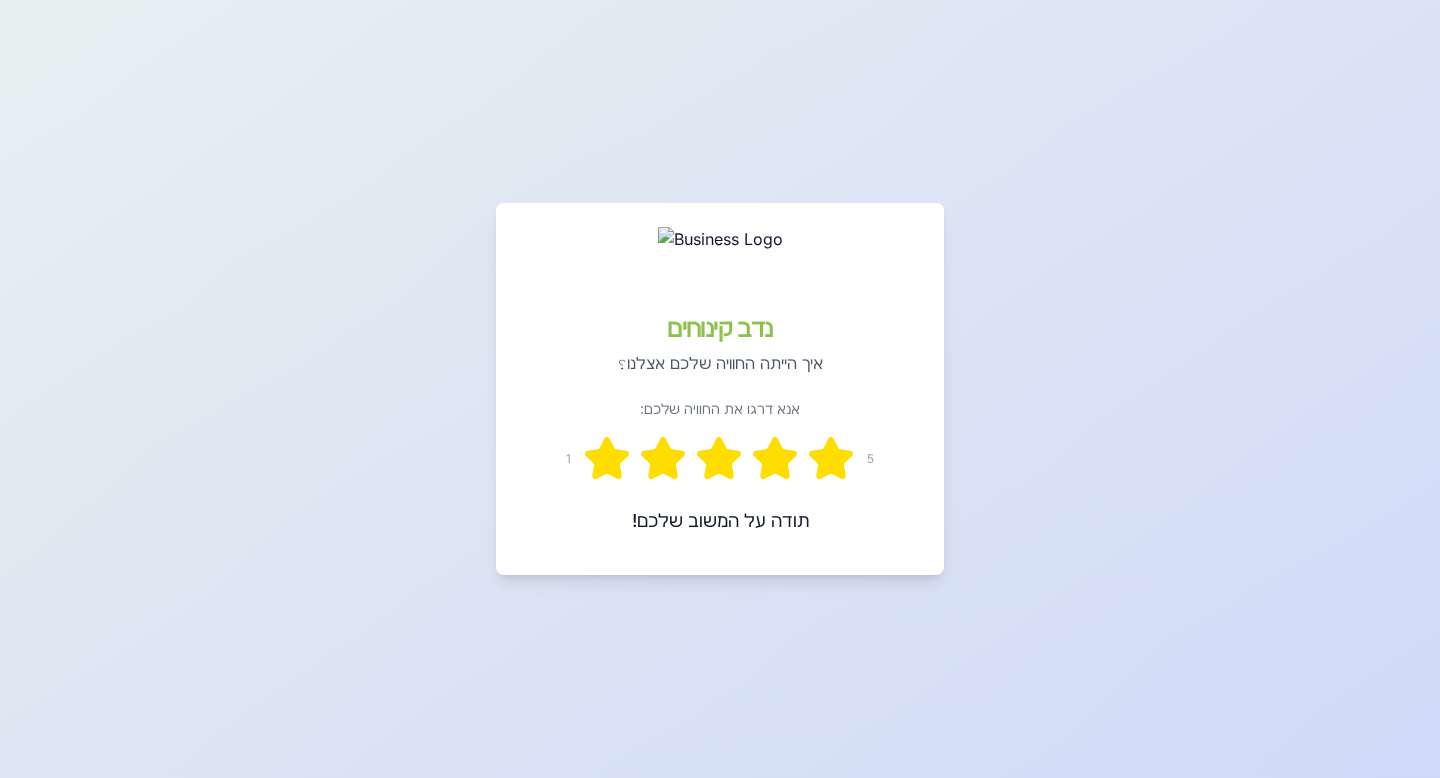 click on "נדב קינוחים איך הייתה החוויה שלכם אצלנו؟ אנא דרגו את החוויה שלכם: 1 5 תודה על המשוב שלכם!" at bounding box center (720, 389) 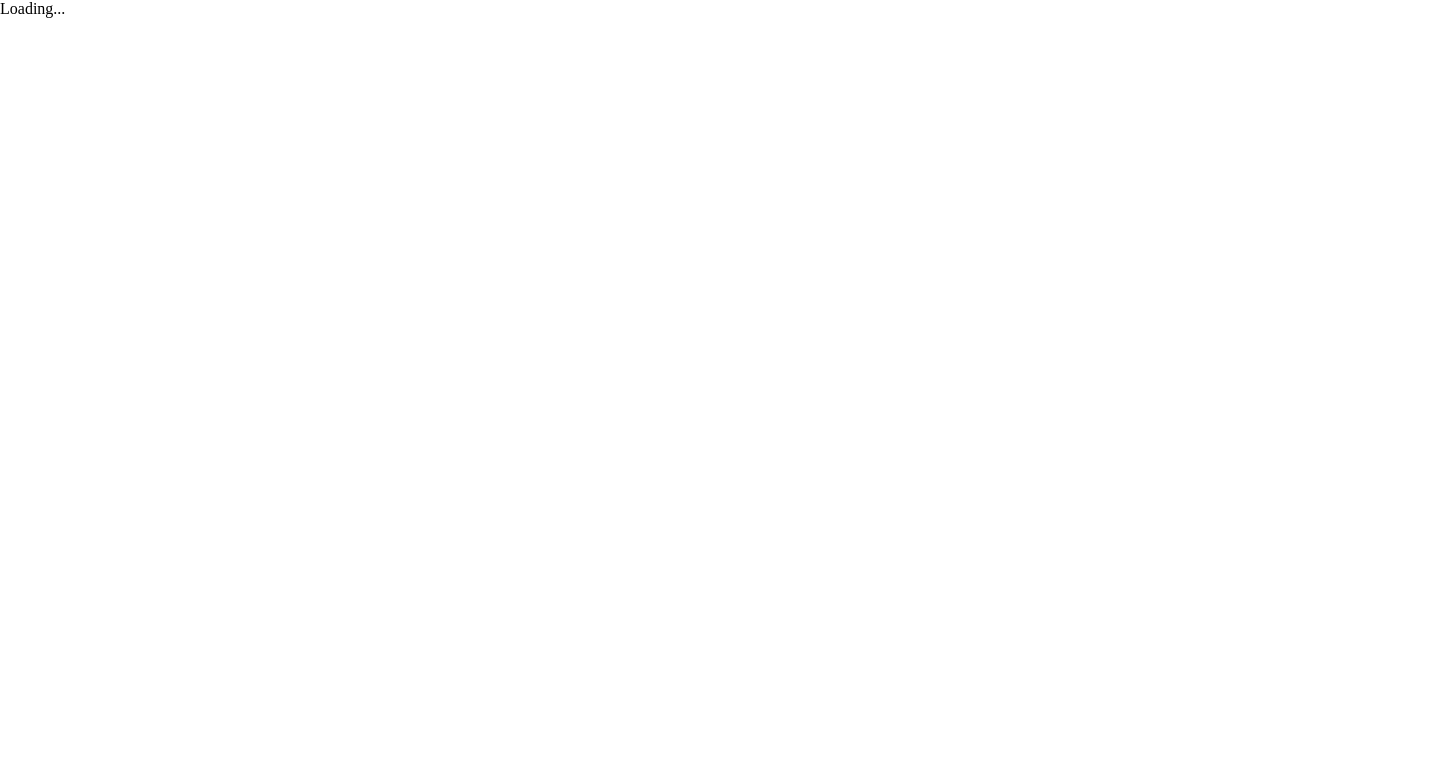 scroll, scrollTop: 0, scrollLeft: 0, axis: both 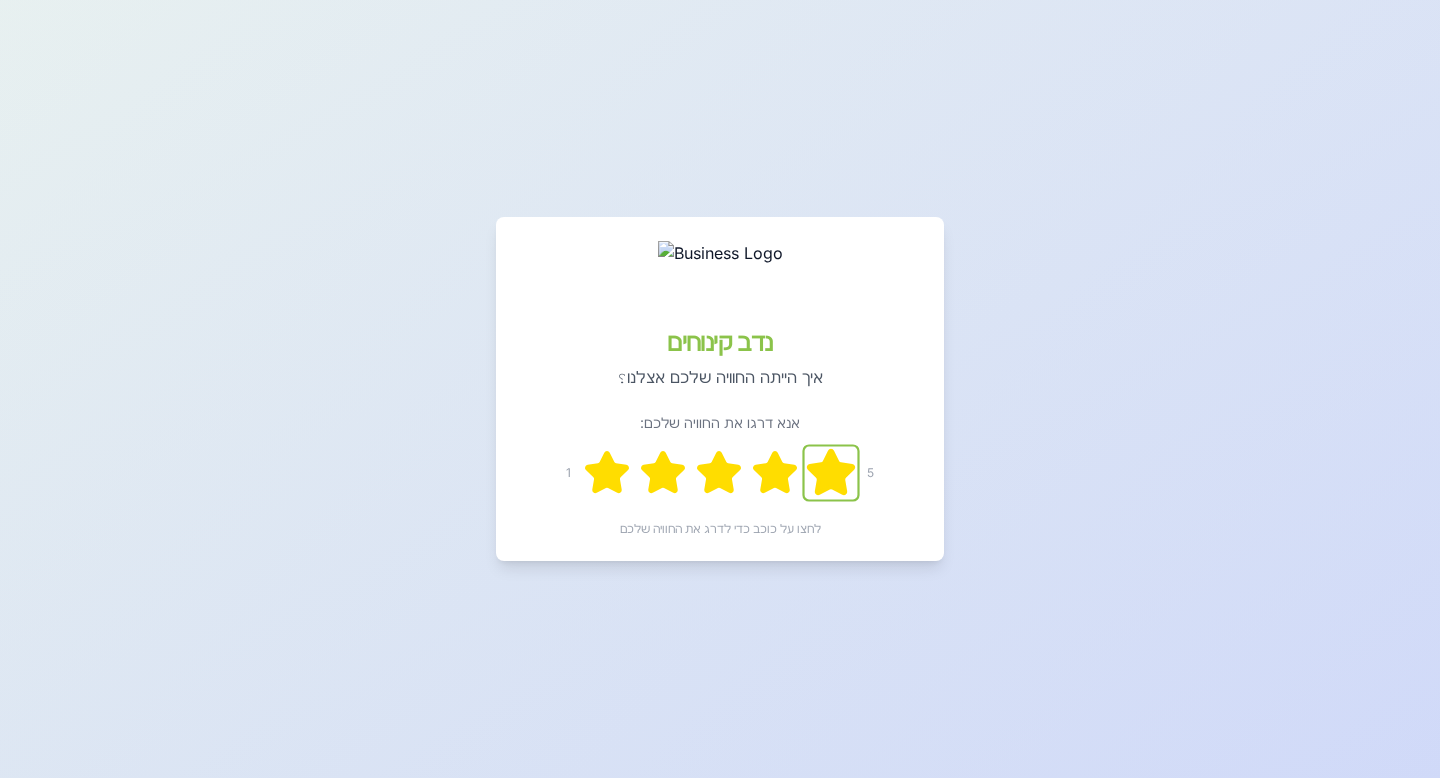 click 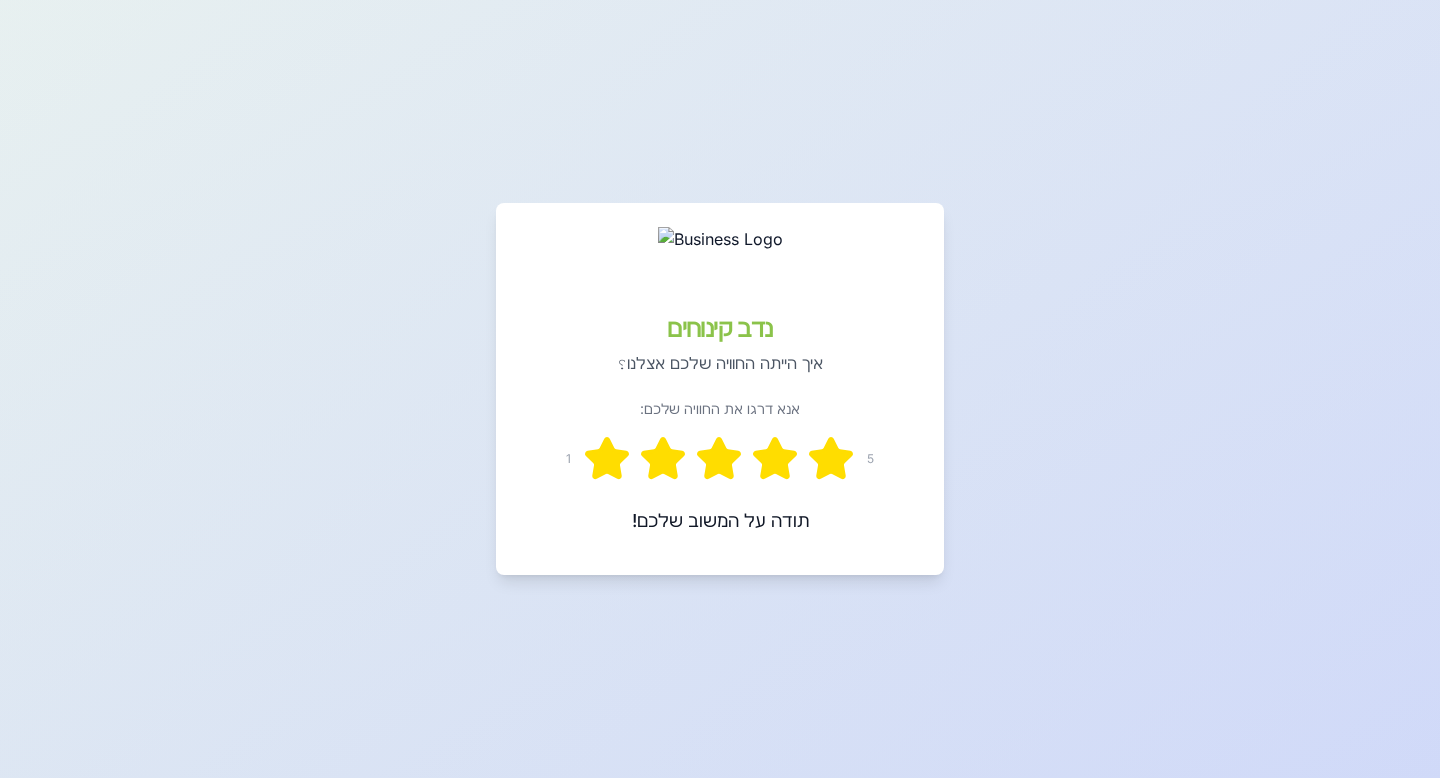 click on "תודה על המשוב שלכם!" at bounding box center (720, 521) 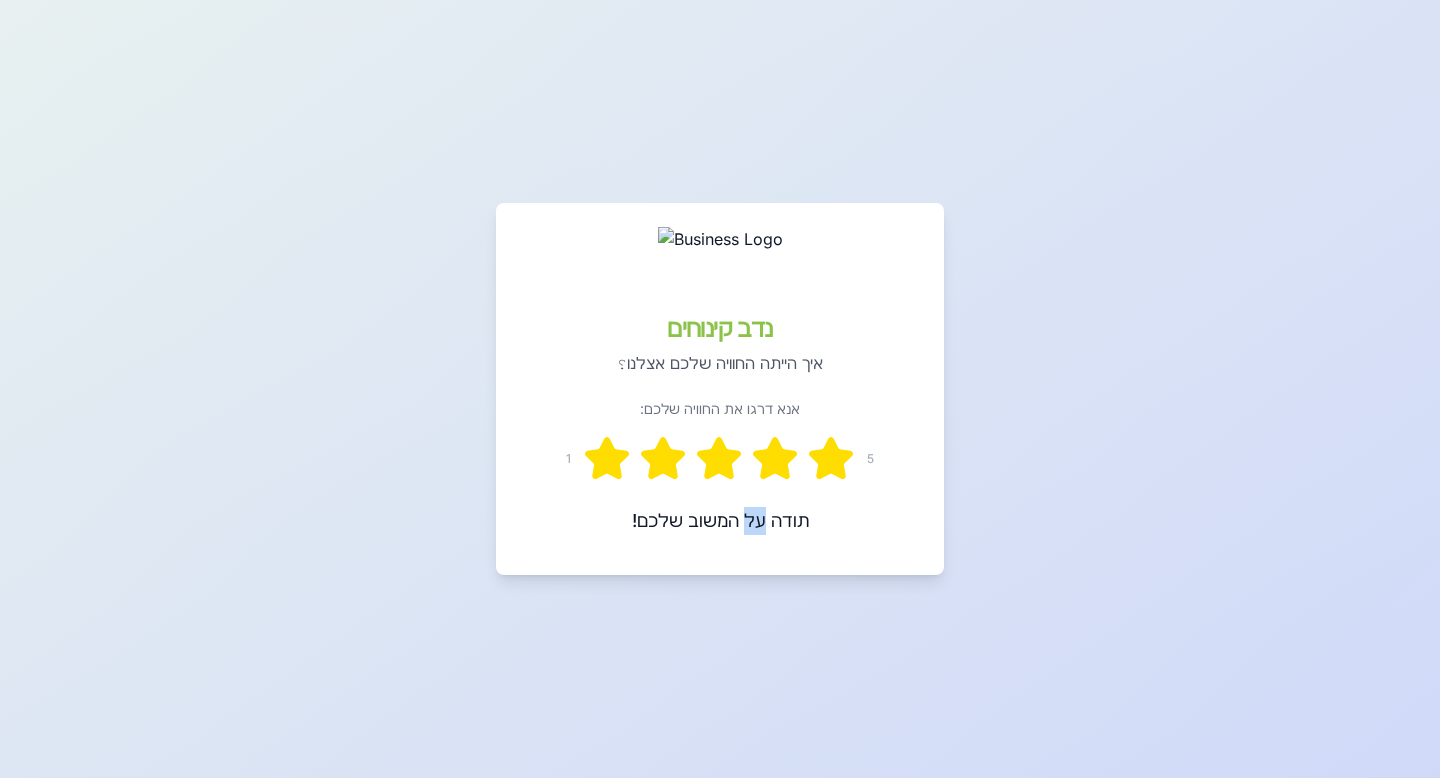 click on "תודה על המשוב שלכם!" at bounding box center (720, 521) 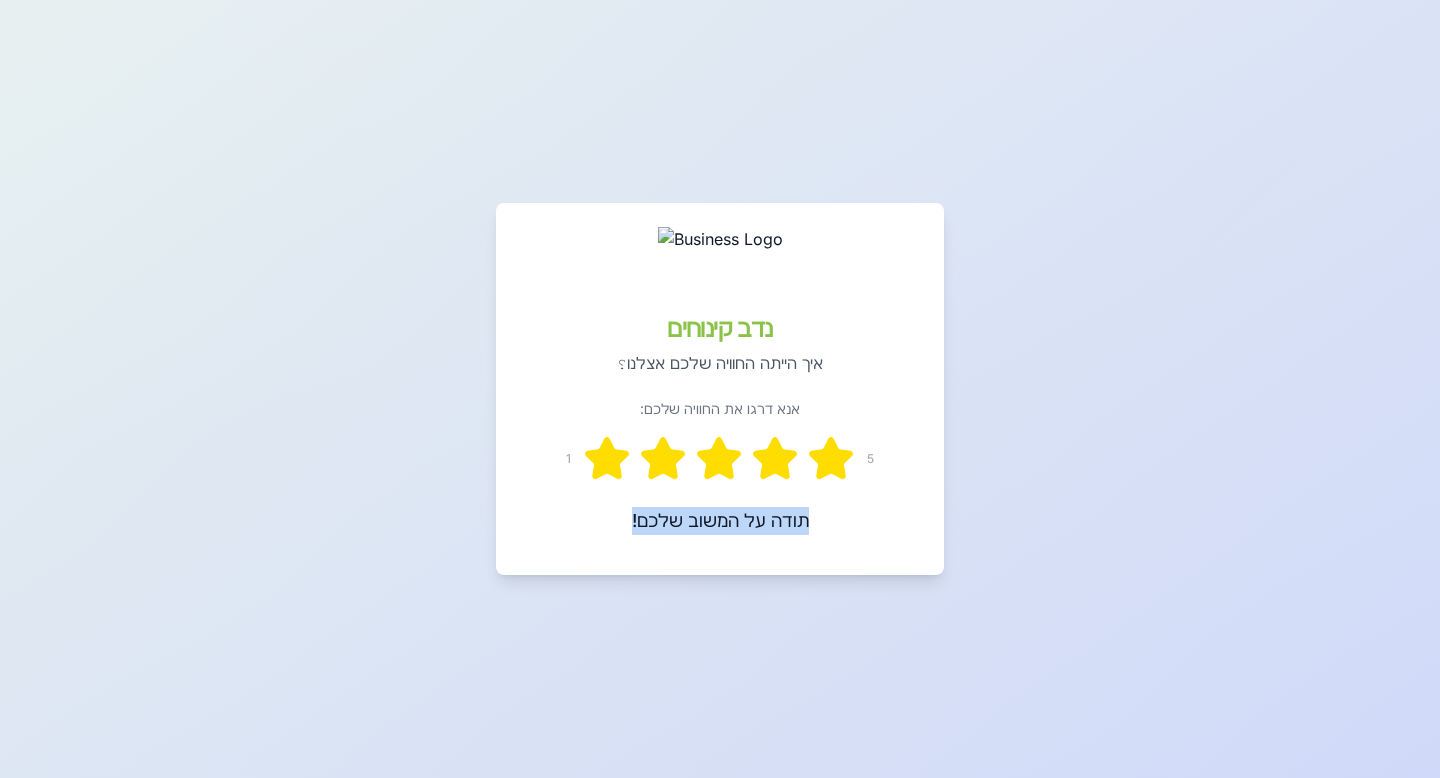 click on "תודה על המשוב שלכם!" at bounding box center (720, 521) 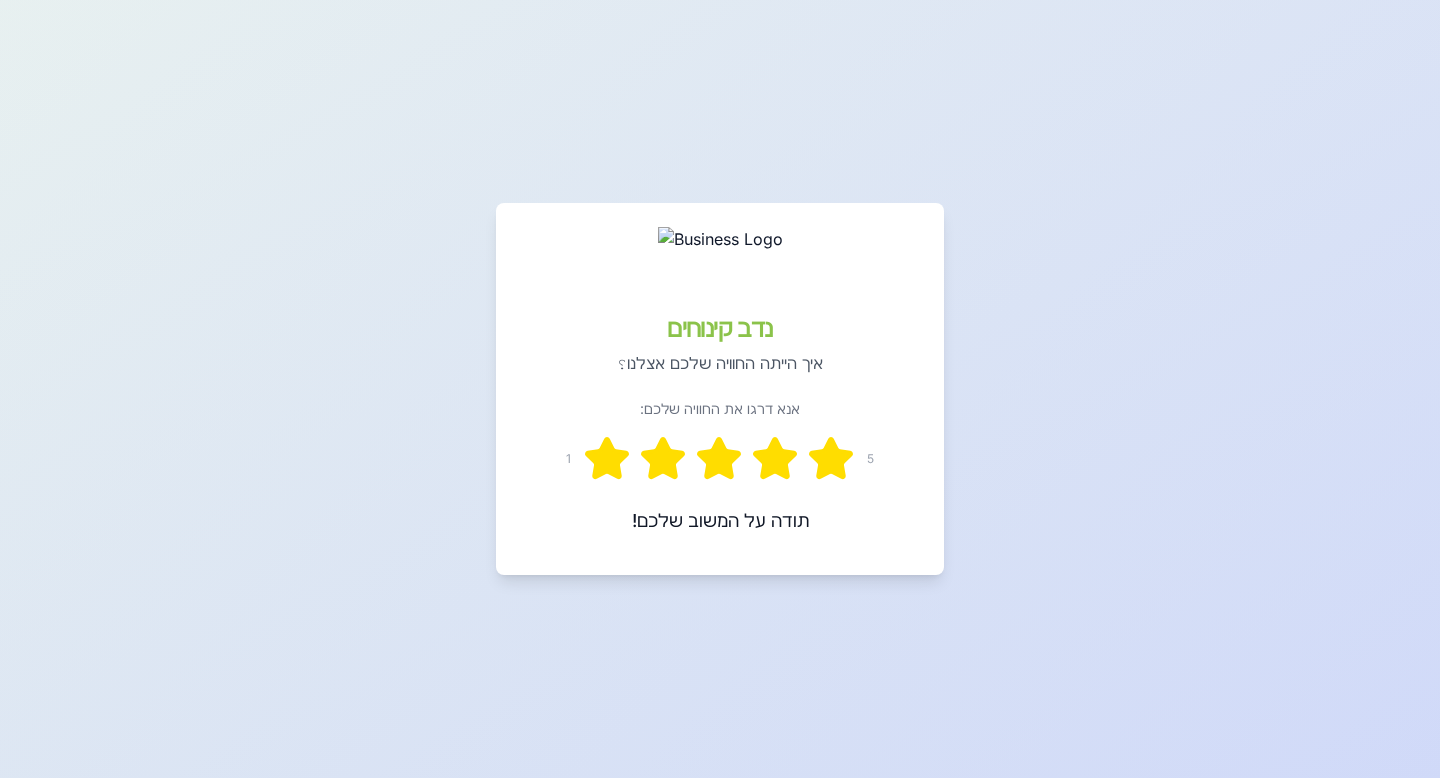 click on "נדב קינוחים איך הייתה החוויה שלכם אצלנו؟ אנא דרגו את החוויה שלכם: 1 5 תודה על המשוב שלכם!" at bounding box center (720, 389) 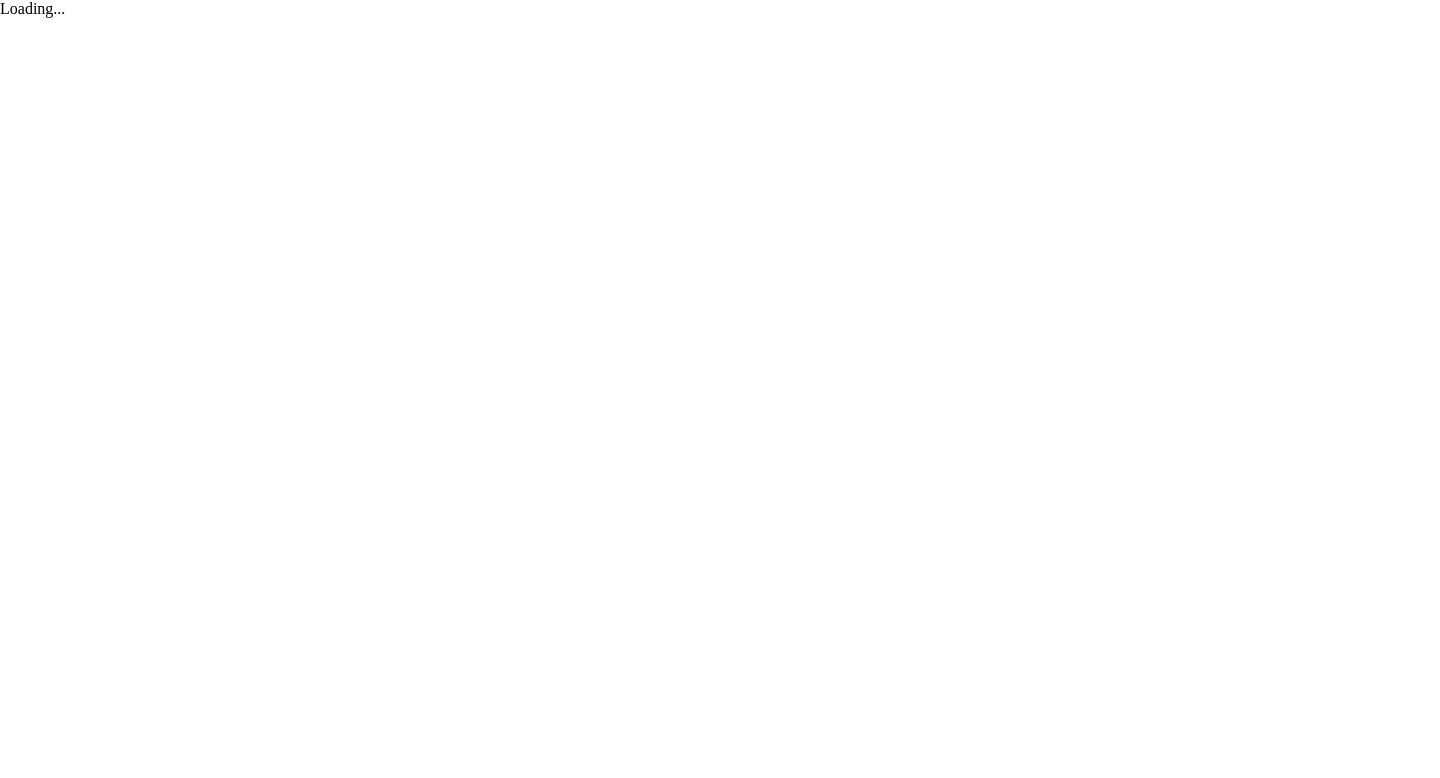 scroll, scrollTop: 0, scrollLeft: 0, axis: both 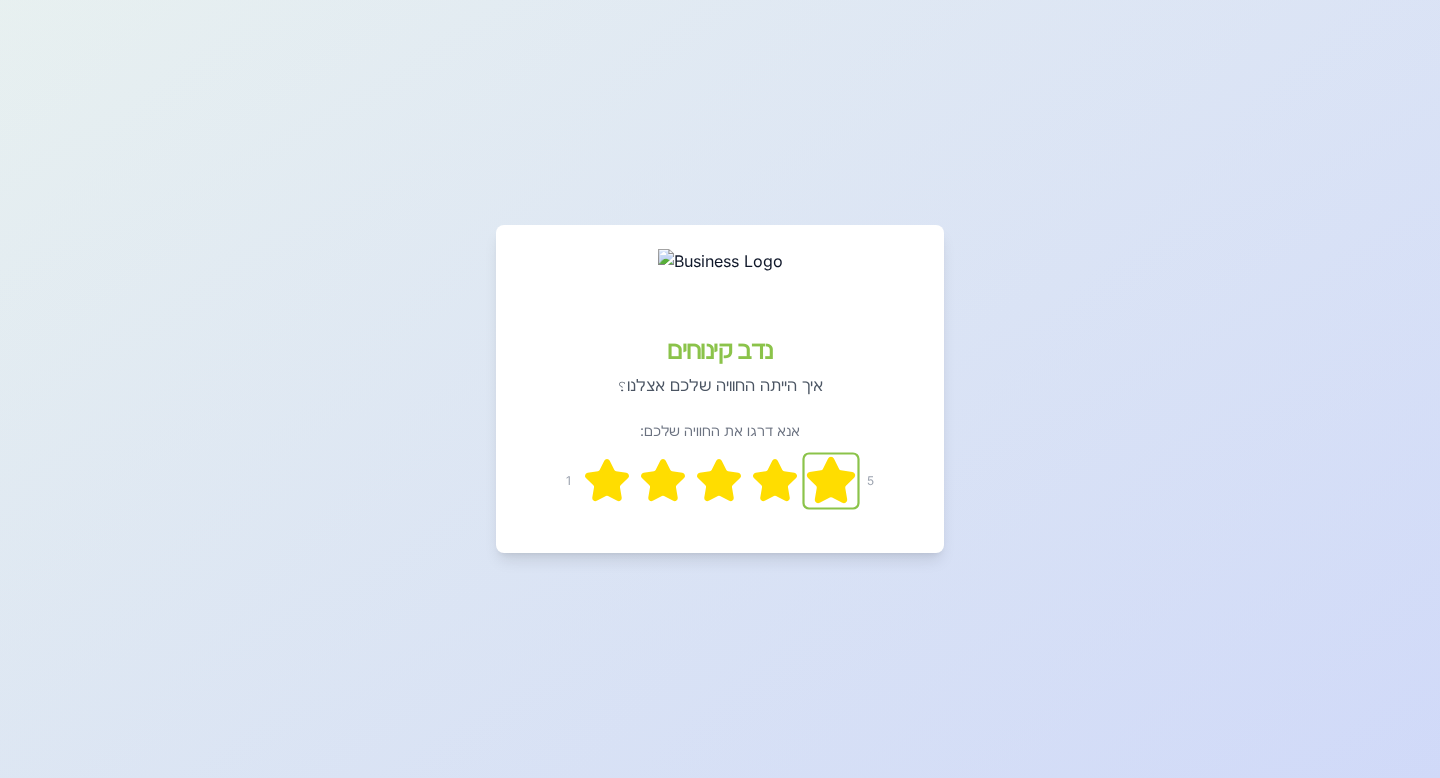 click 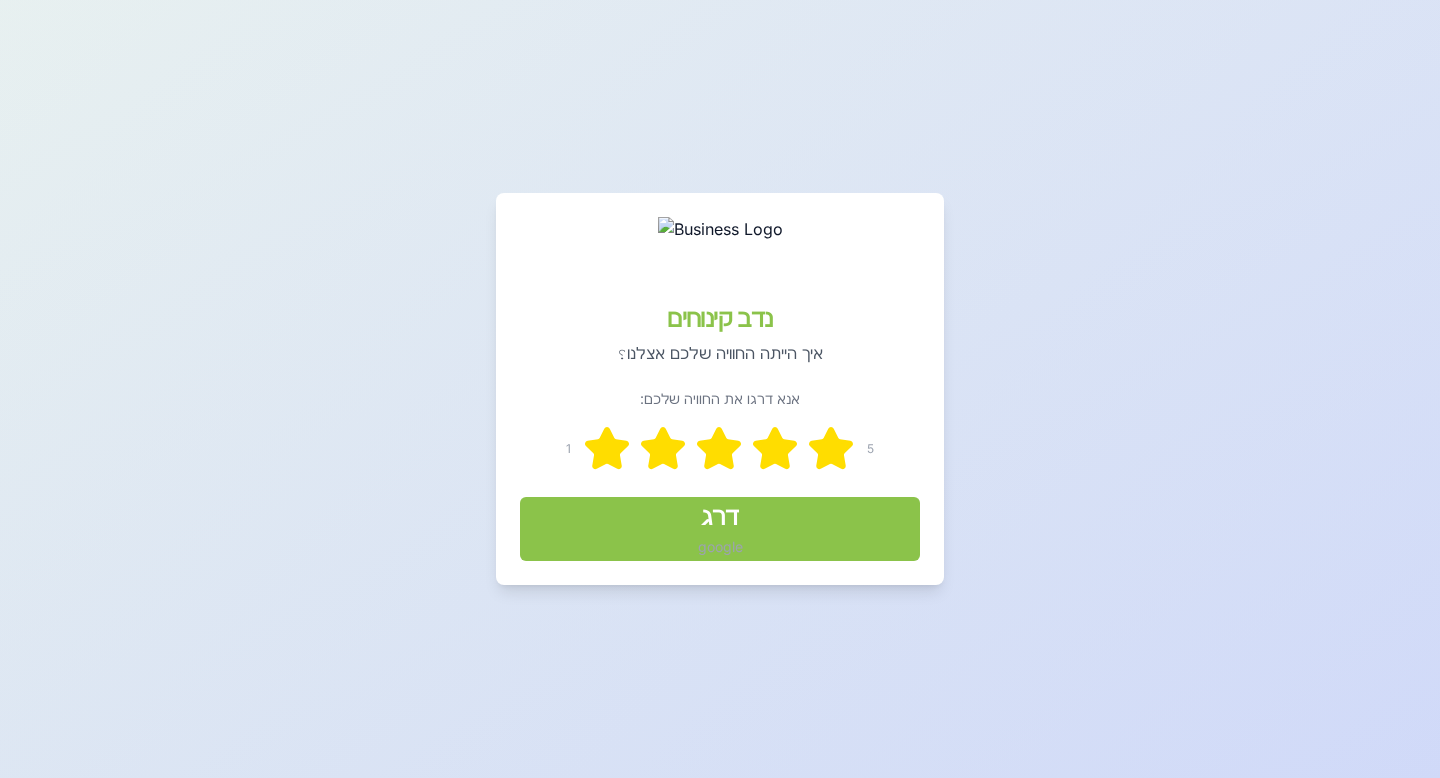 click on "דרג google" at bounding box center [720, 529] 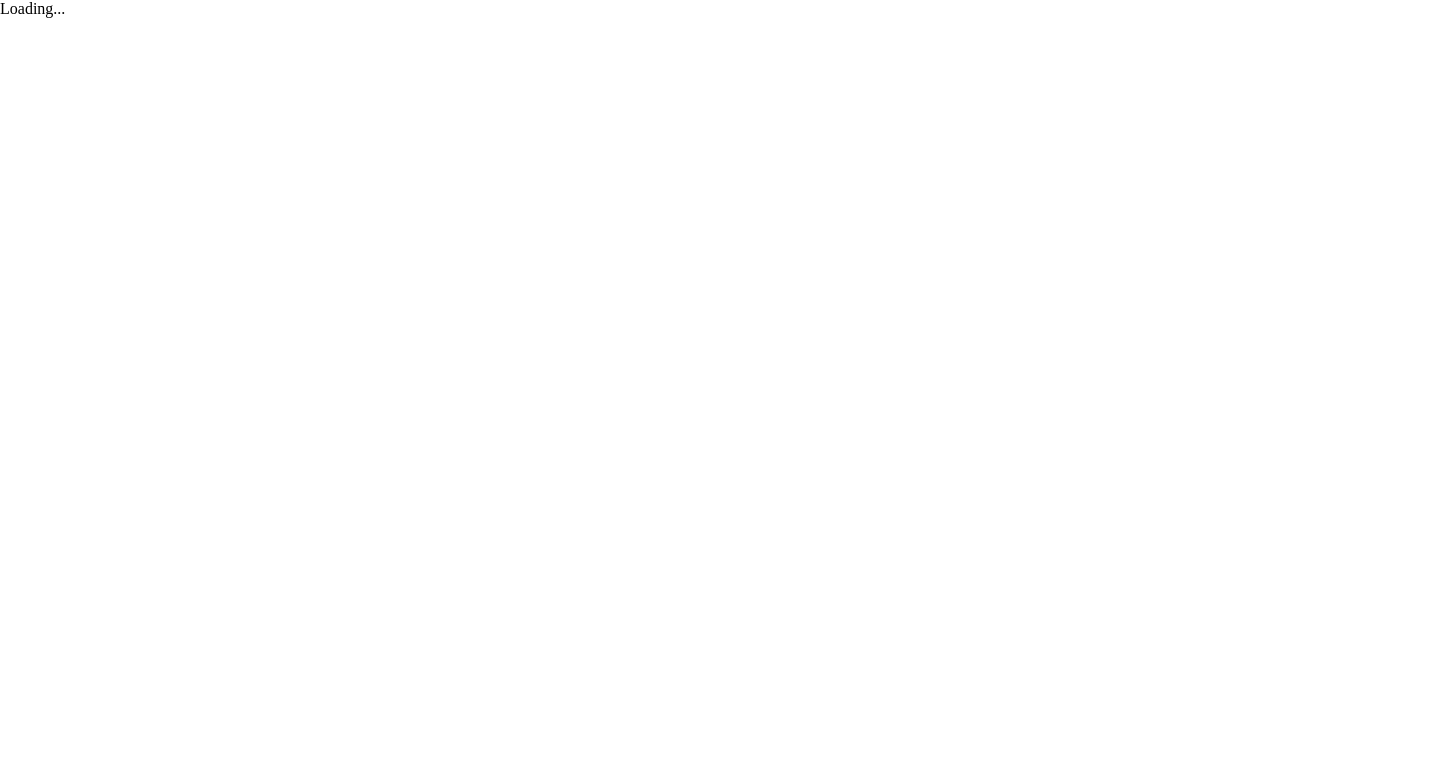 scroll, scrollTop: 0, scrollLeft: 0, axis: both 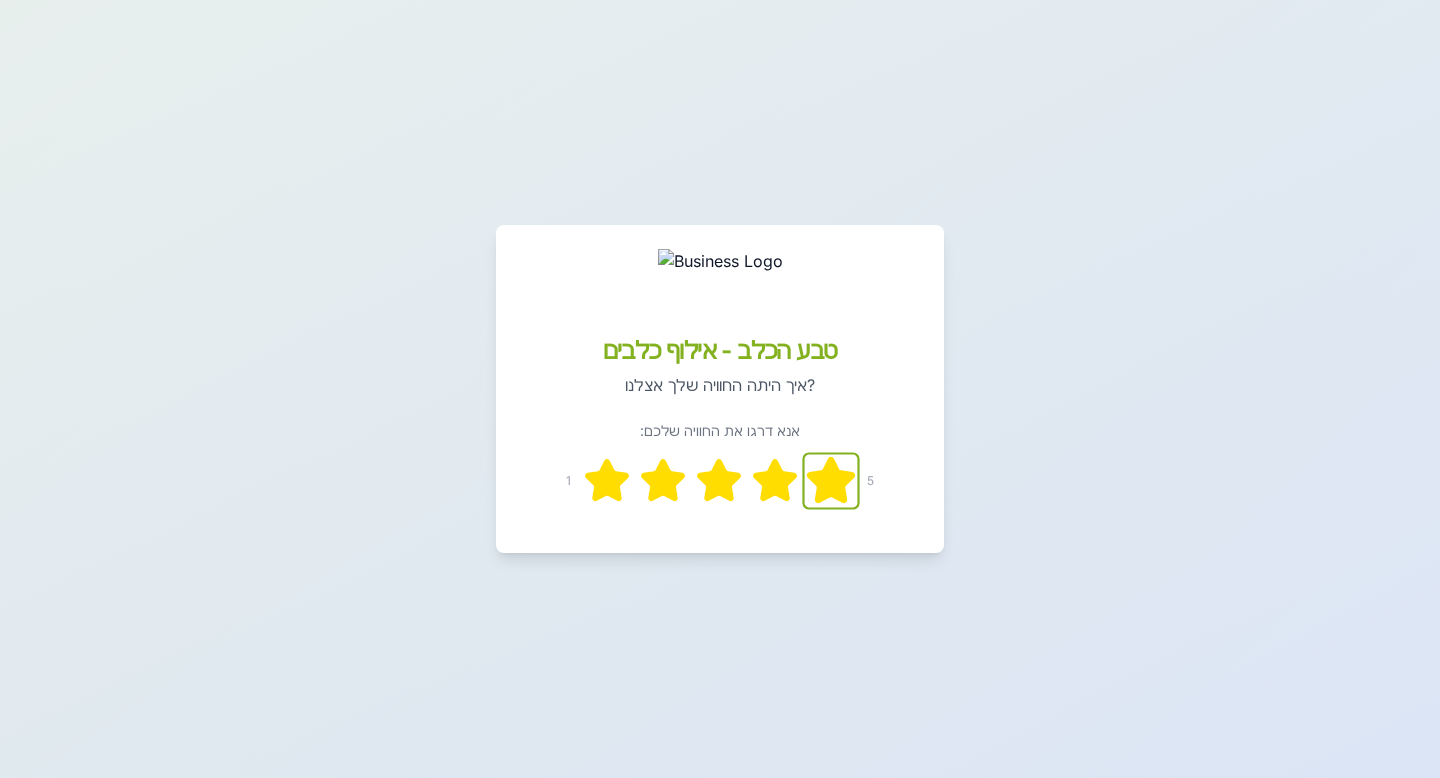 click 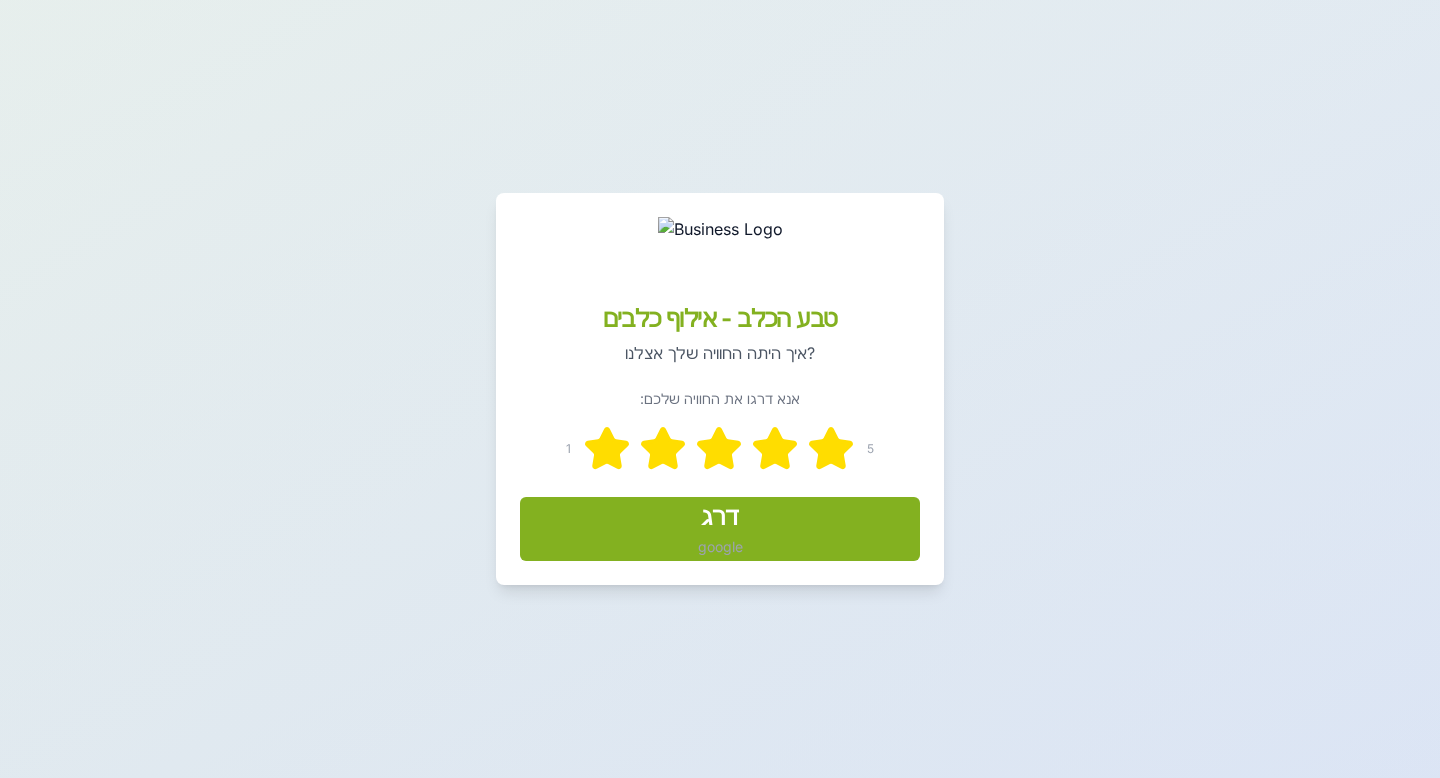 click on "דרג google" at bounding box center [720, 529] 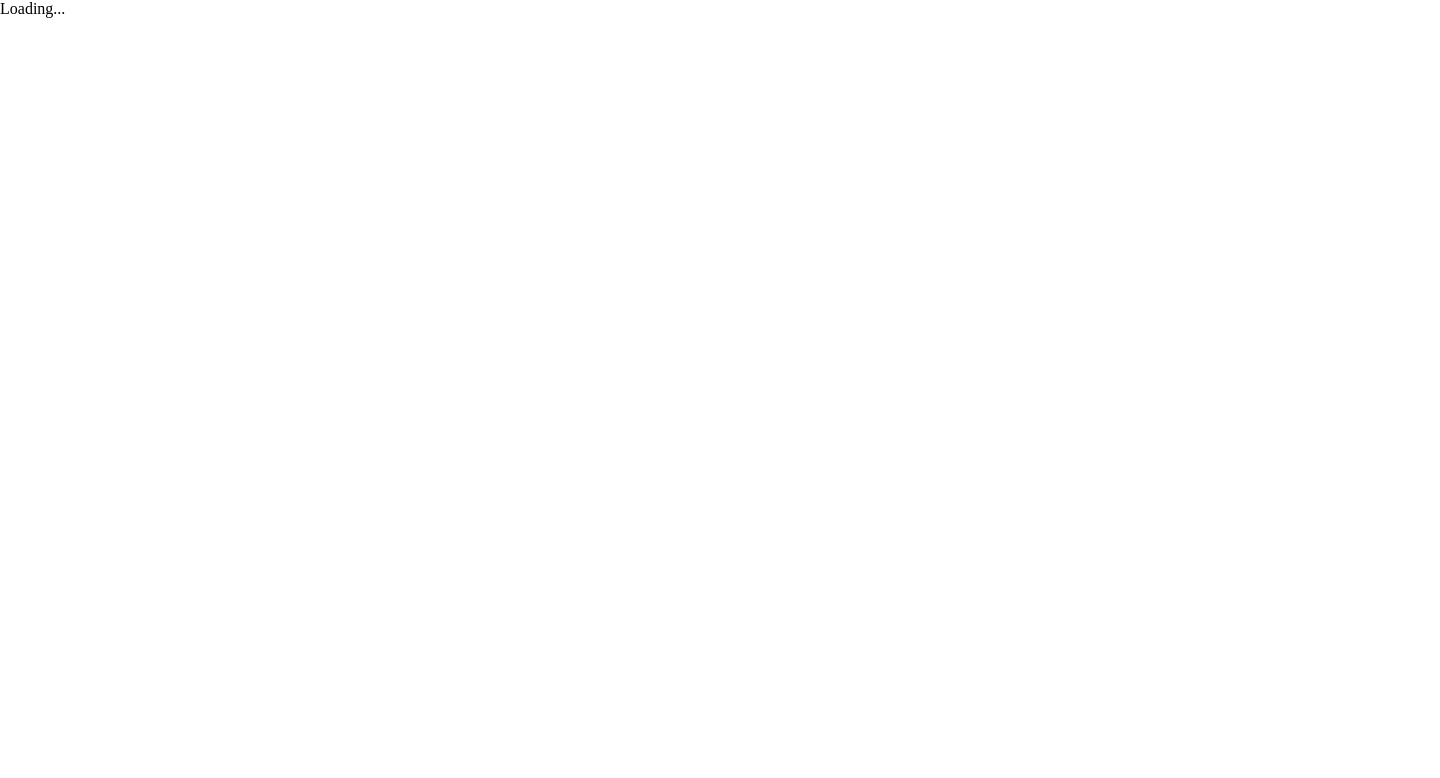 scroll, scrollTop: 0, scrollLeft: 0, axis: both 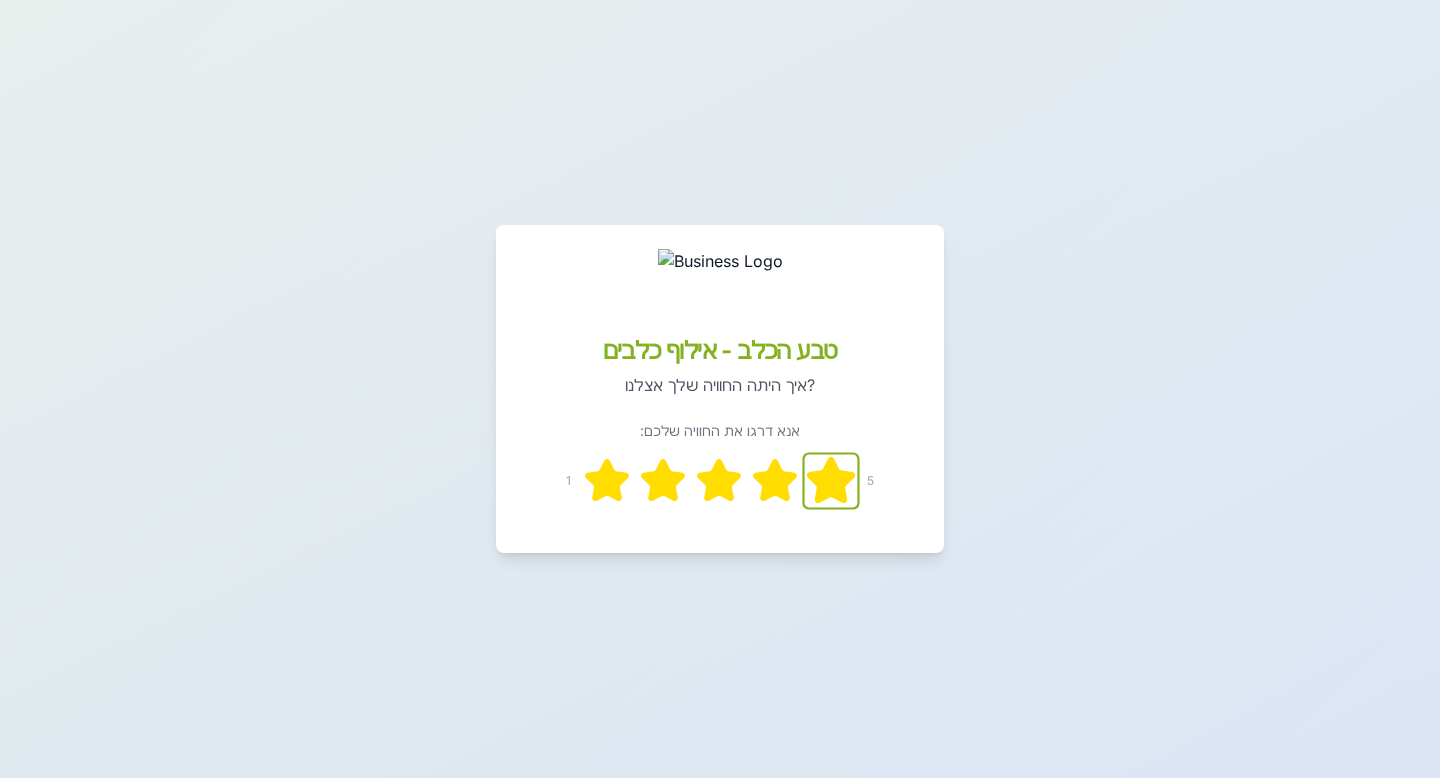click 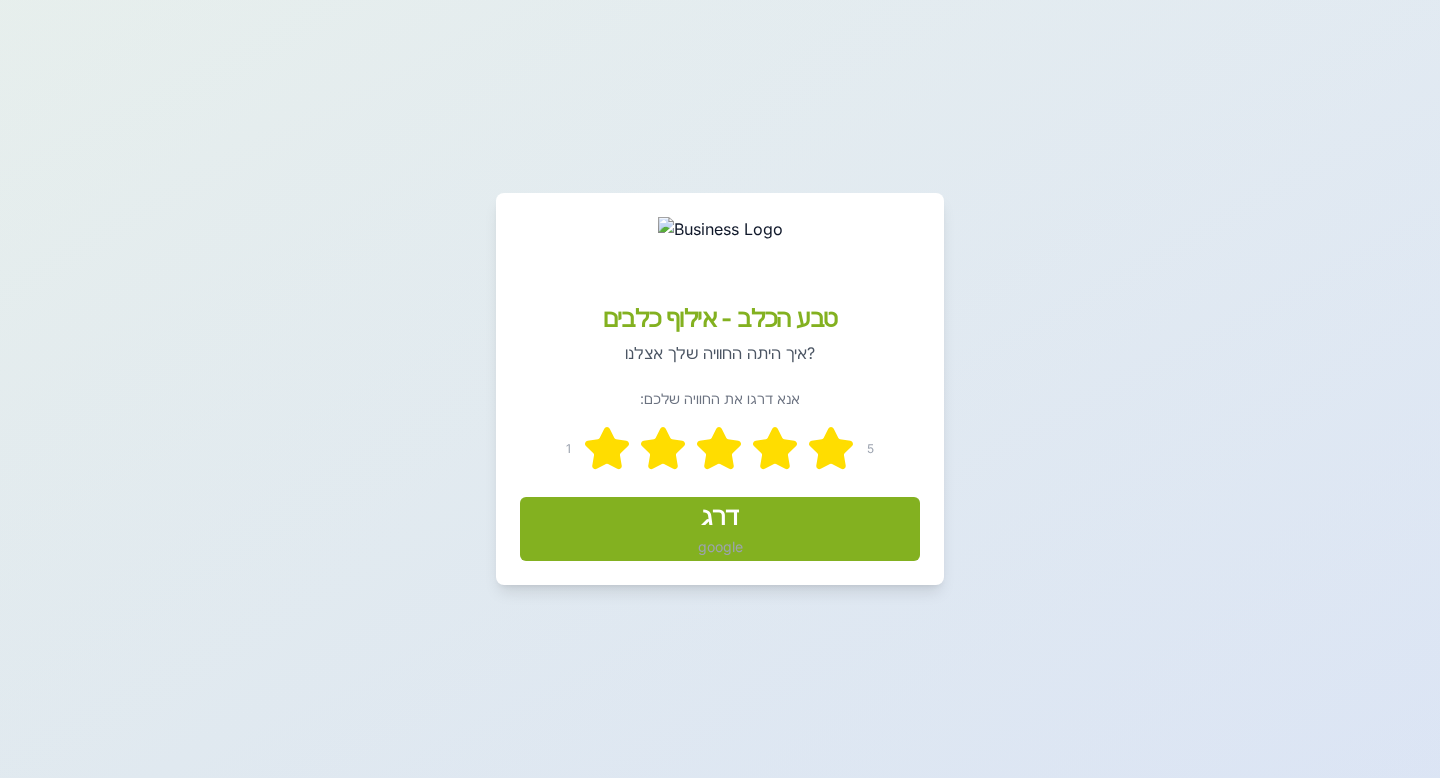 click on "google" at bounding box center (720, 547) 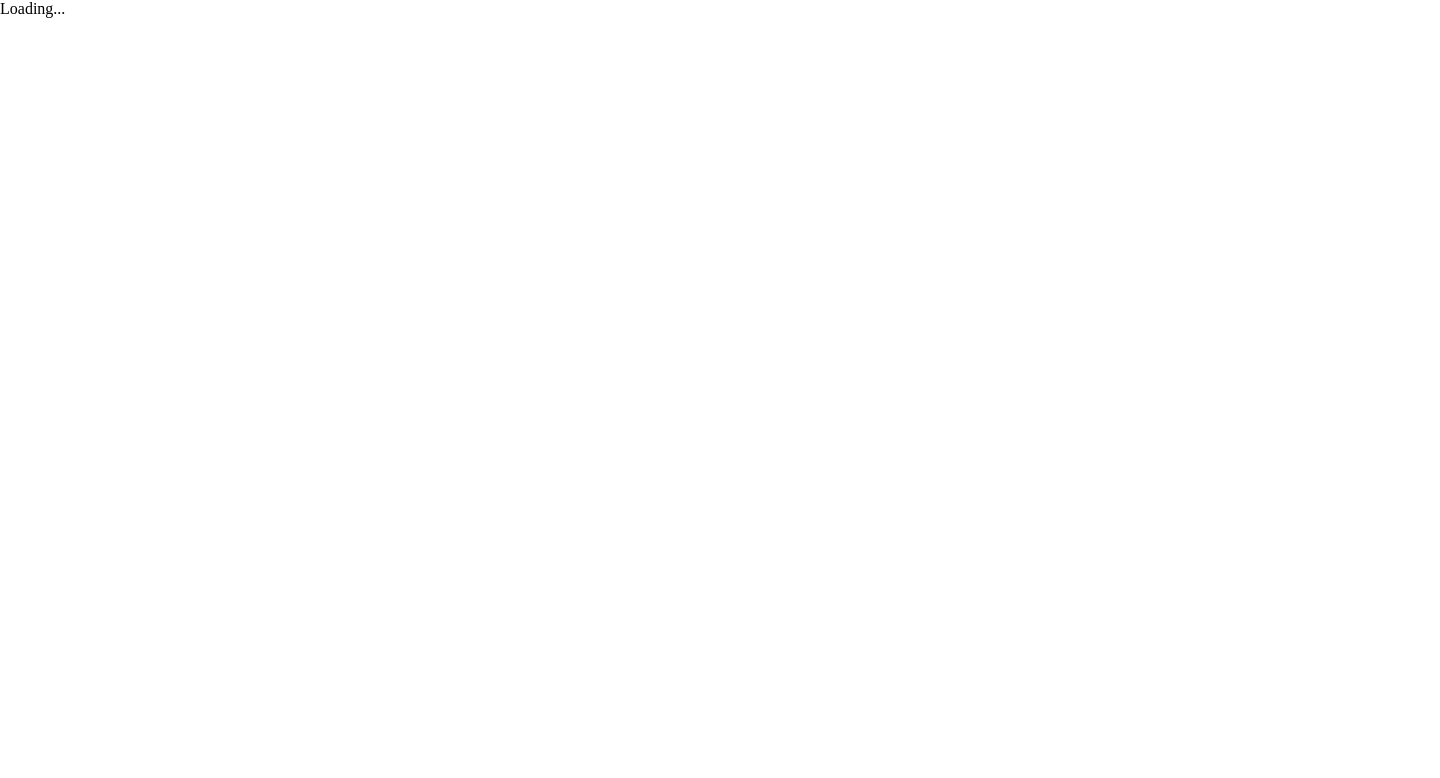 scroll, scrollTop: 0, scrollLeft: 0, axis: both 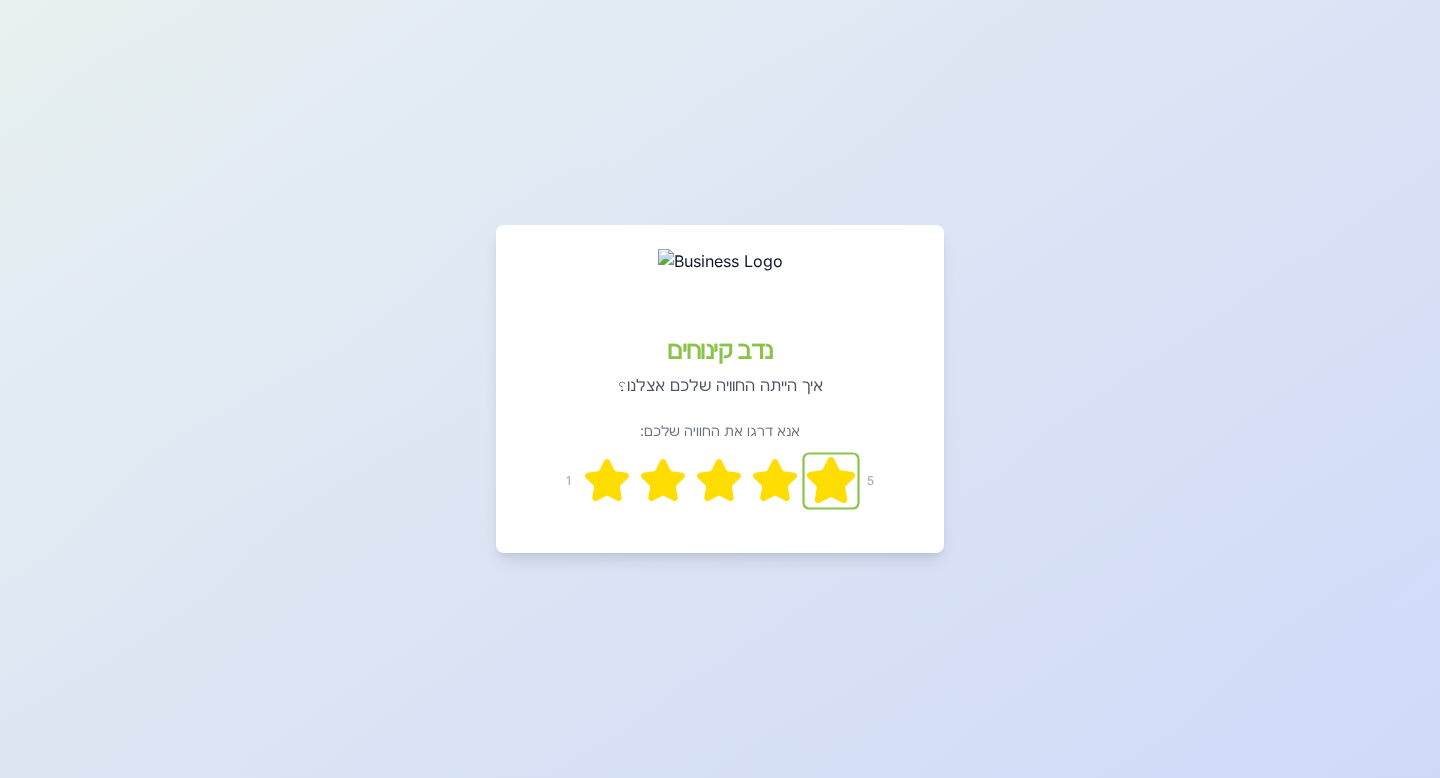 click 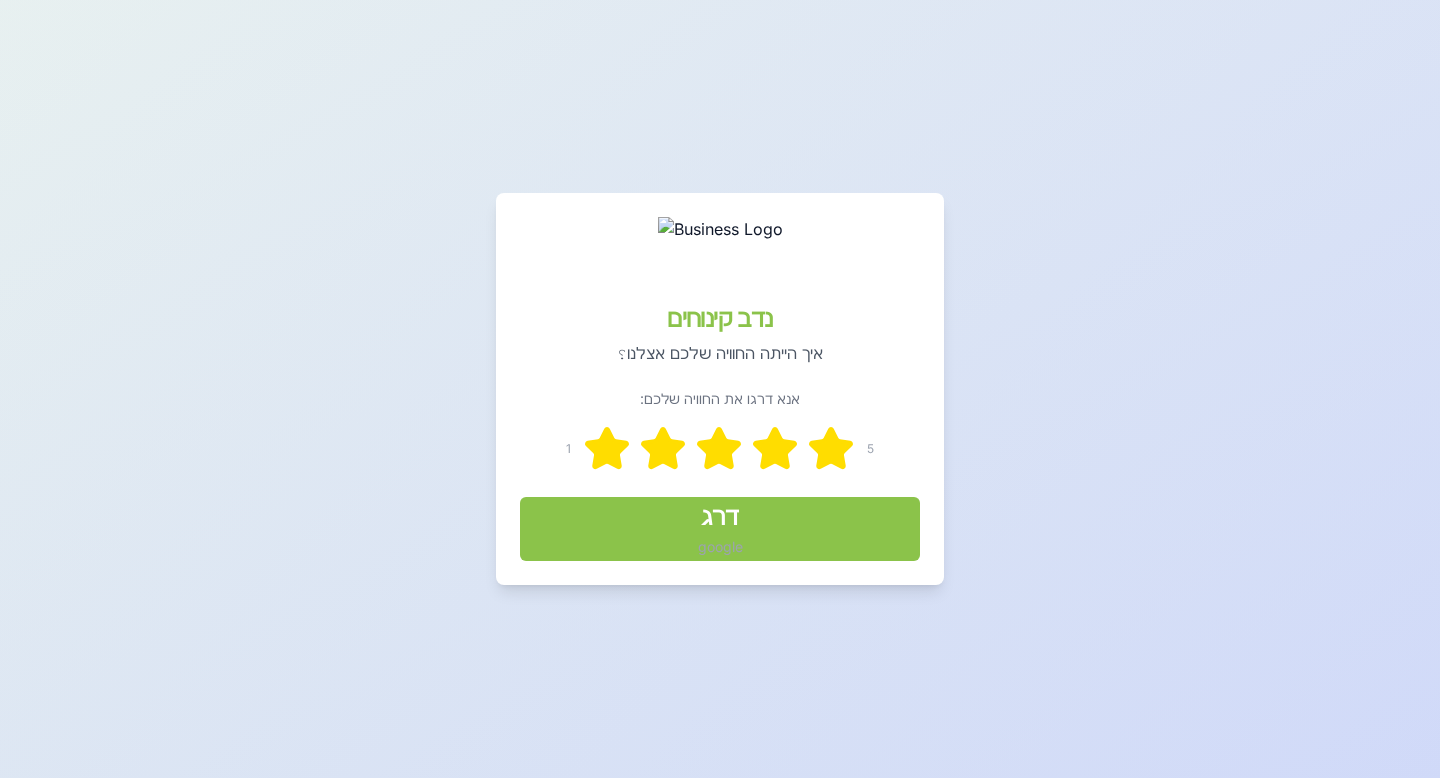 click on "דרג google" at bounding box center (720, 529) 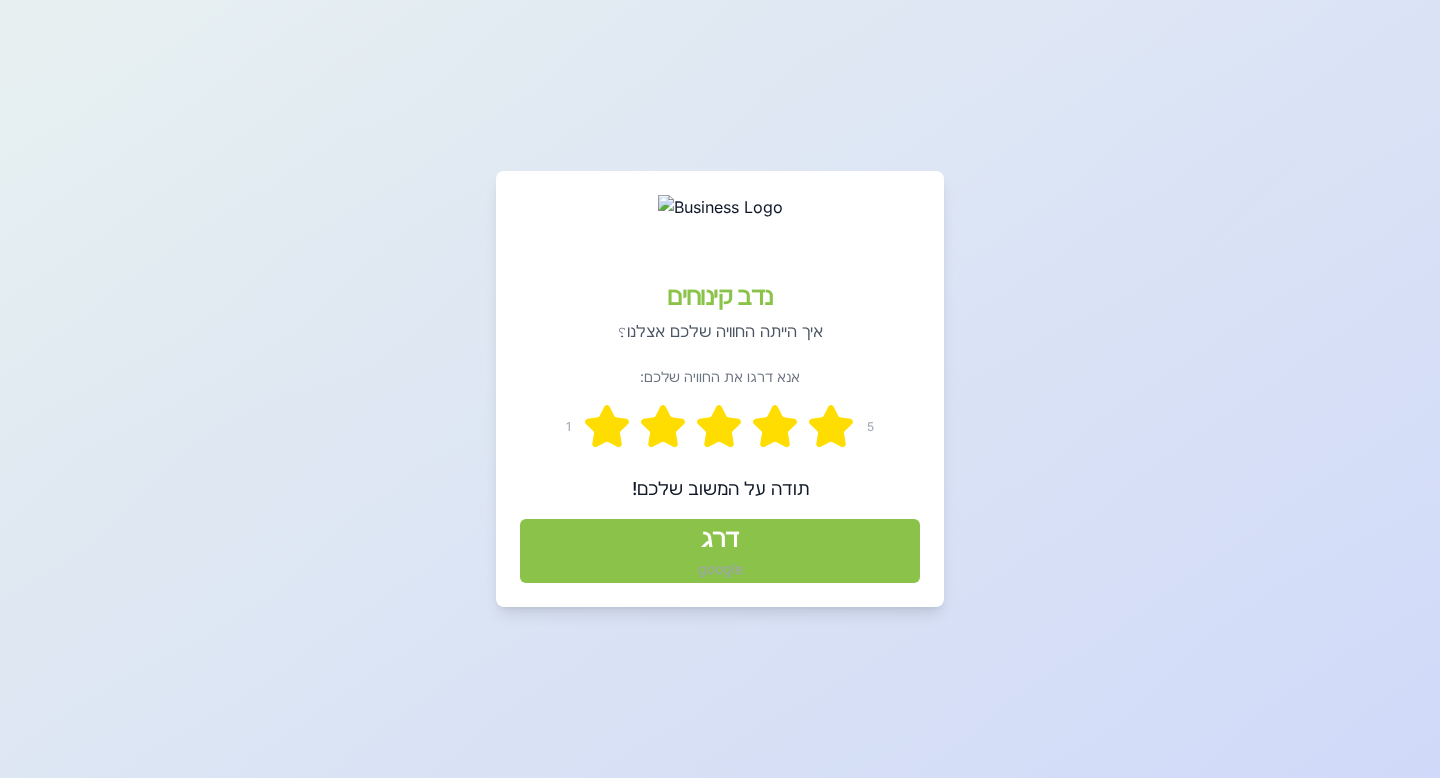 click 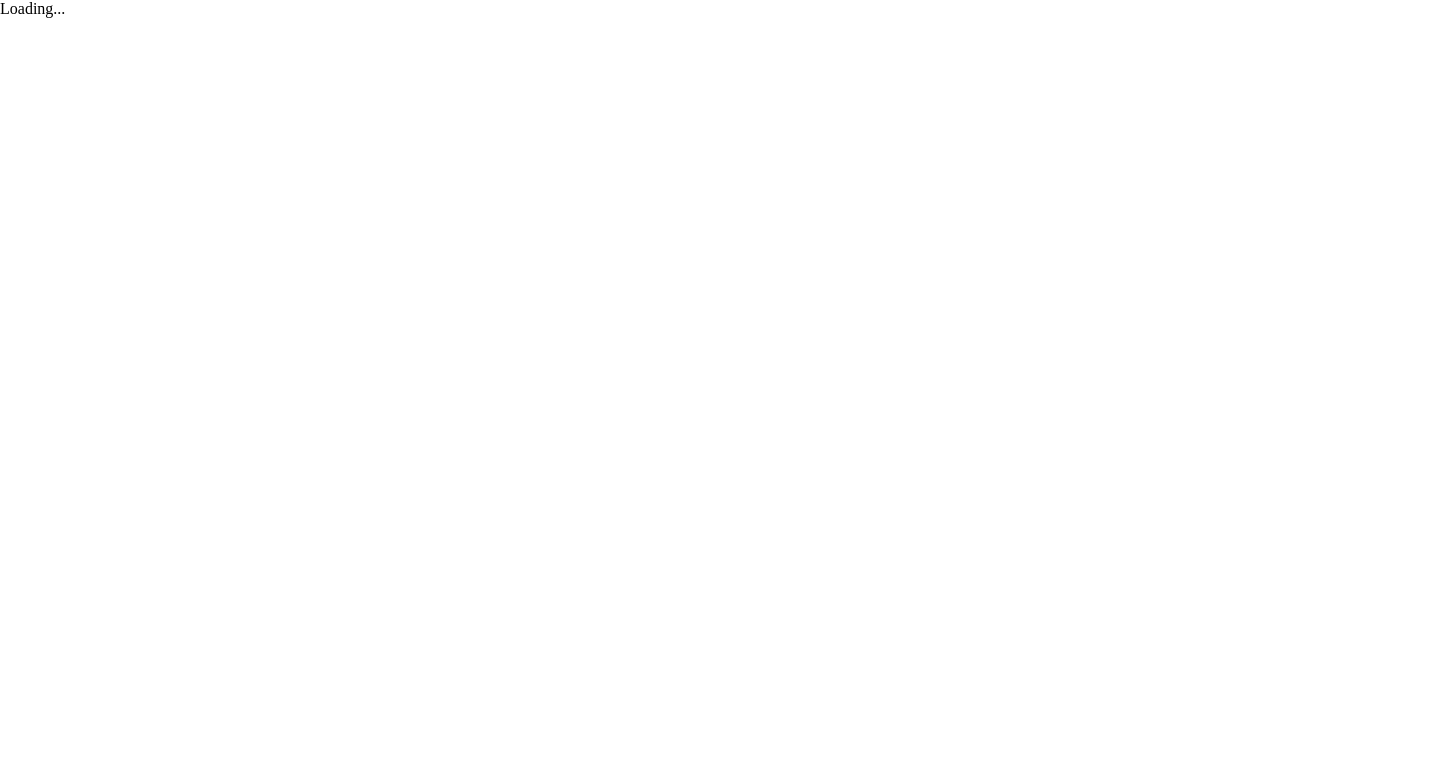 scroll, scrollTop: 0, scrollLeft: 0, axis: both 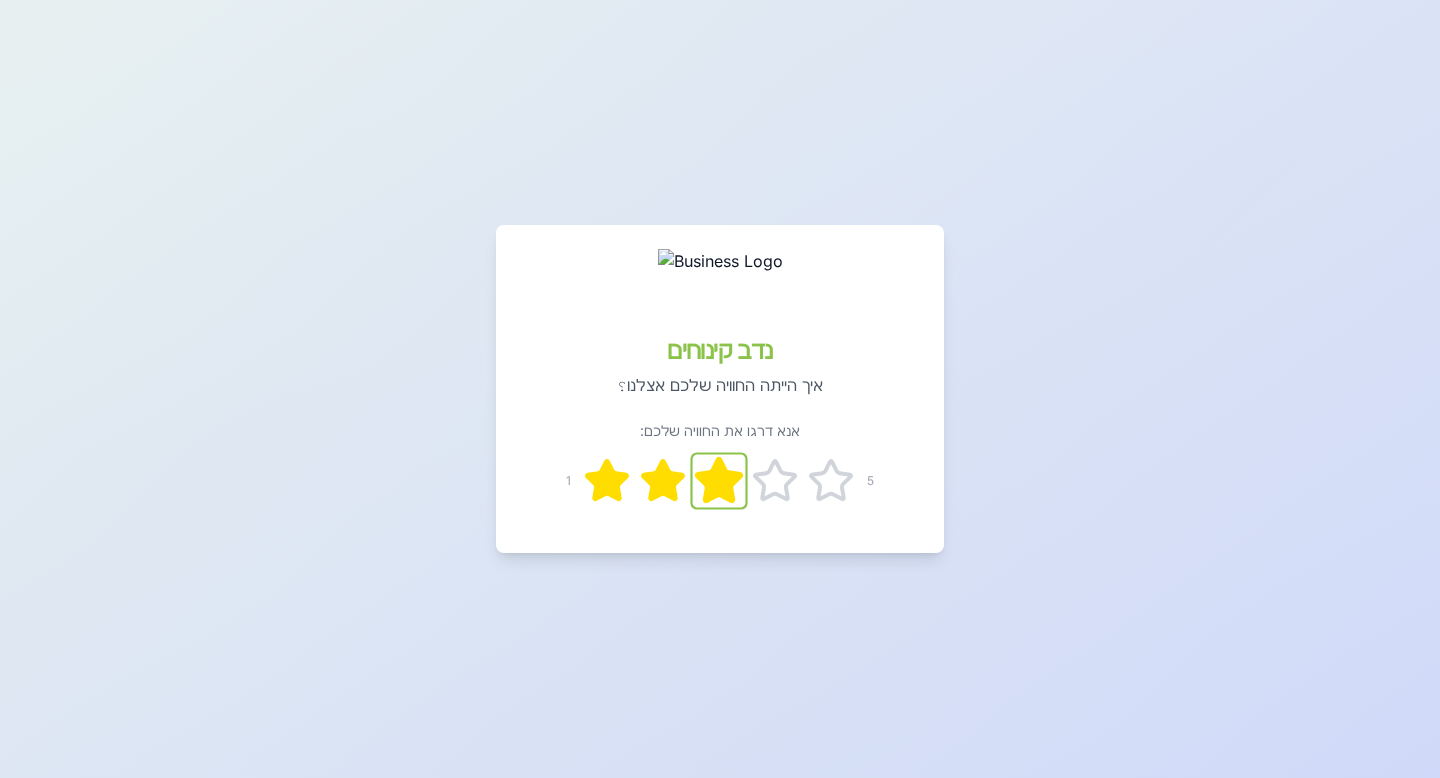 click 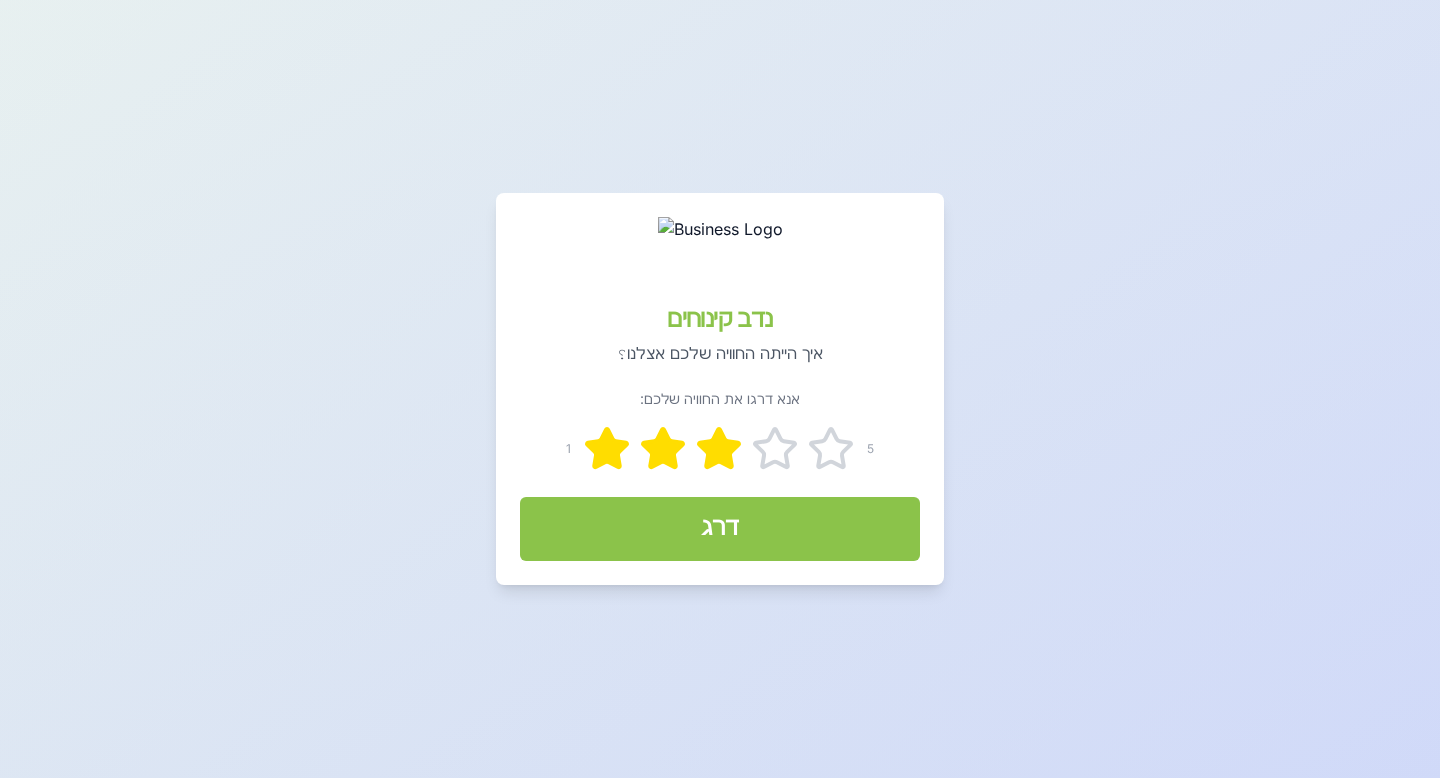 click on "דרג" at bounding box center (720, 527) 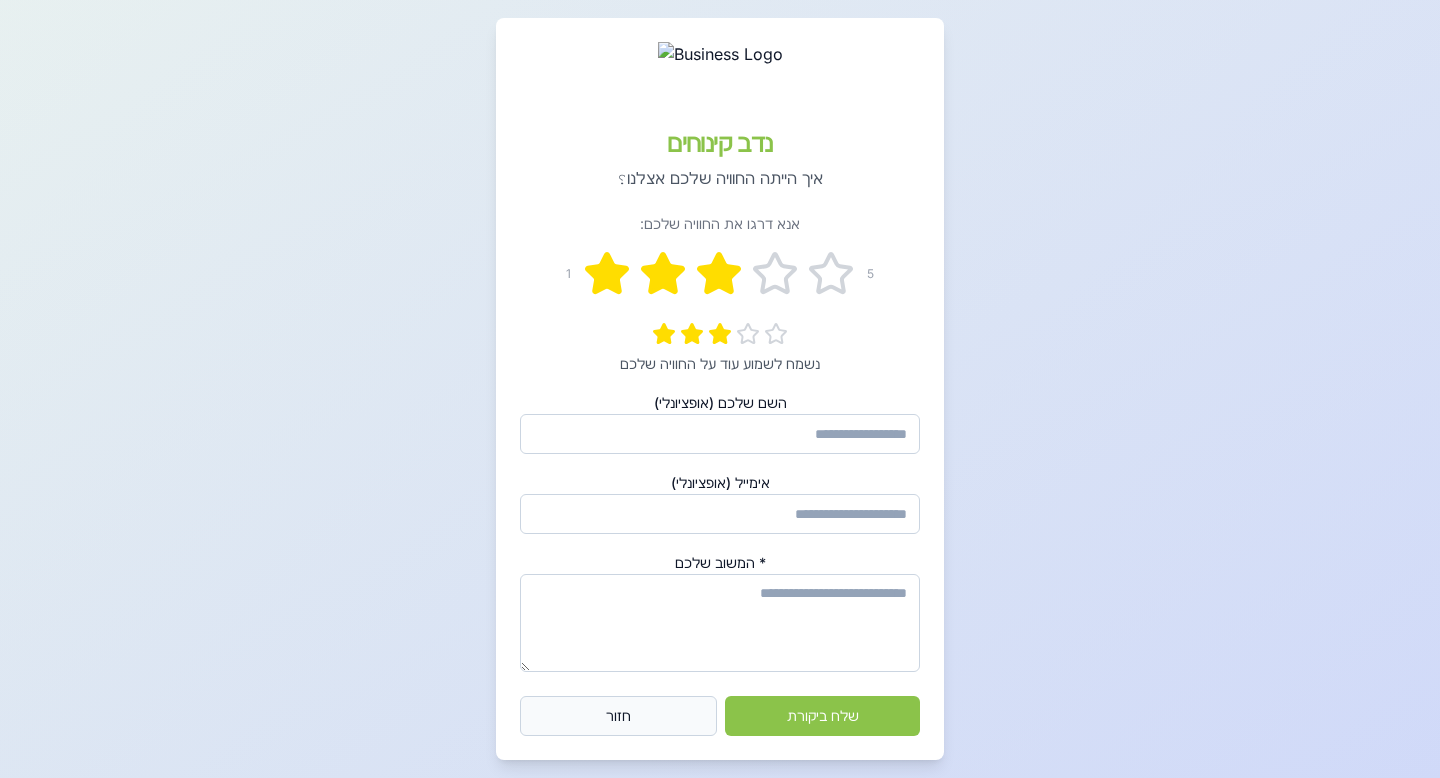 click on "חזור" at bounding box center [618, 716] 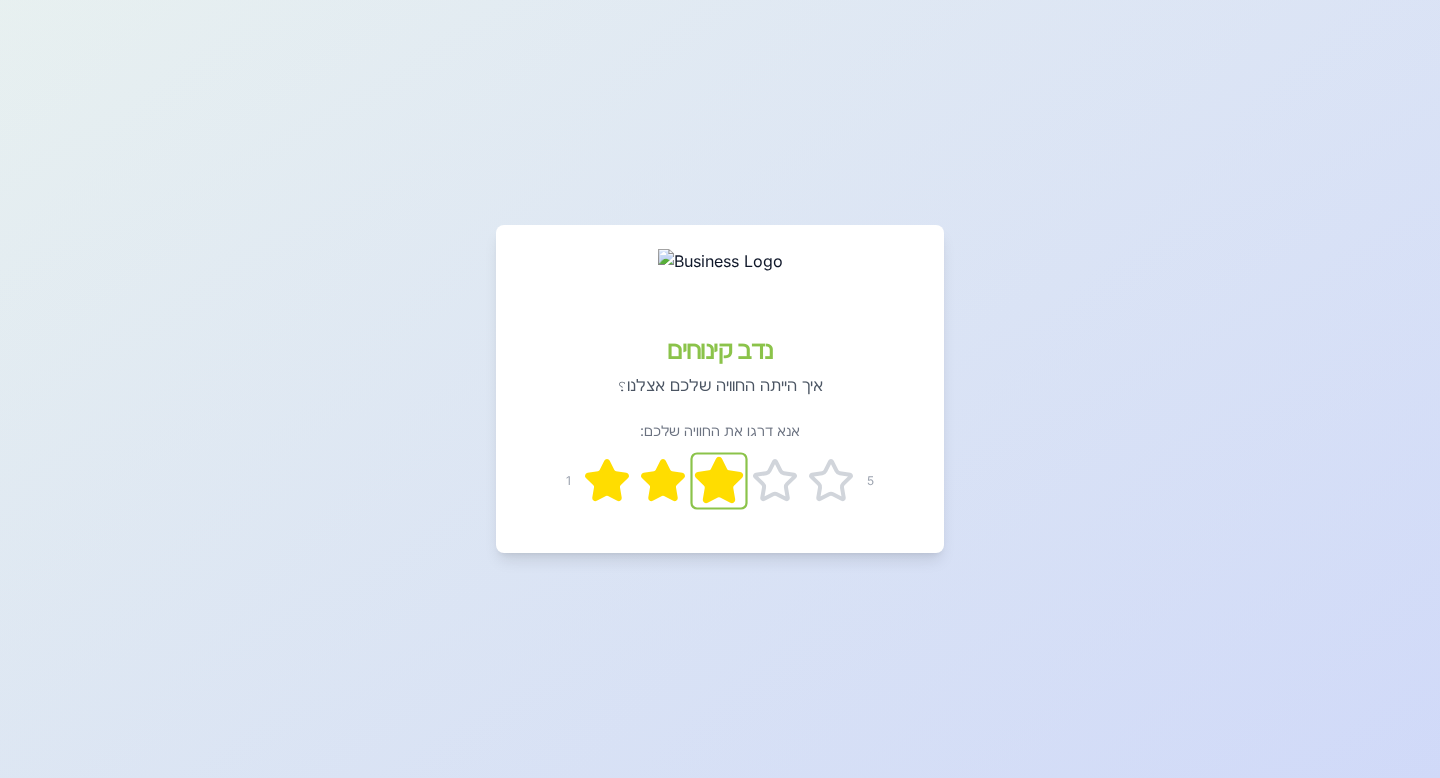 click 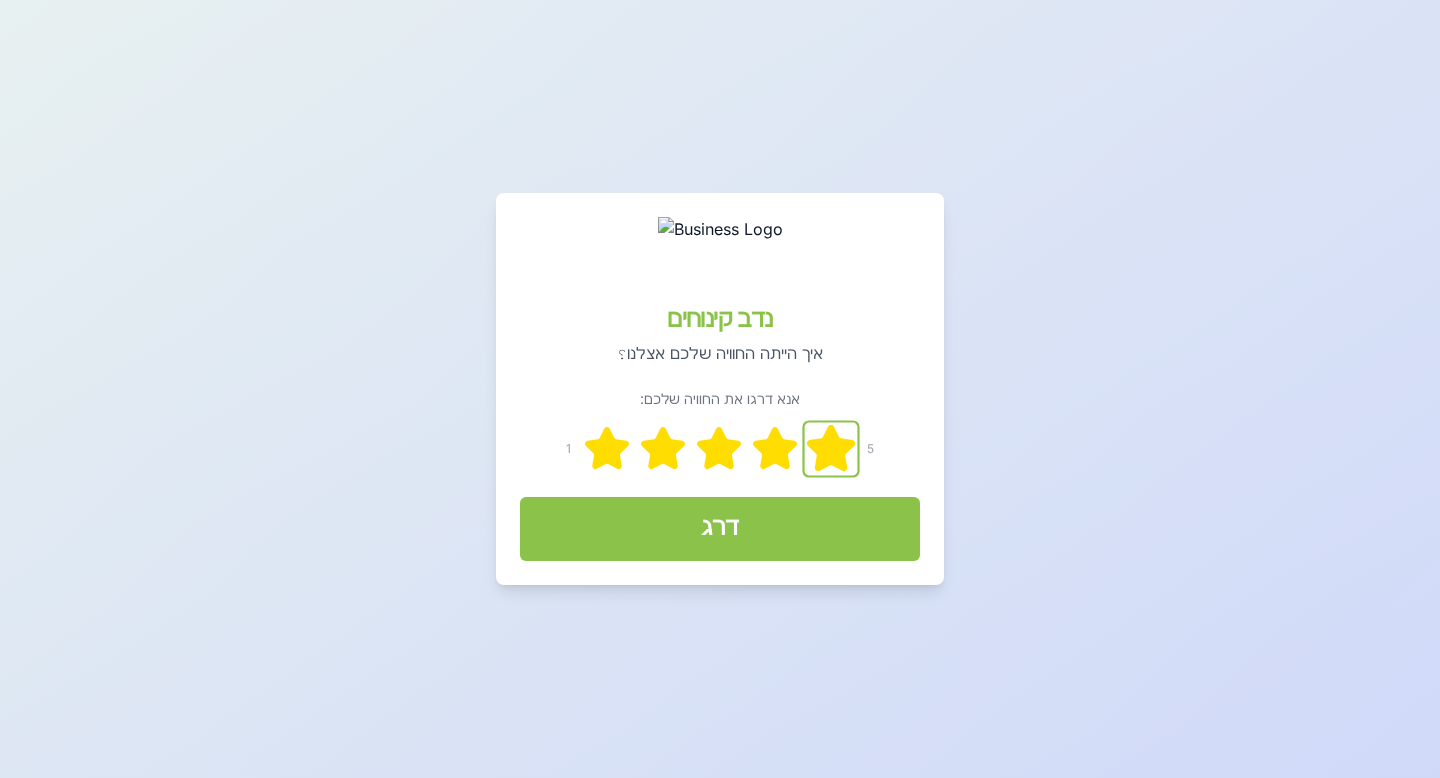 click 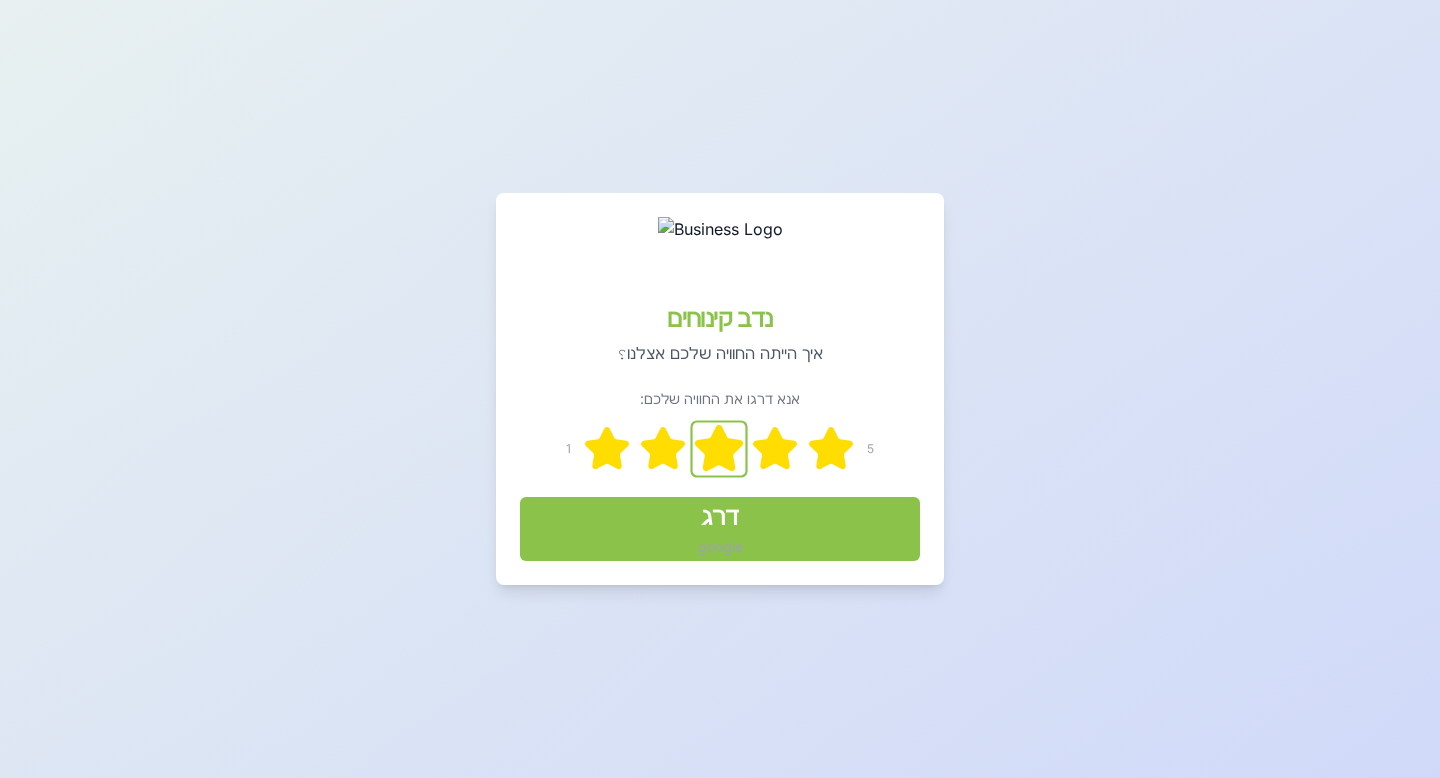 click 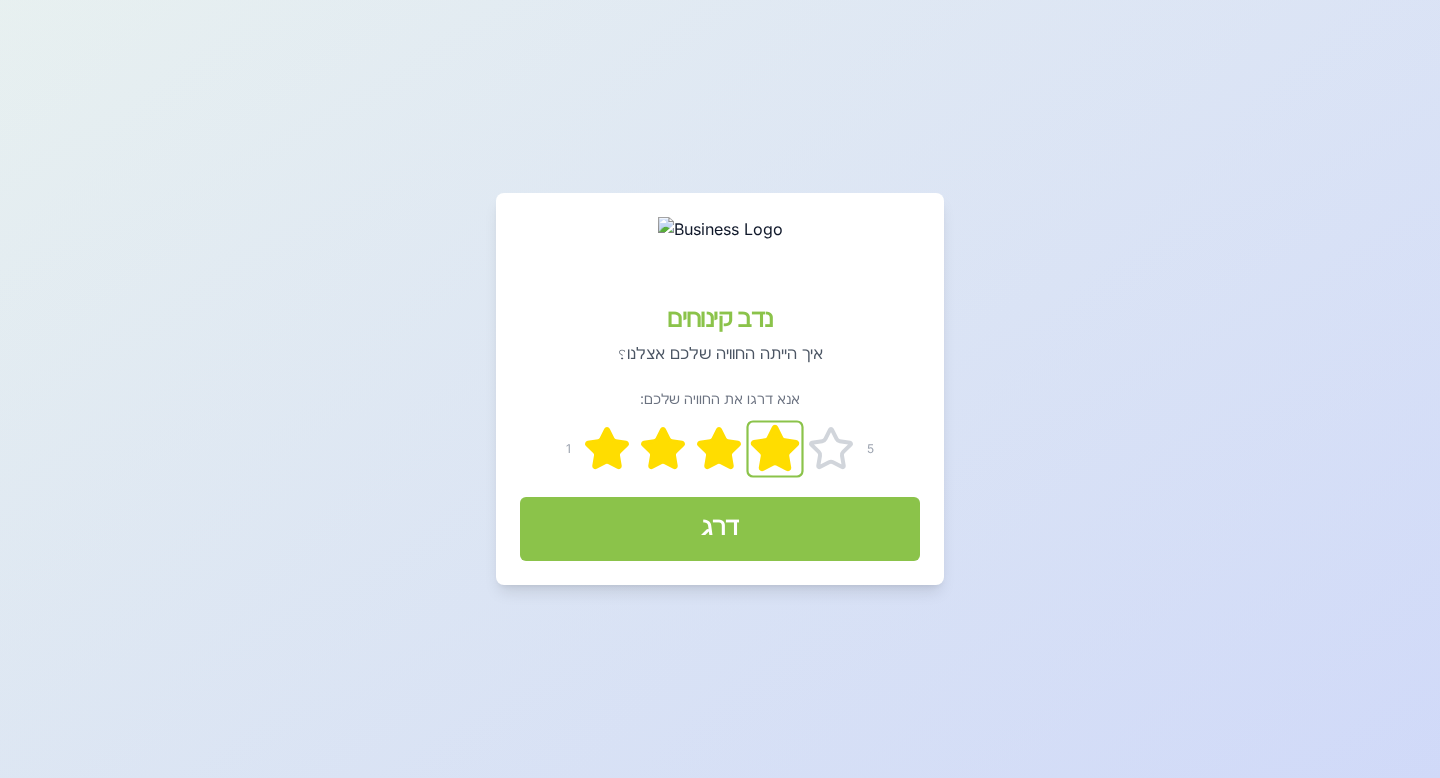 click 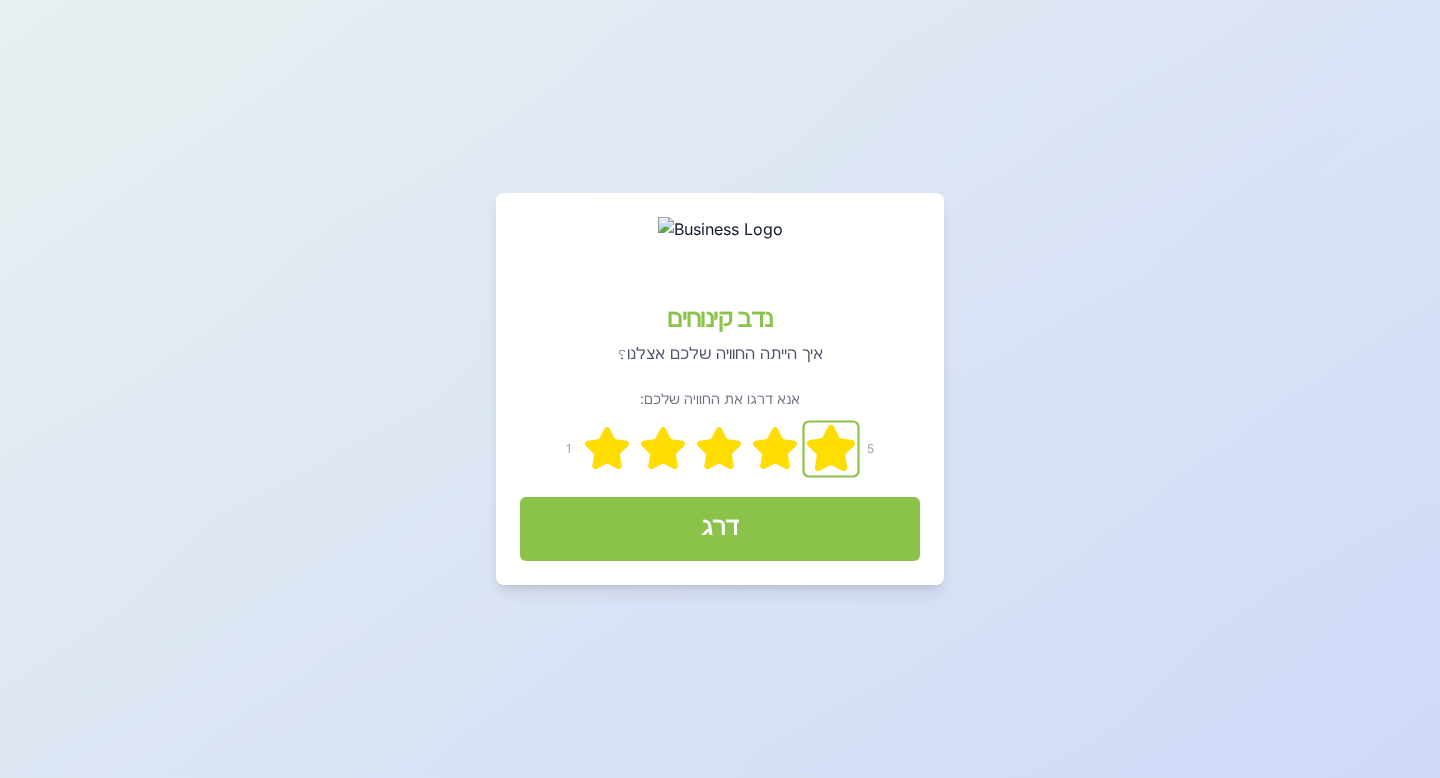 click 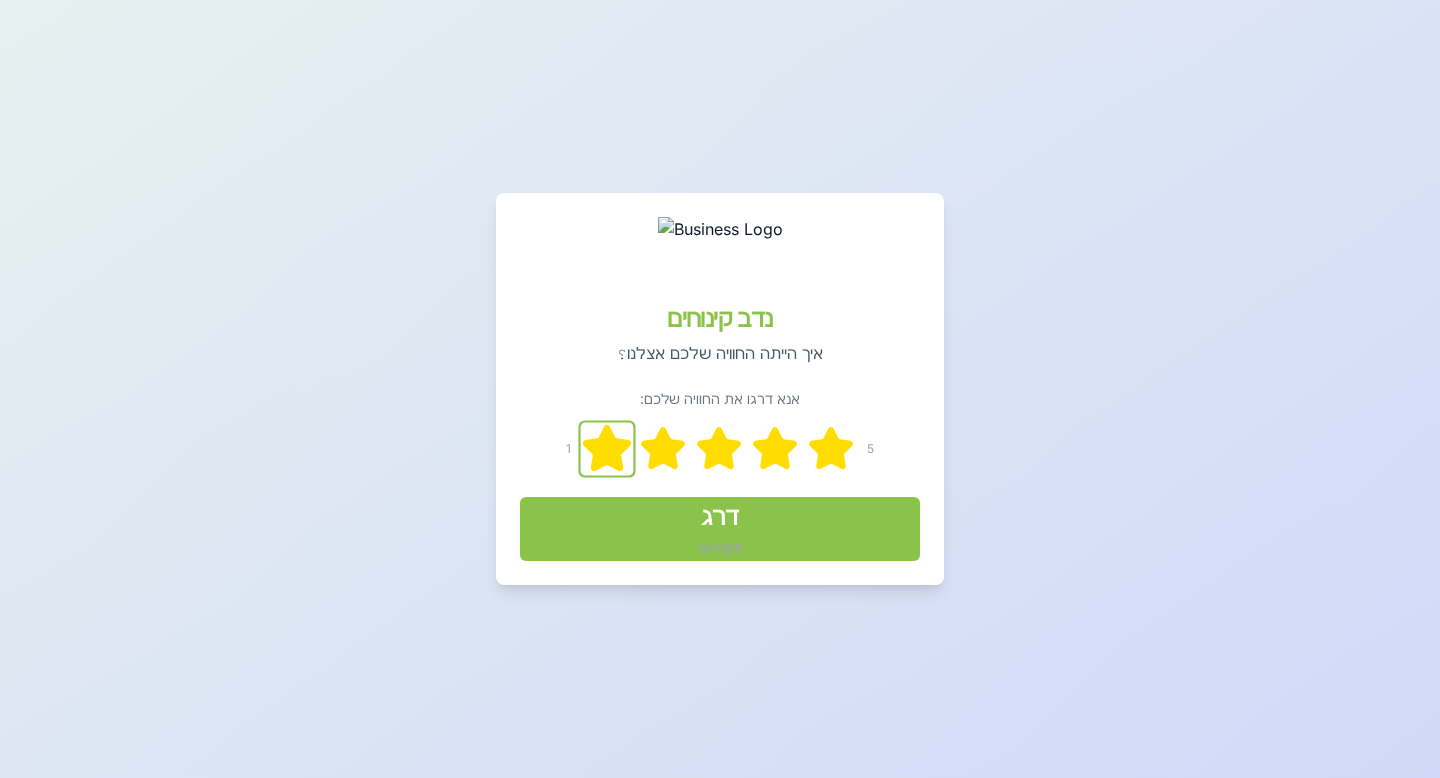 click 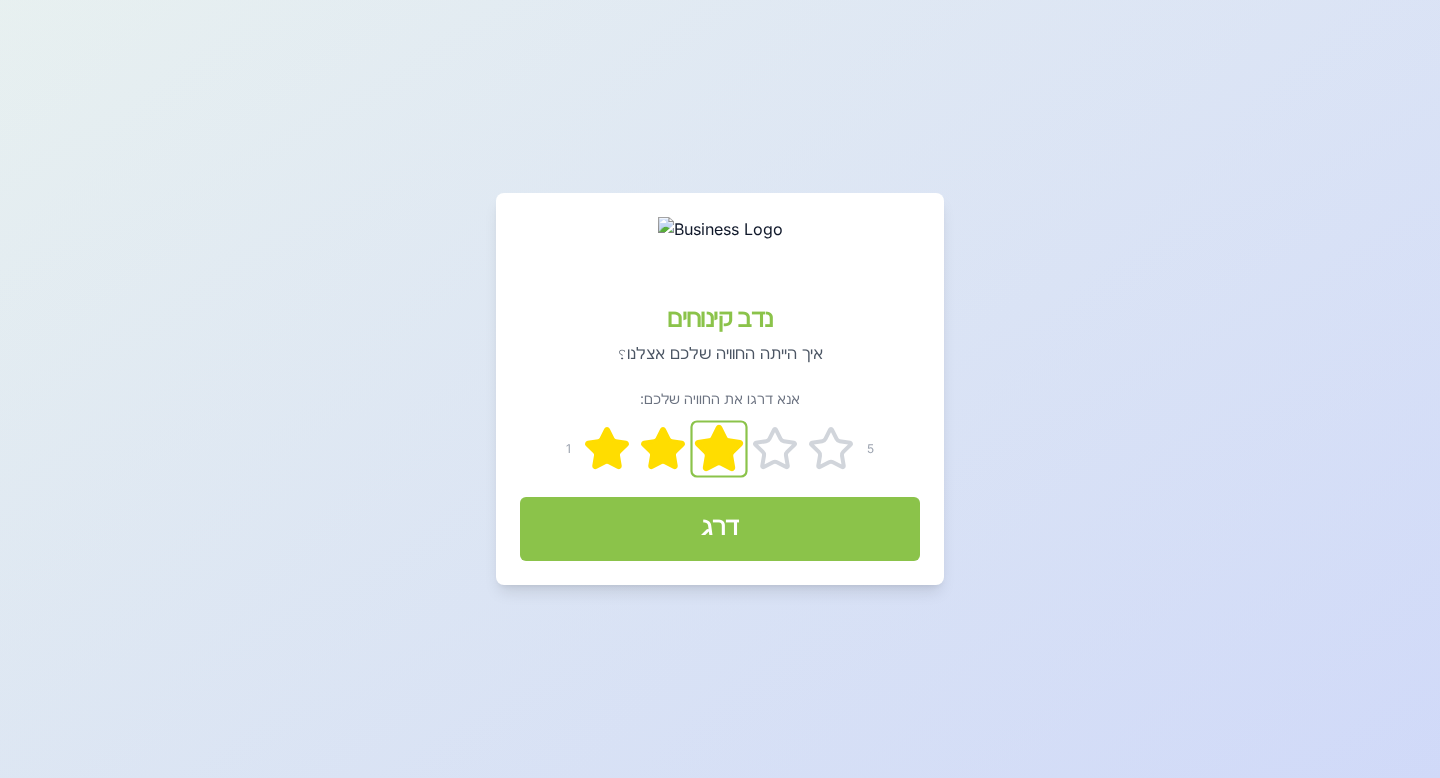 click 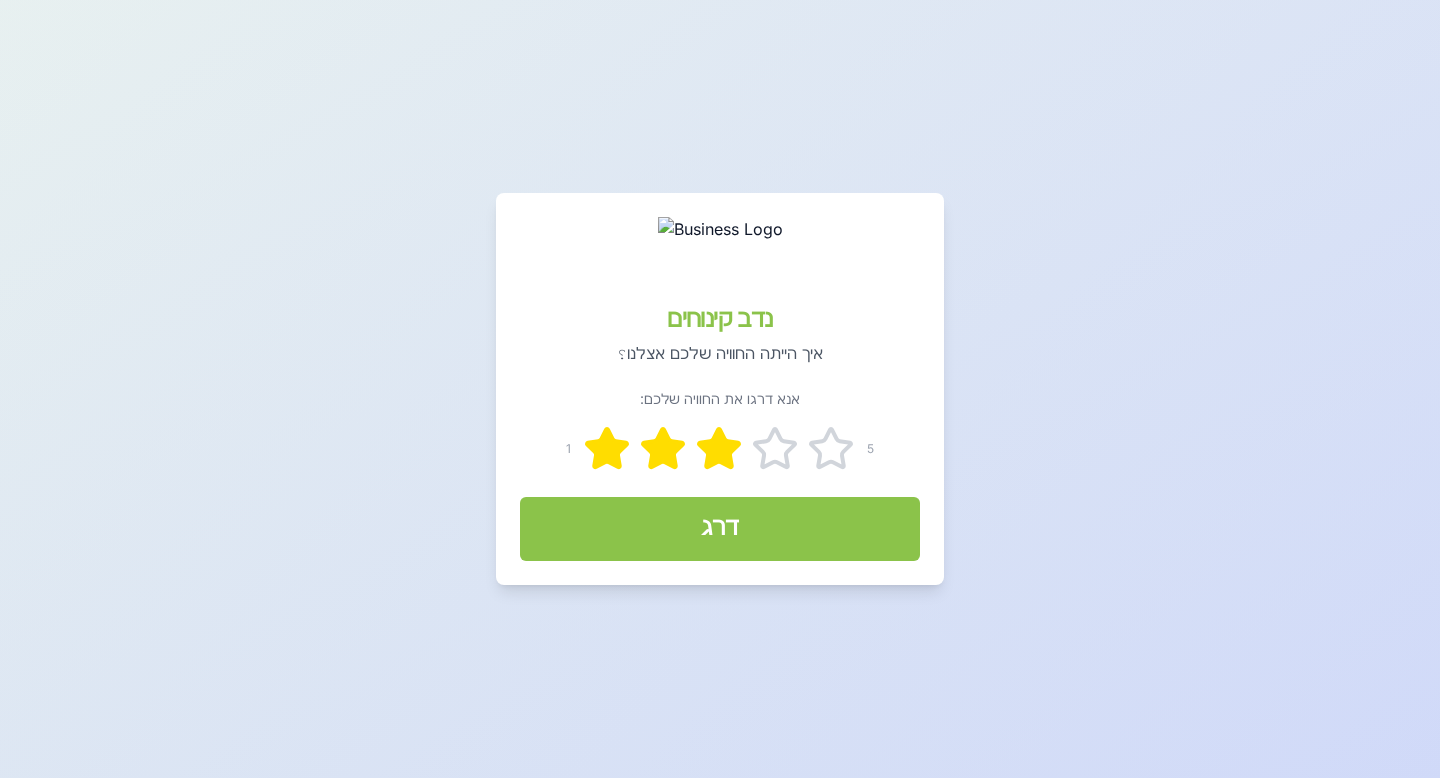 click on "דרג" at bounding box center (720, 527) 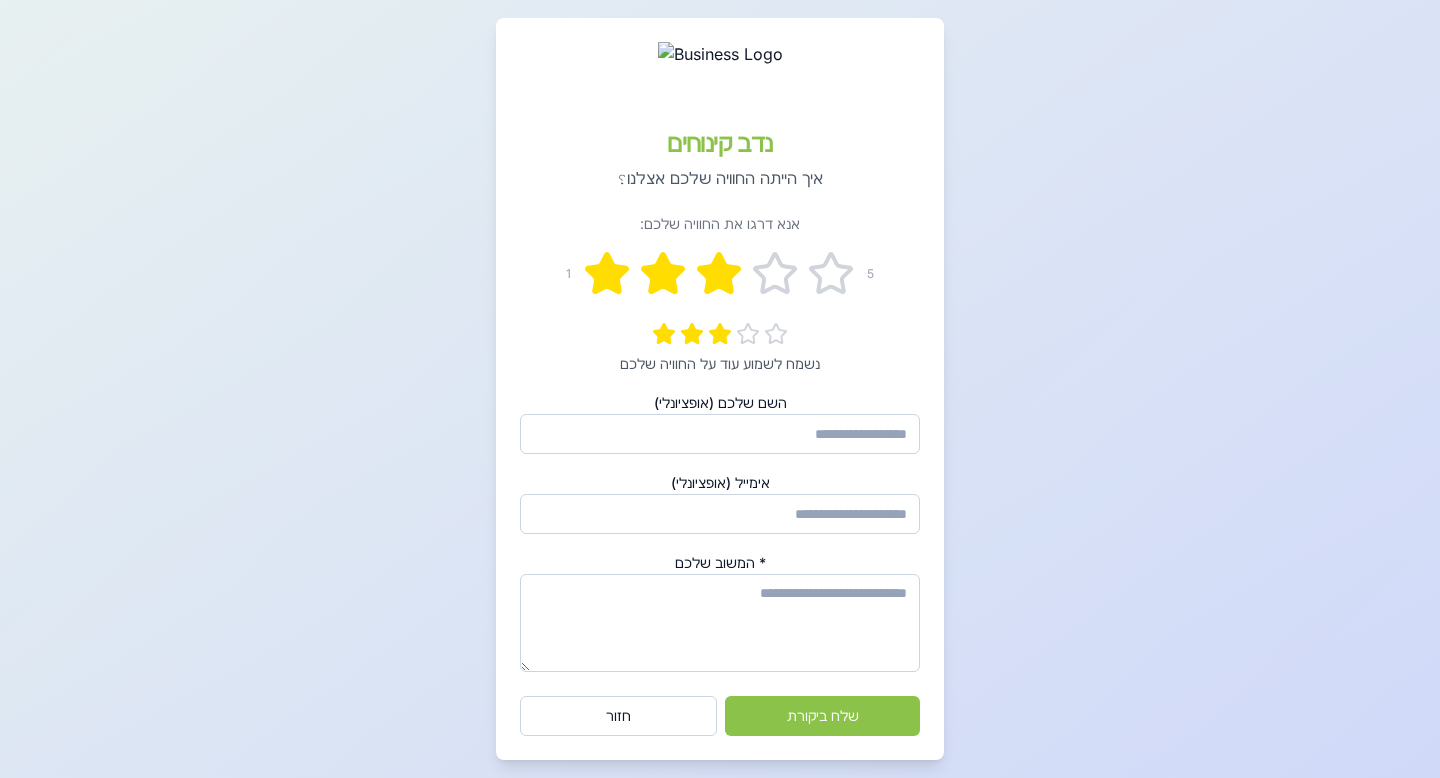 click on "השם שלכם (אופציונלי)" at bounding box center [720, 434] 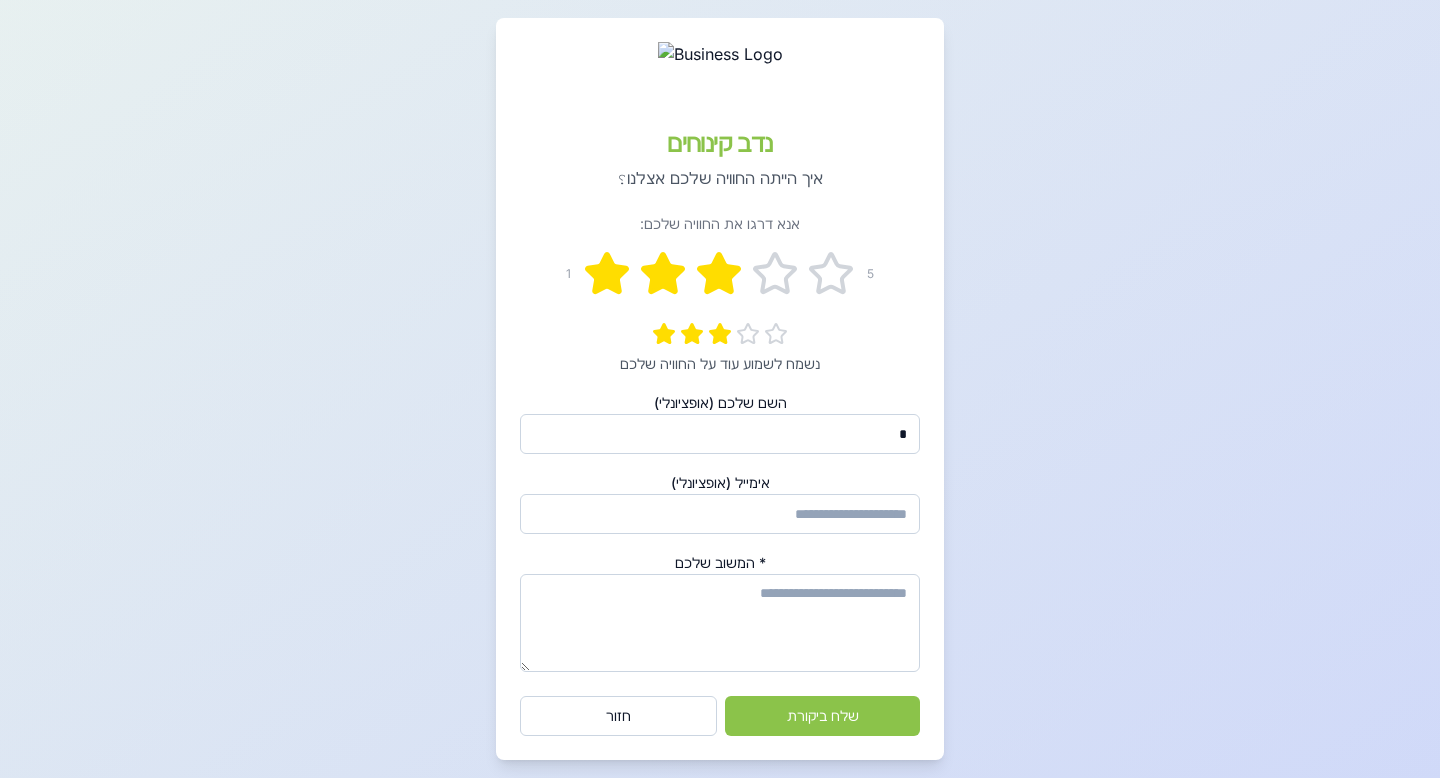 type on "*" 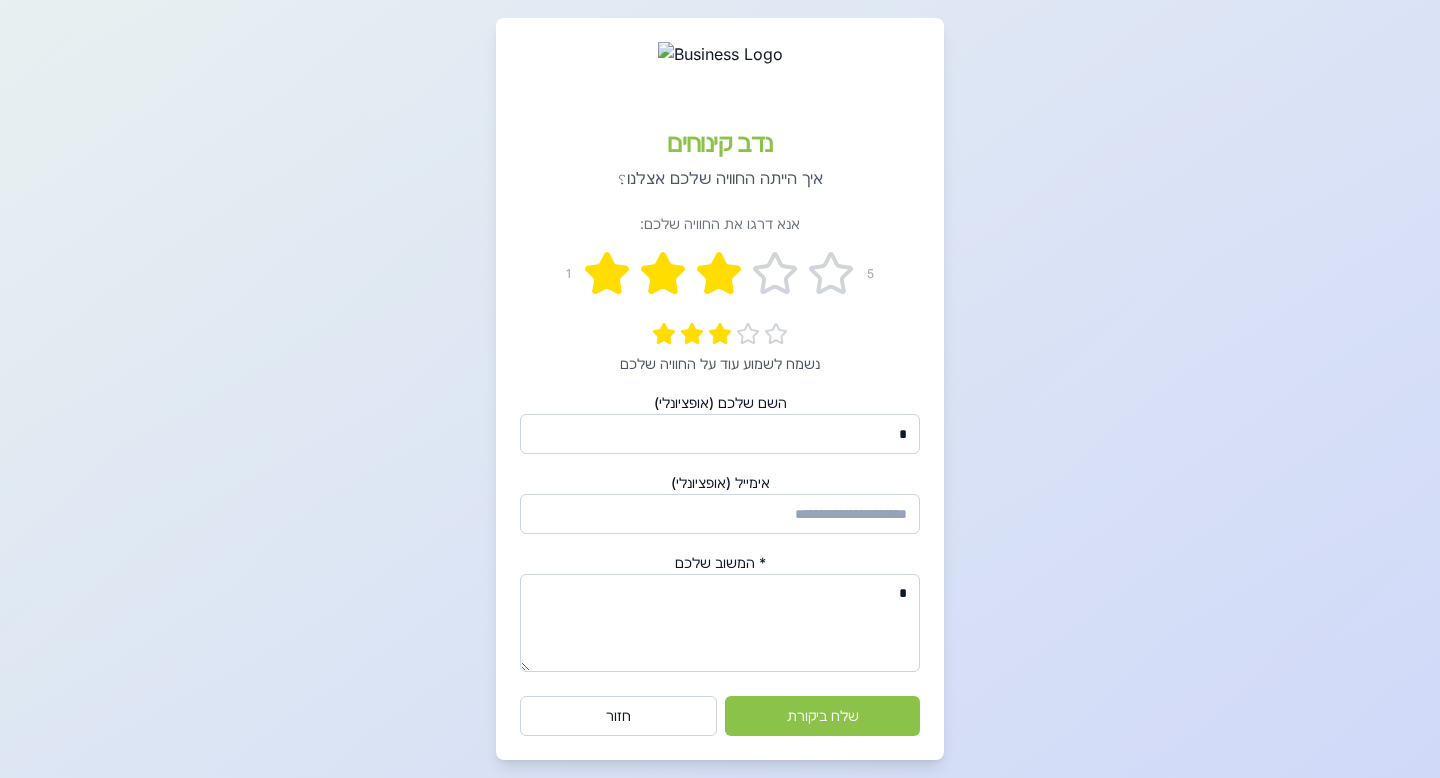 type on "*" 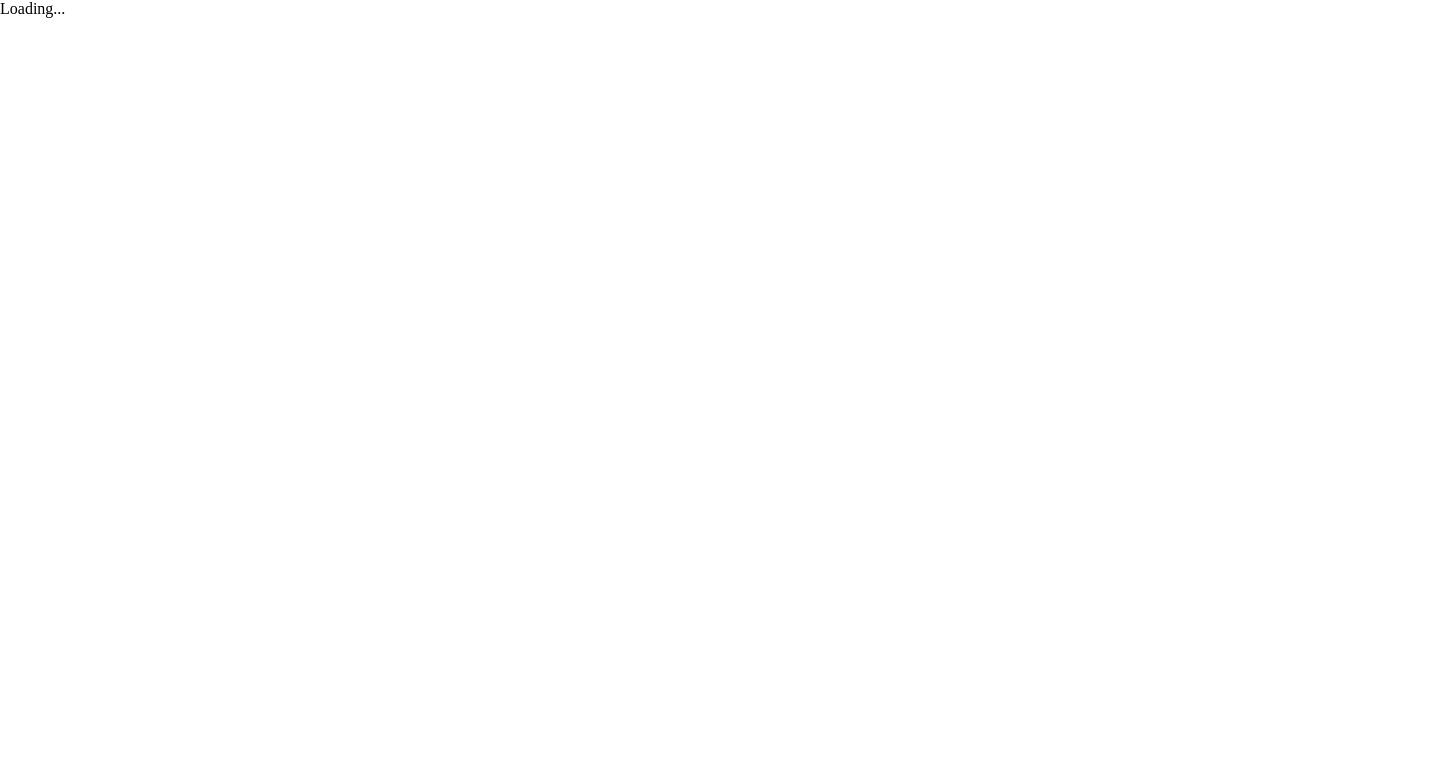 scroll, scrollTop: 0, scrollLeft: 0, axis: both 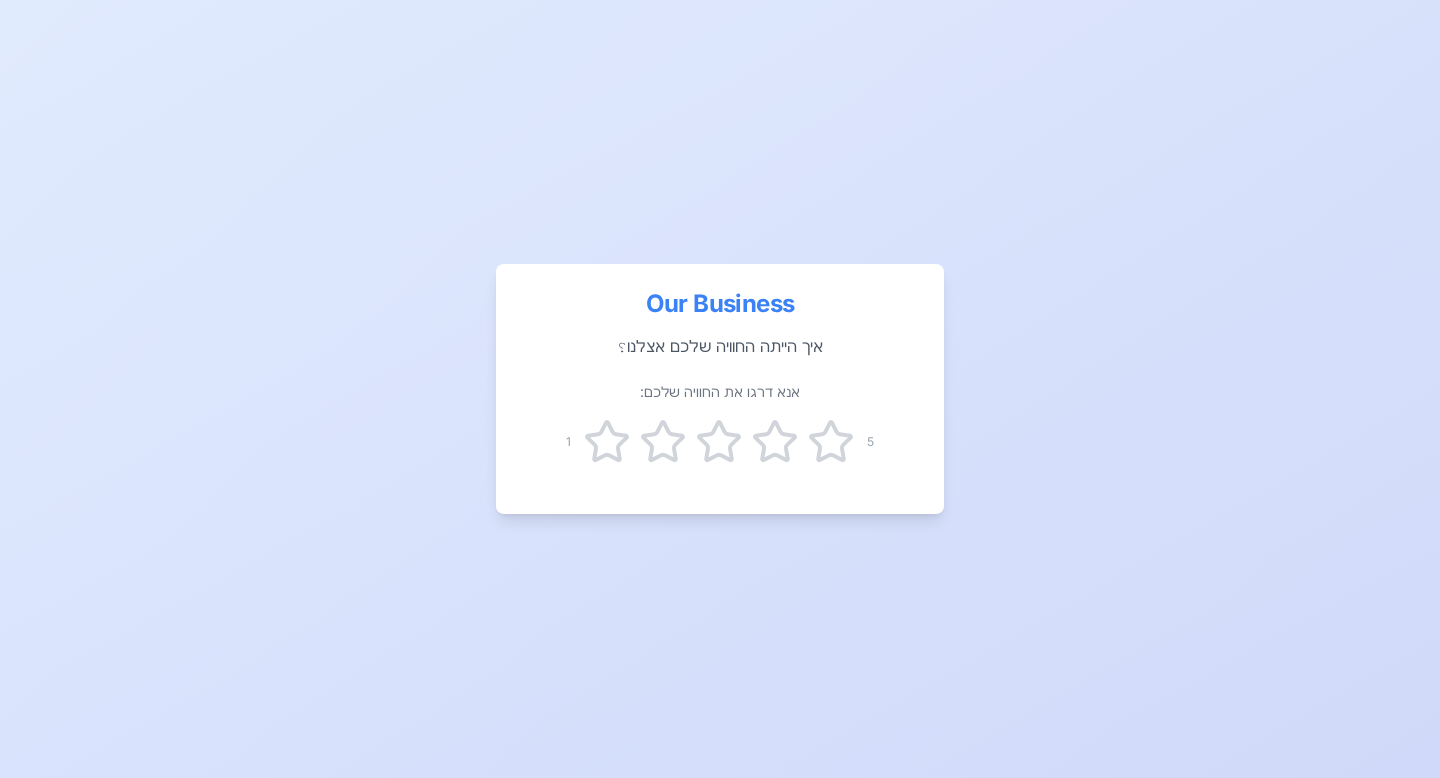 click on "אנא דרגו את החוויה שלכם: 1 5" at bounding box center [720, 424] 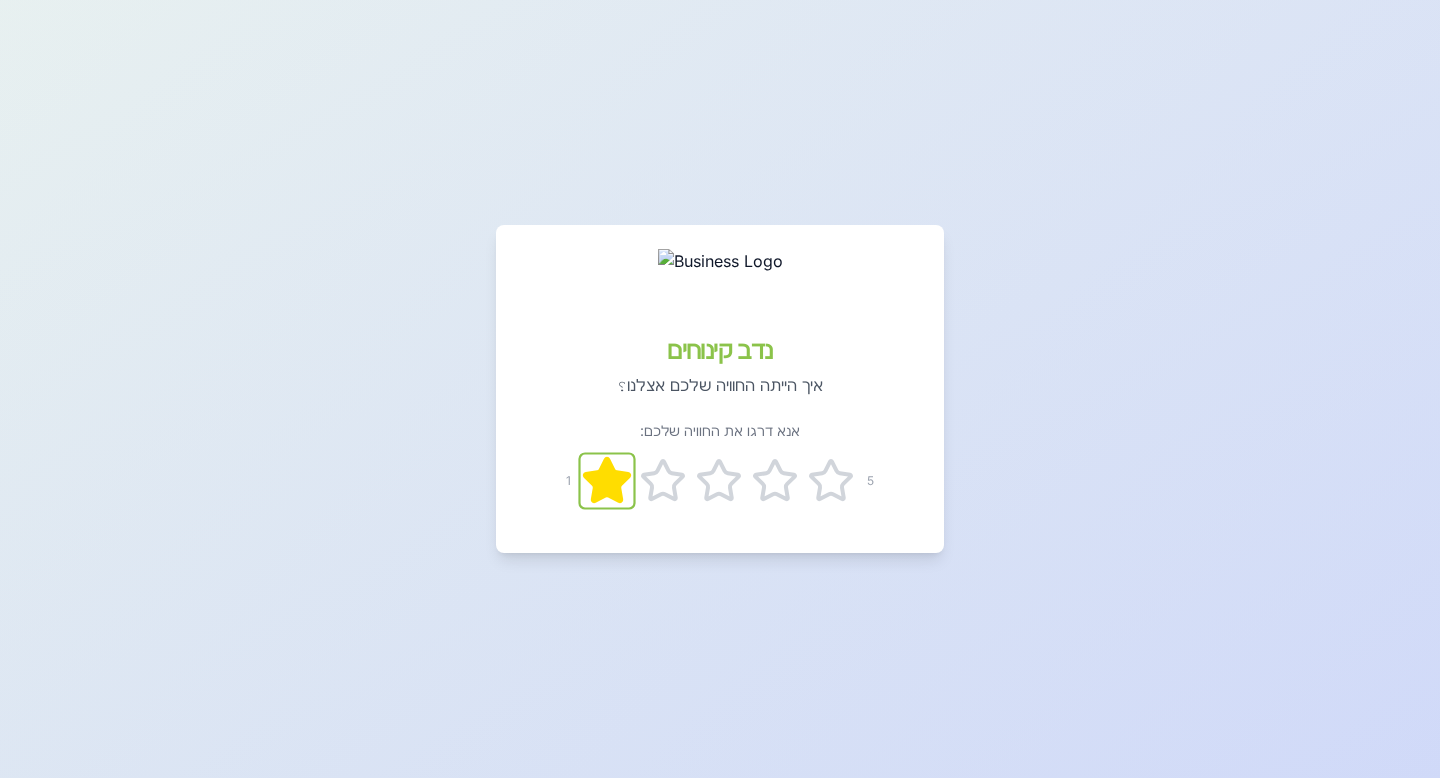 click 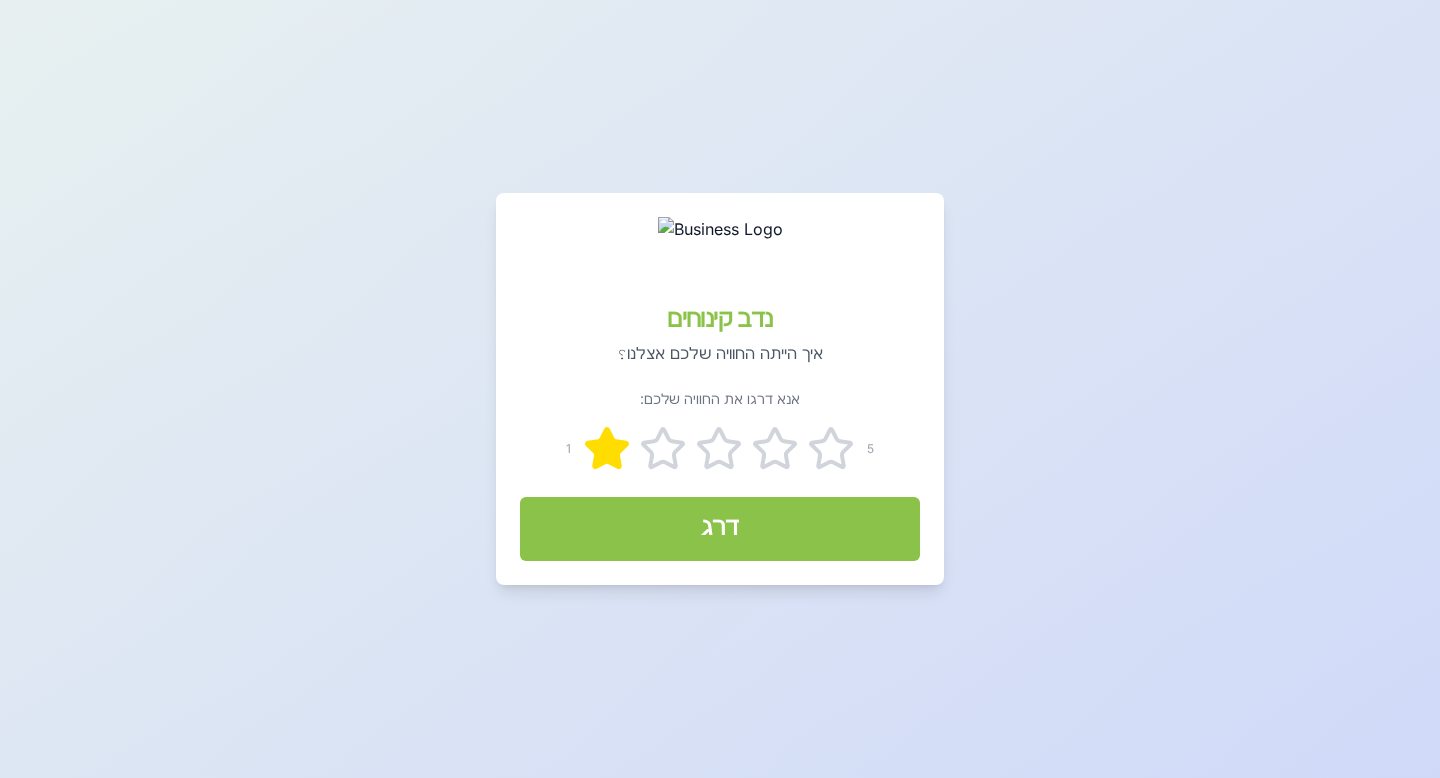 click on "דרג" at bounding box center [720, 529] 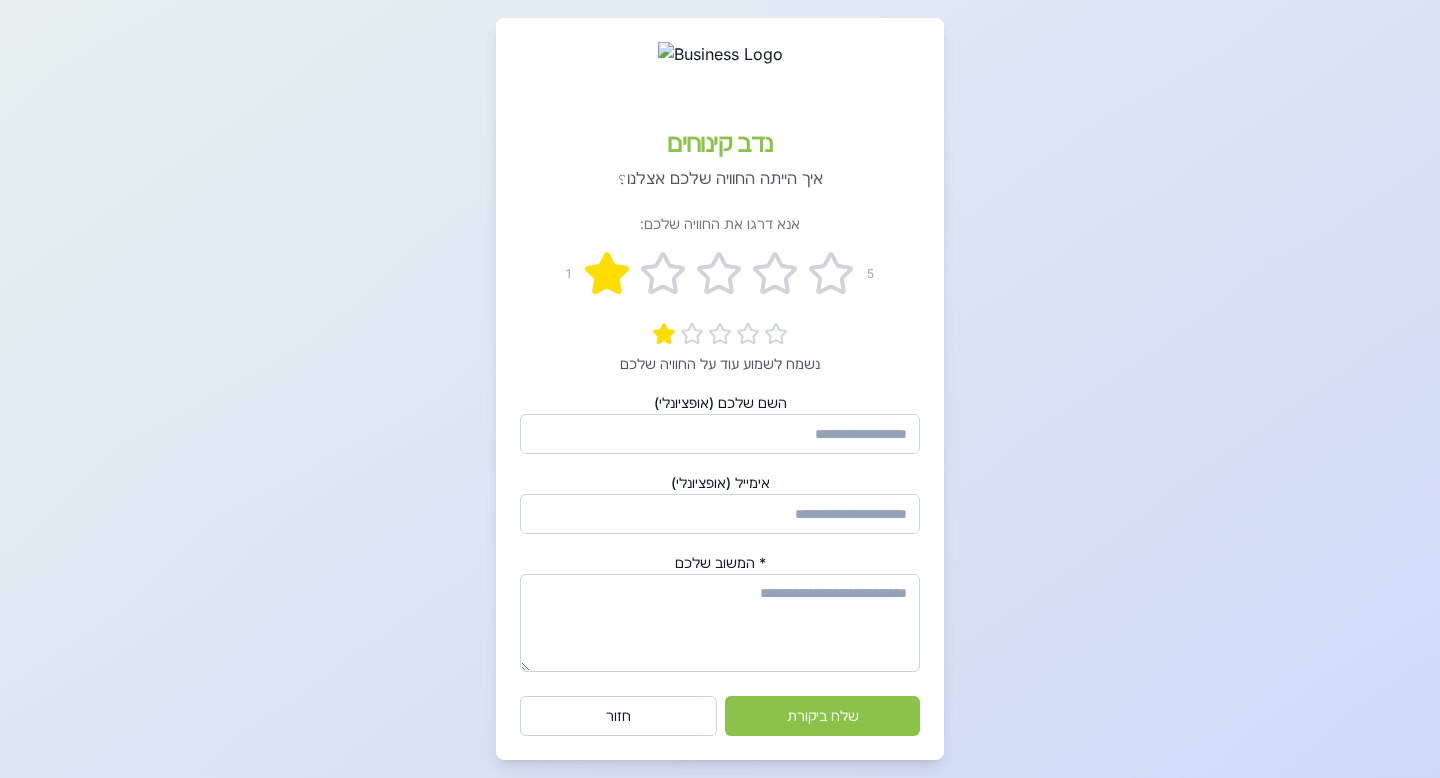 click on "השם שלכם (אופציונלי)" at bounding box center (720, 434) 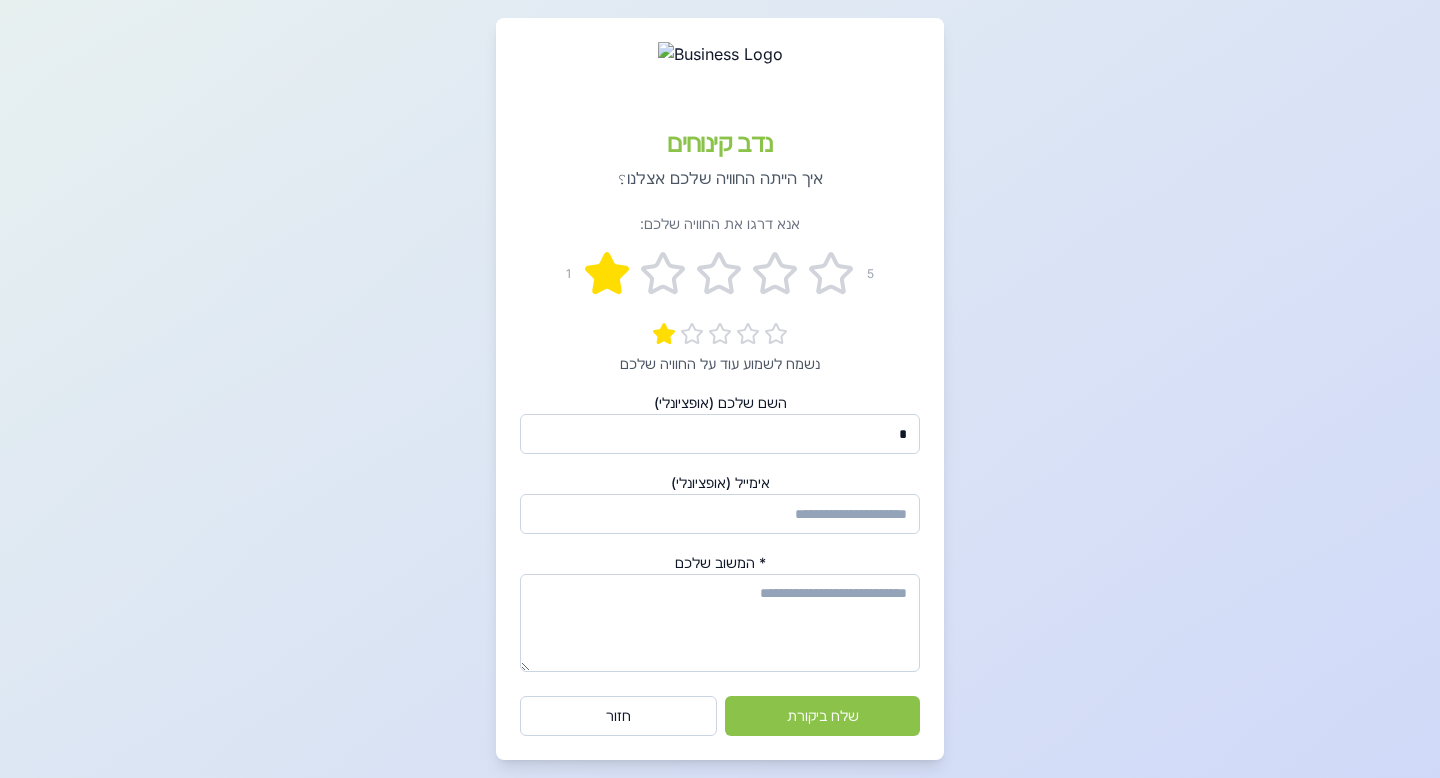 type on "*" 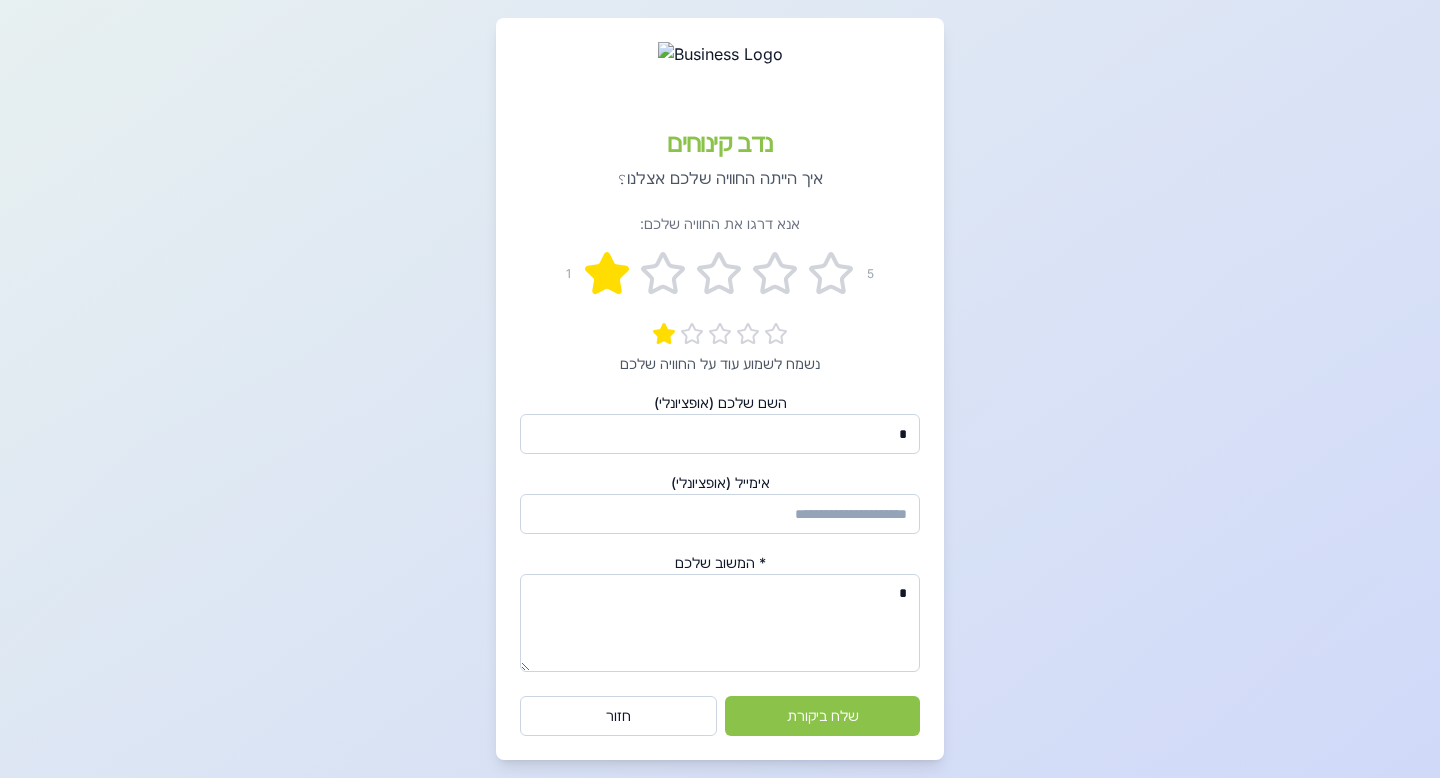type on "*" 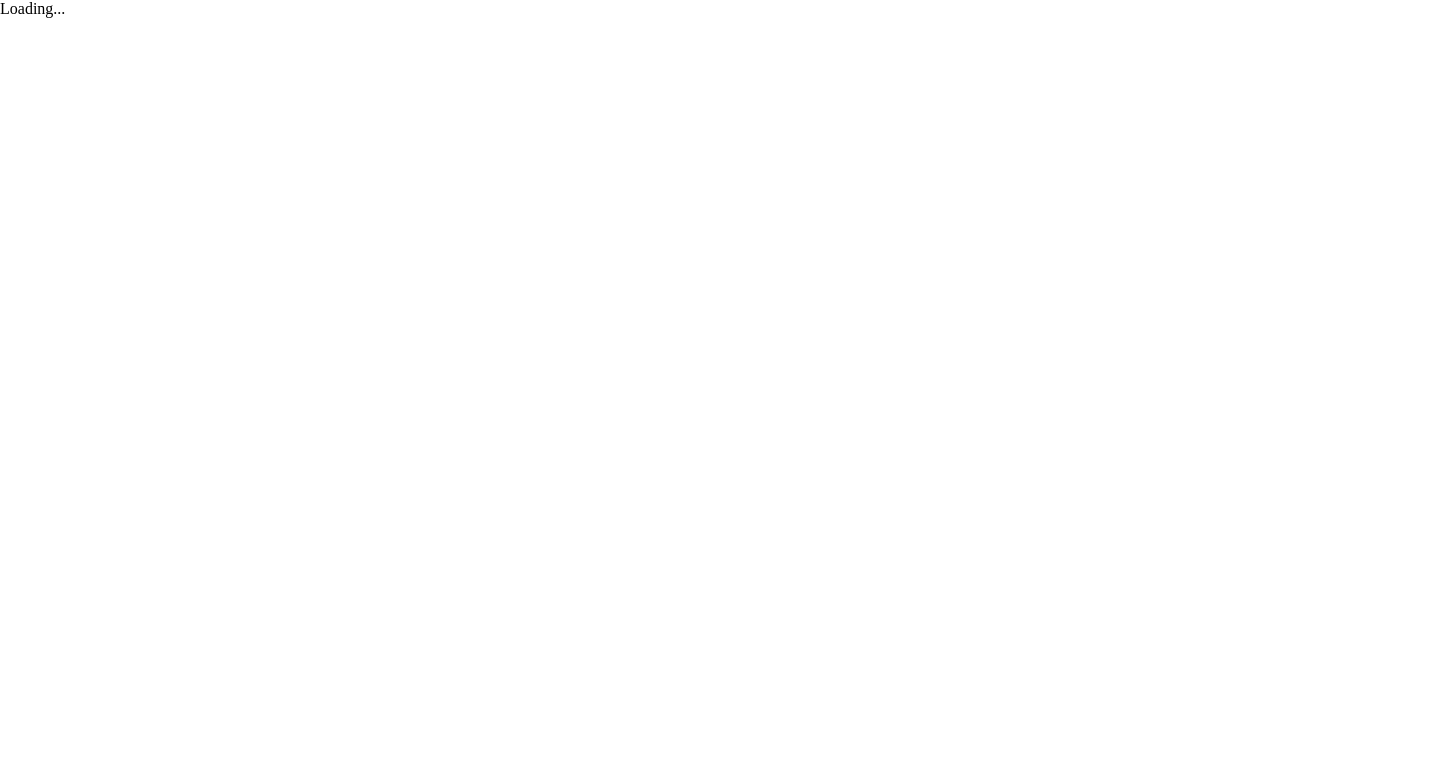 scroll, scrollTop: 0, scrollLeft: 0, axis: both 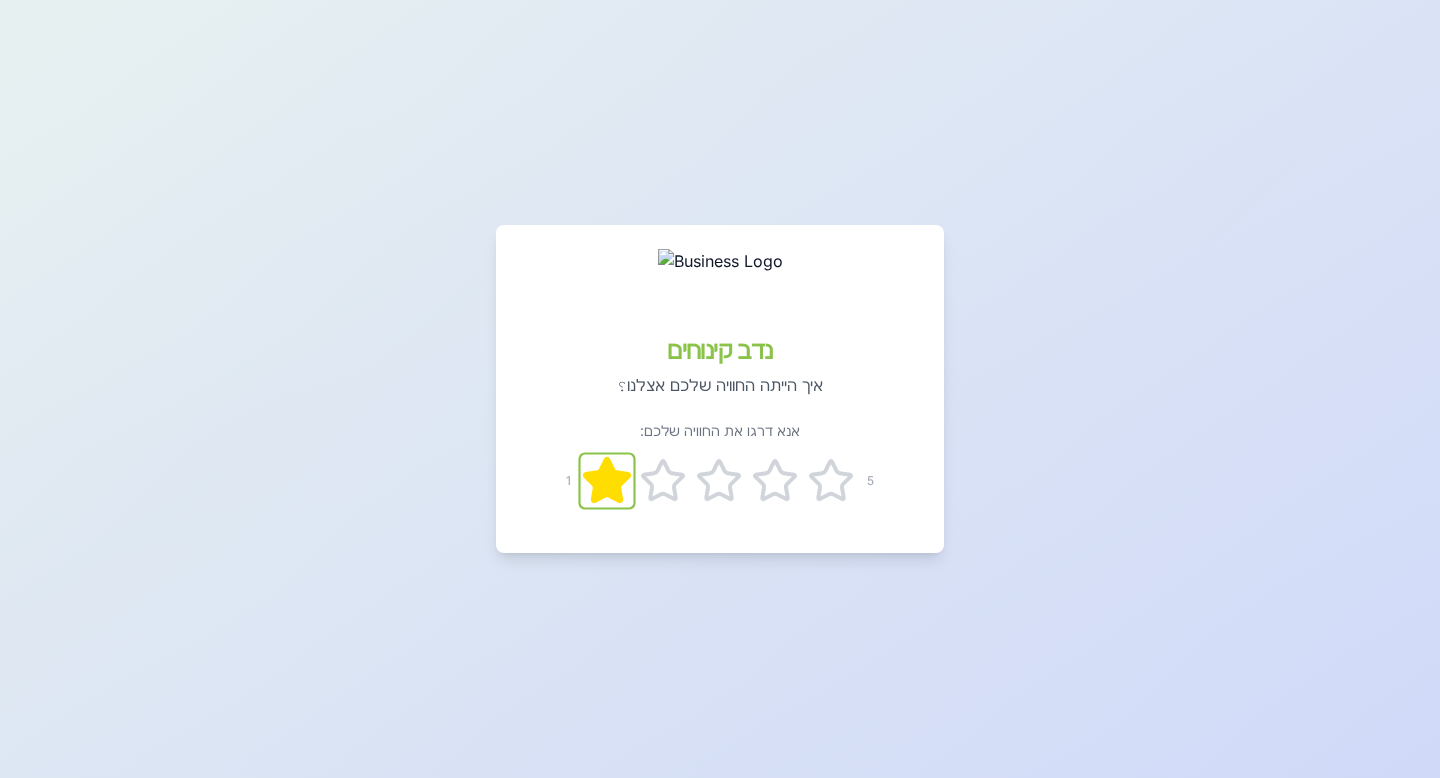 click 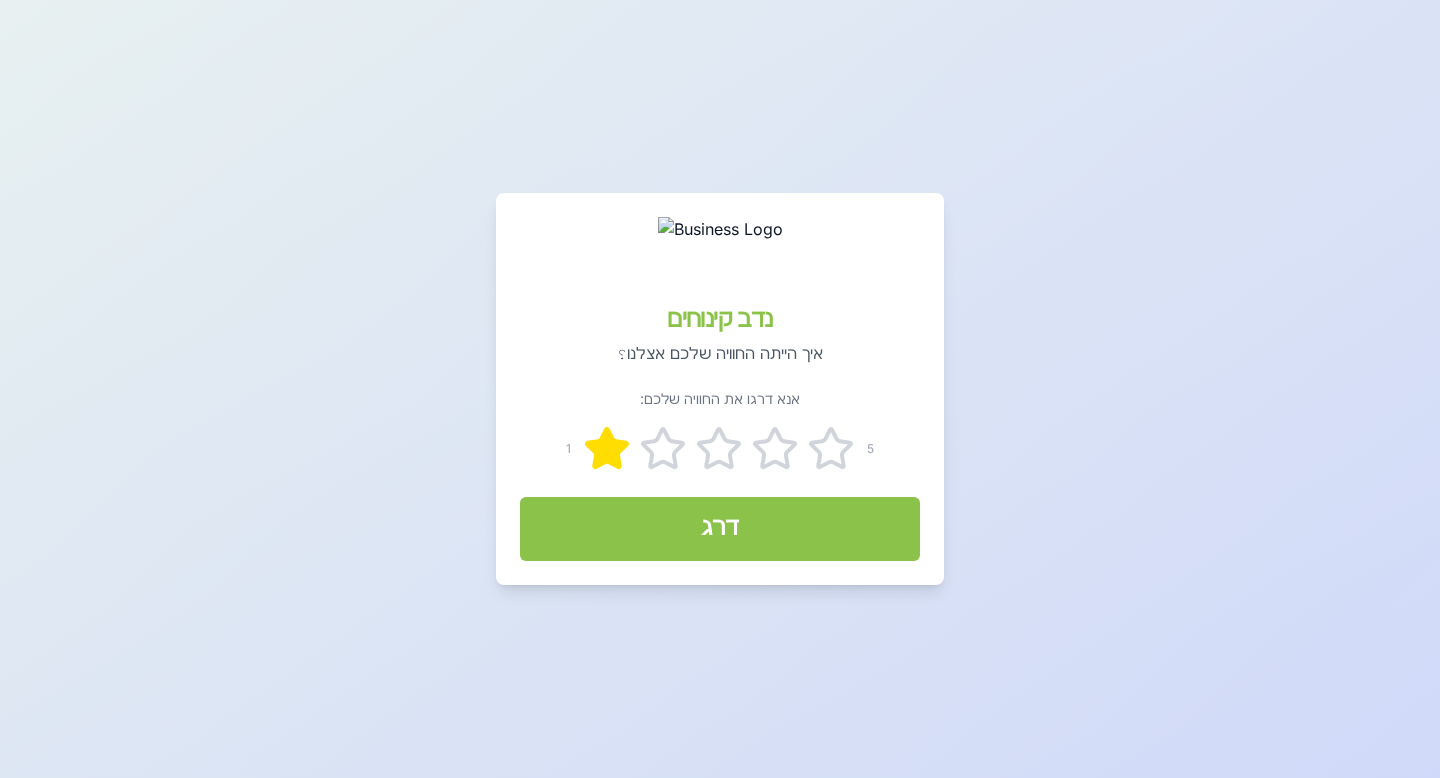 click on "דרג" at bounding box center [720, 529] 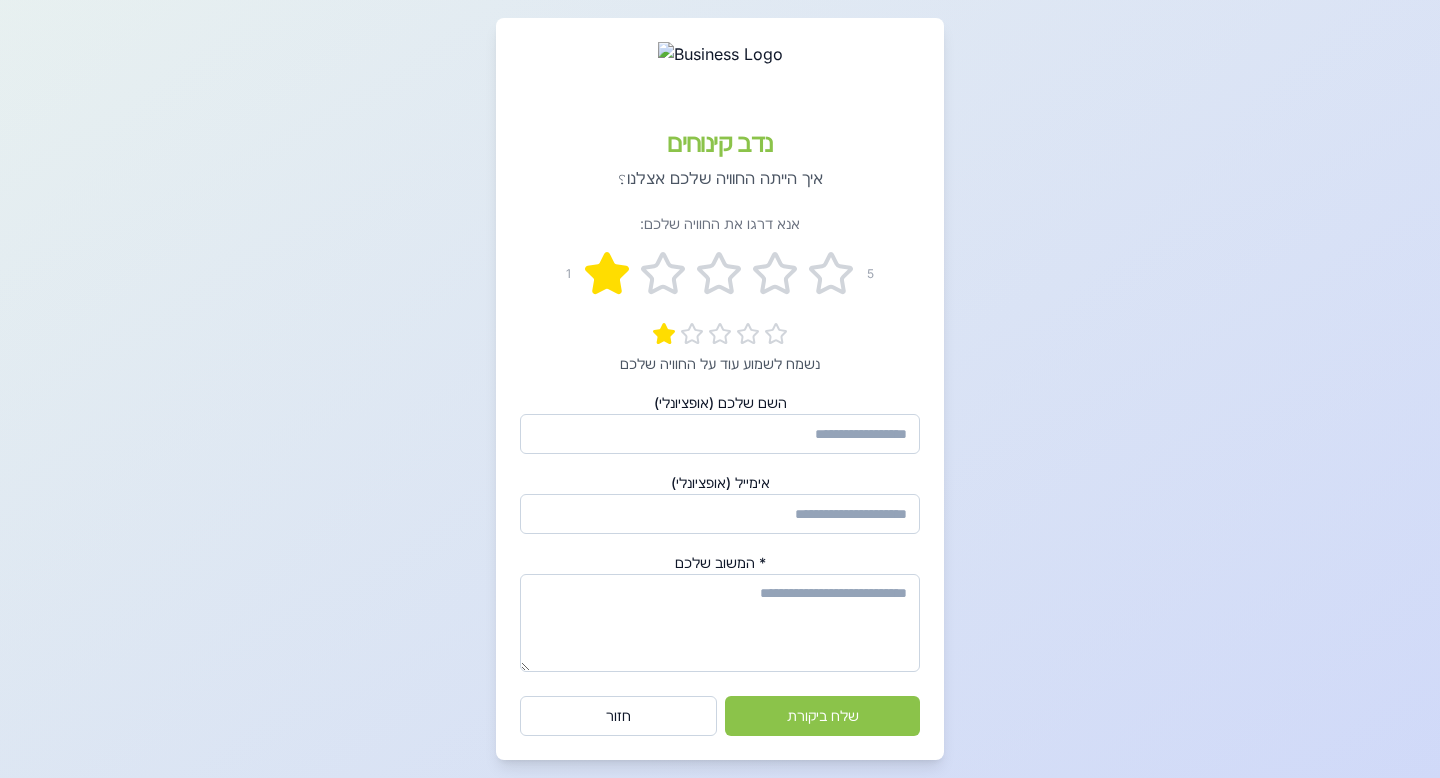 click on "השם שלכם (אופציונלי)" at bounding box center (720, 434) 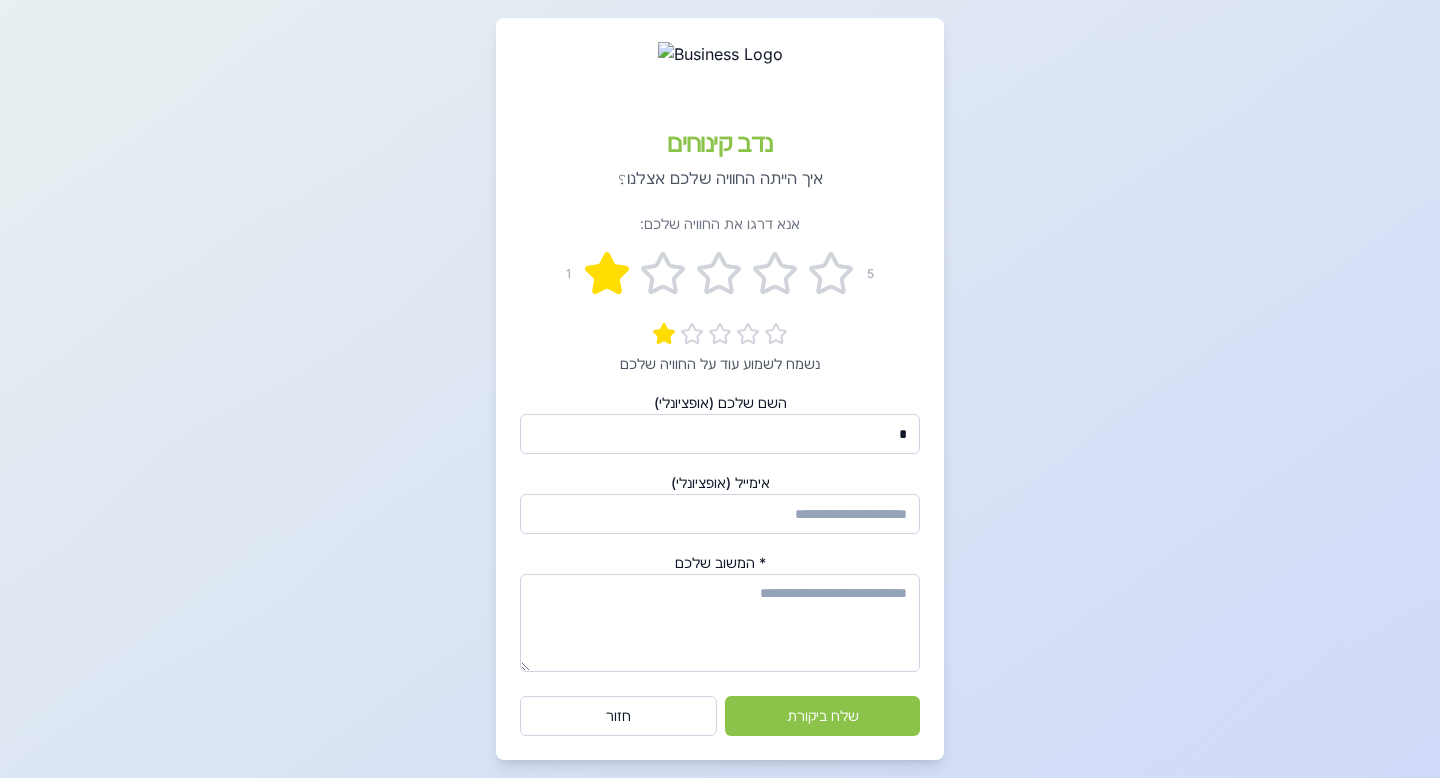 type on "*" 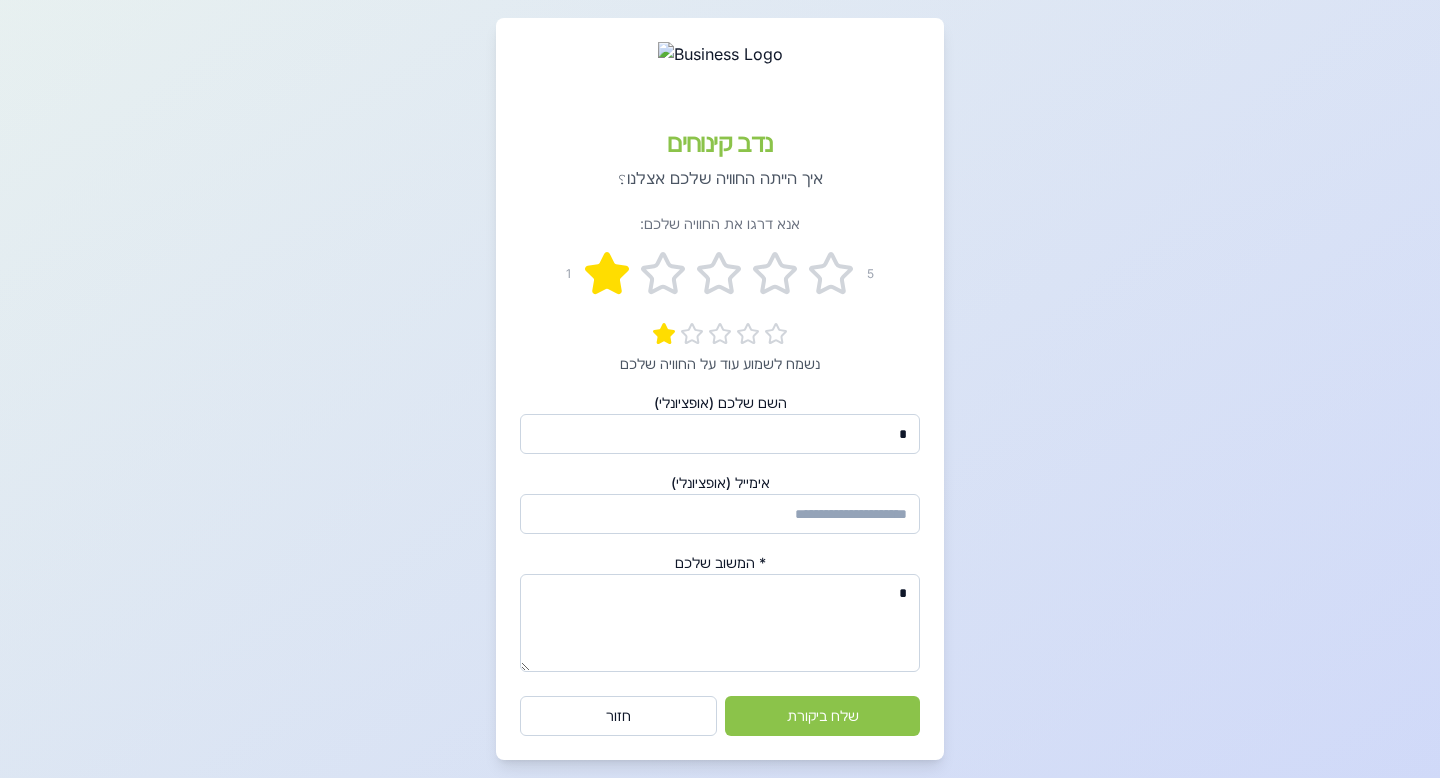 type on "*" 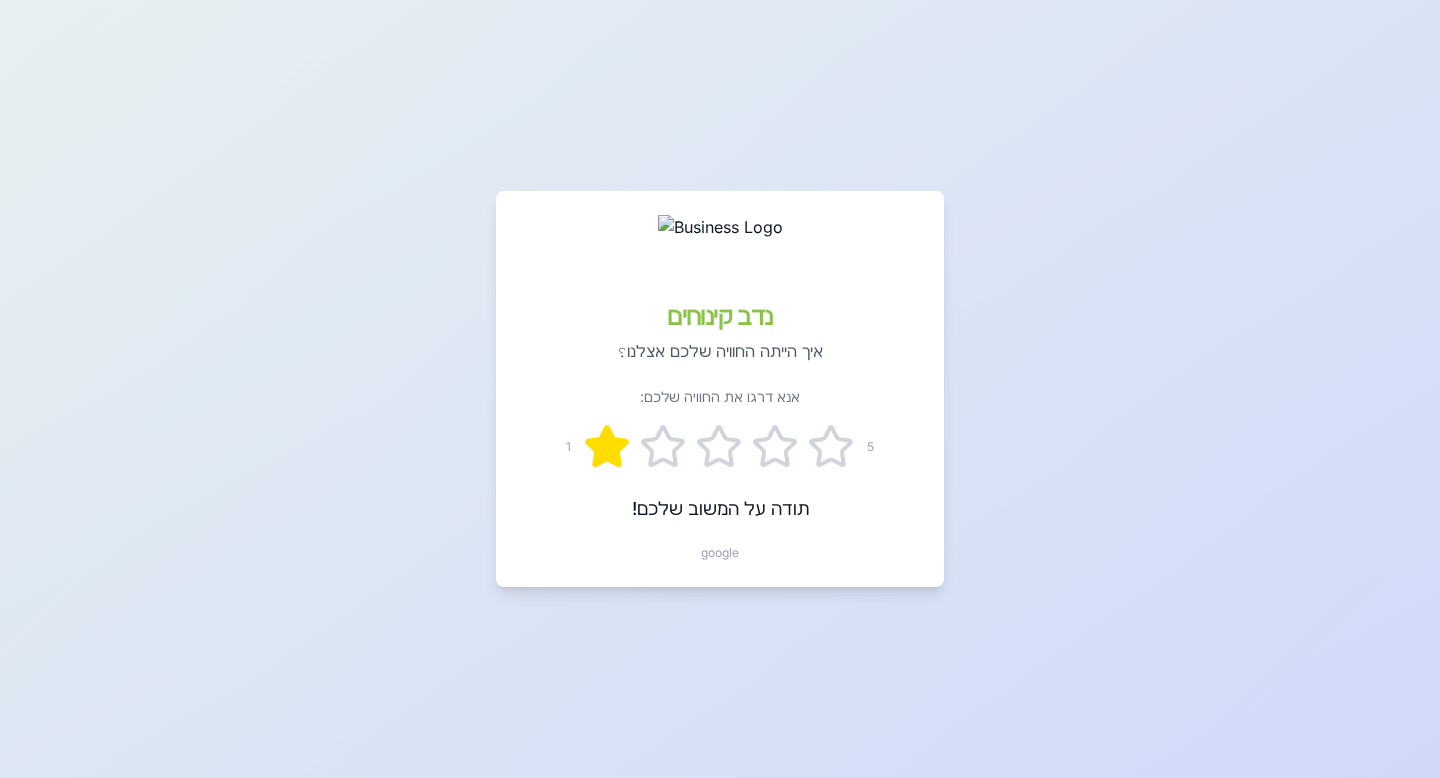 click on "google" at bounding box center [720, 552] 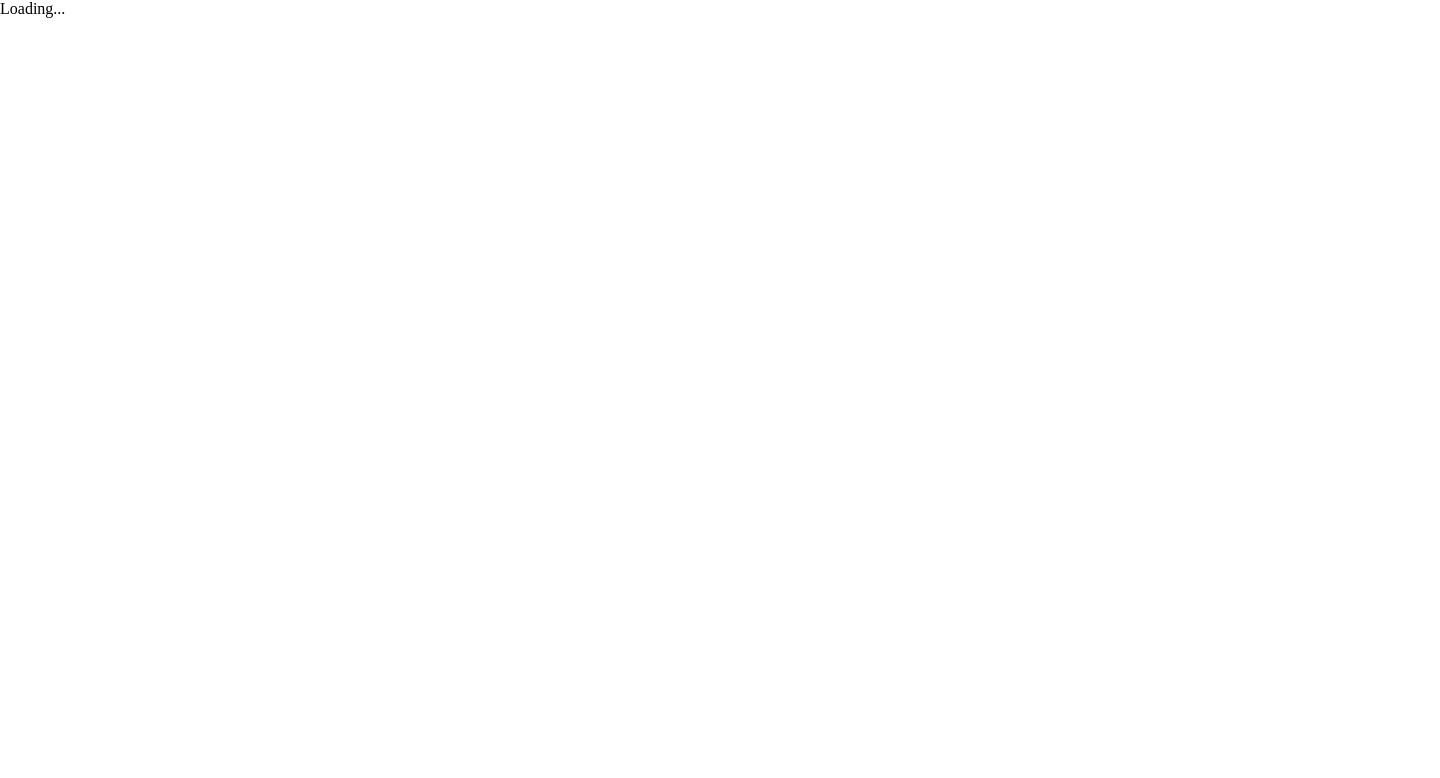 scroll, scrollTop: 0, scrollLeft: 0, axis: both 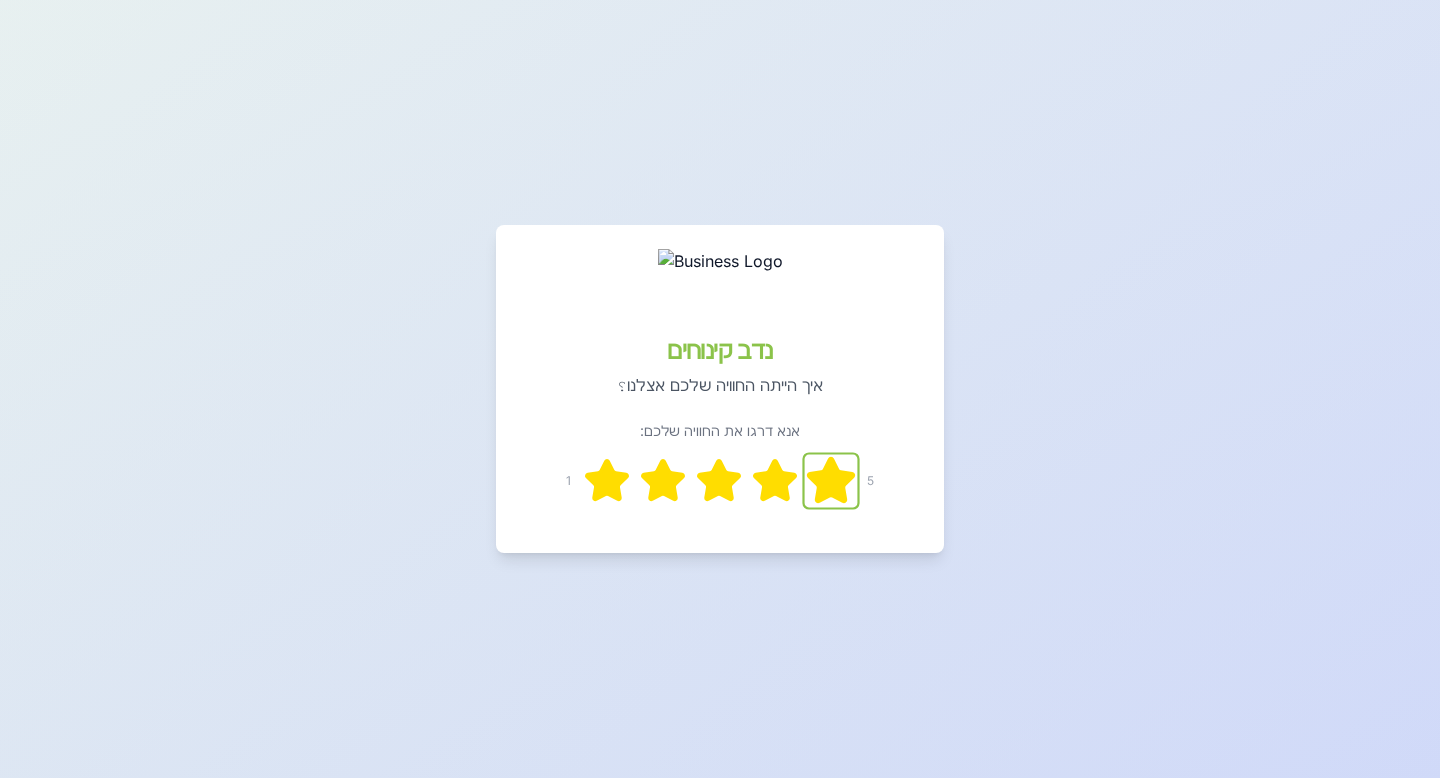 click 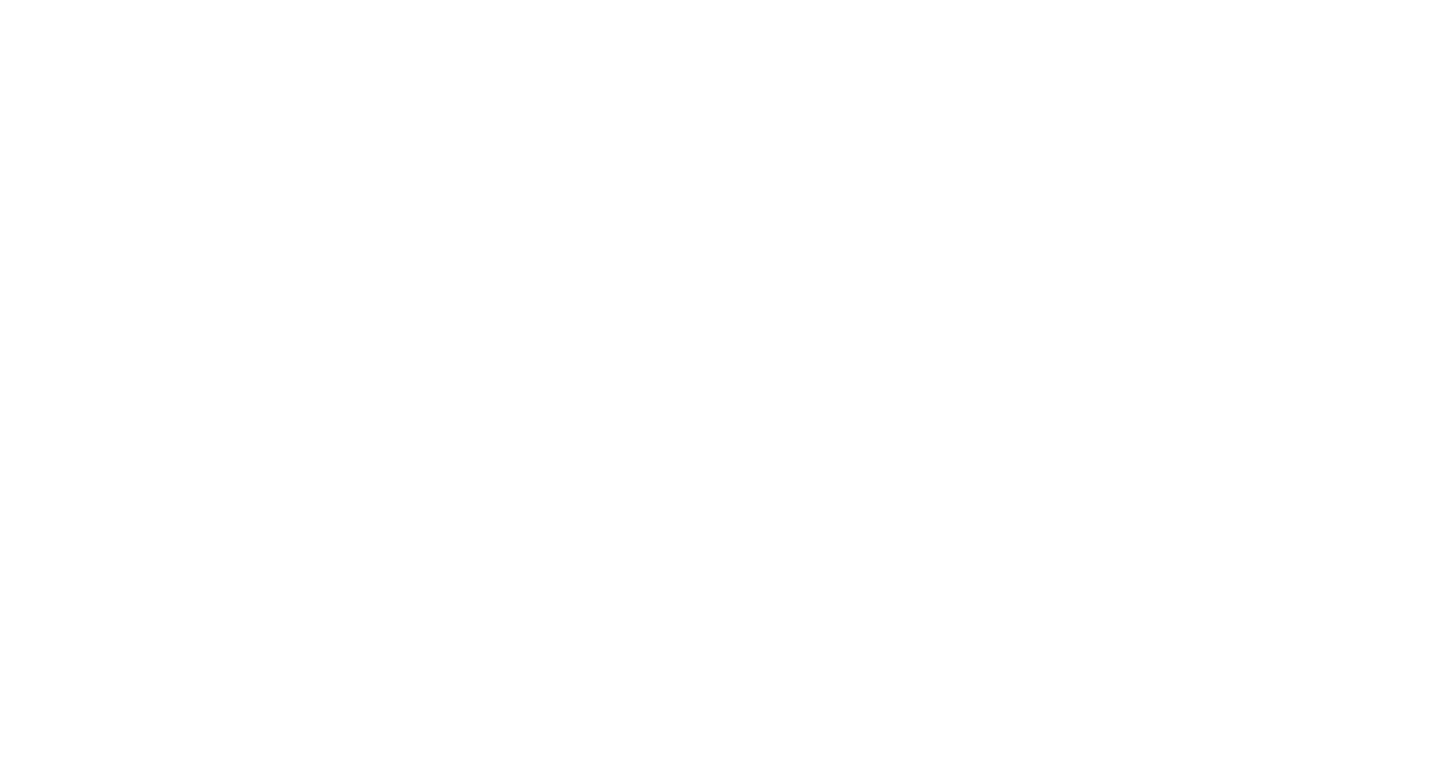 scroll, scrollTop: 0, scrollLeft: 0, axis: both 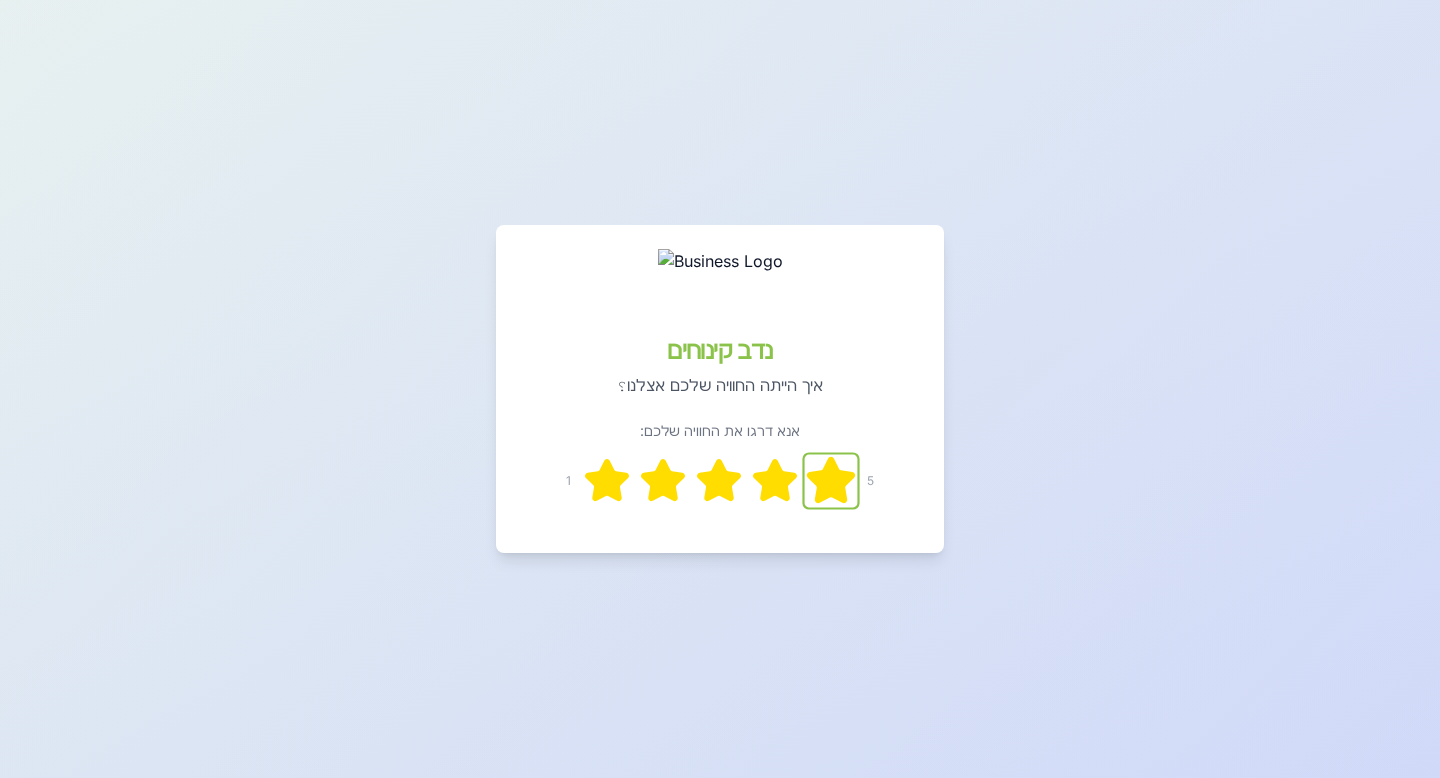 click 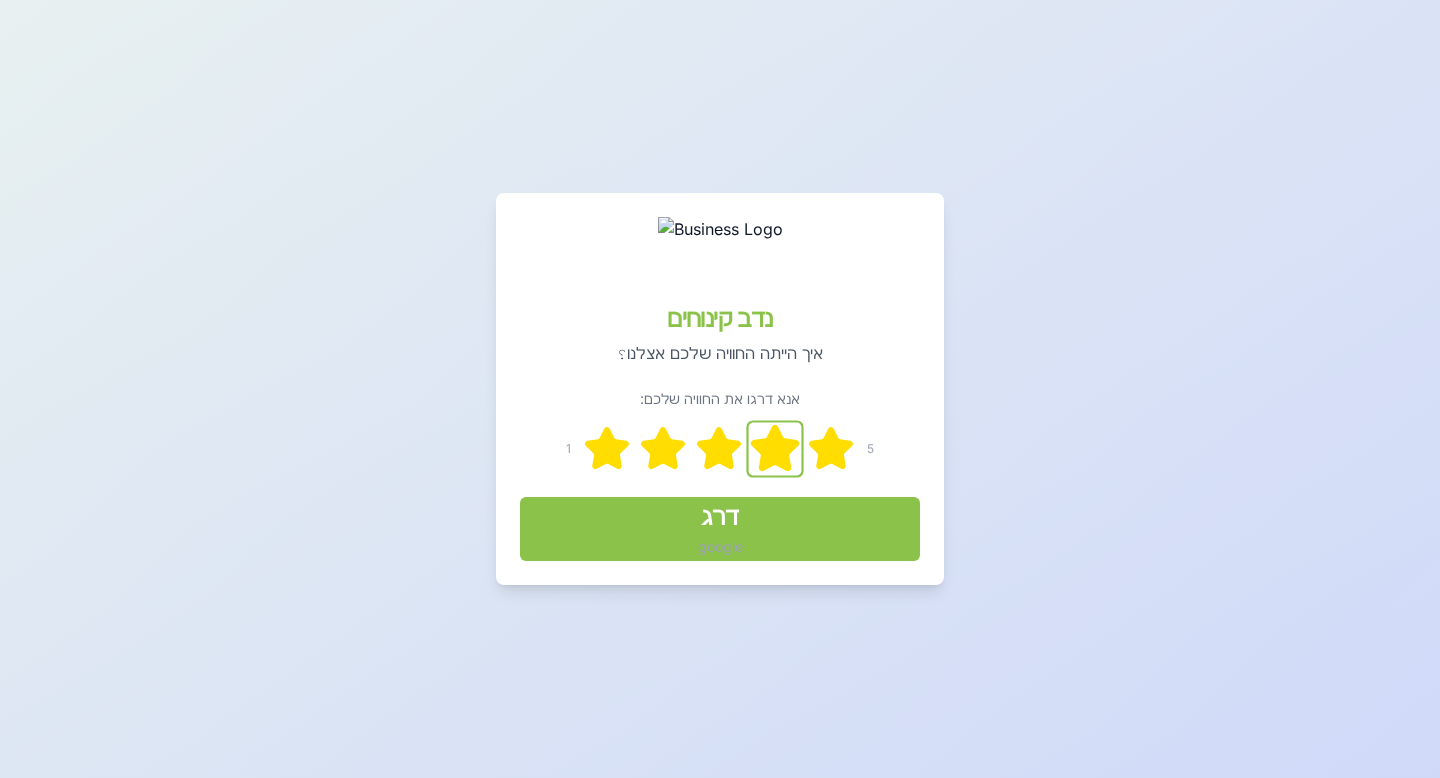click 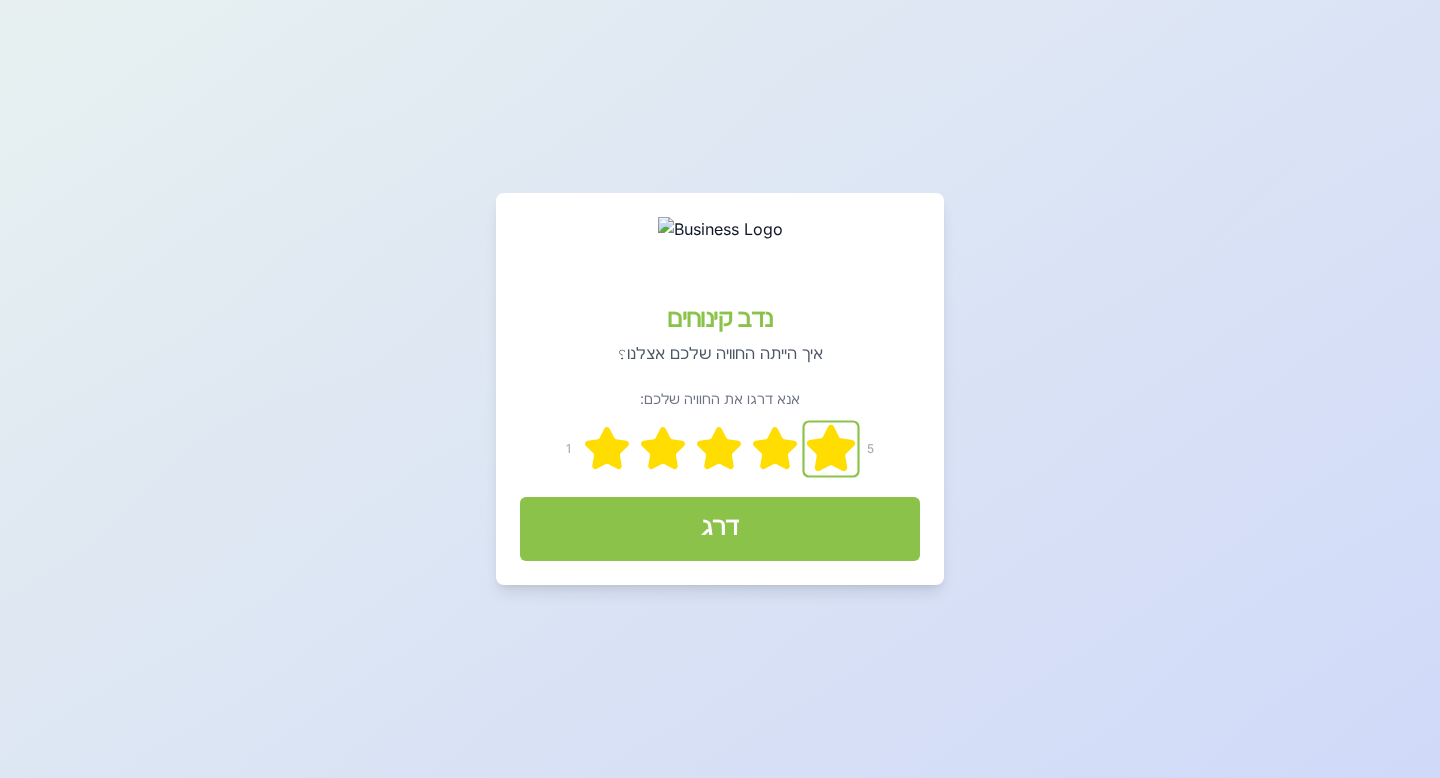 click 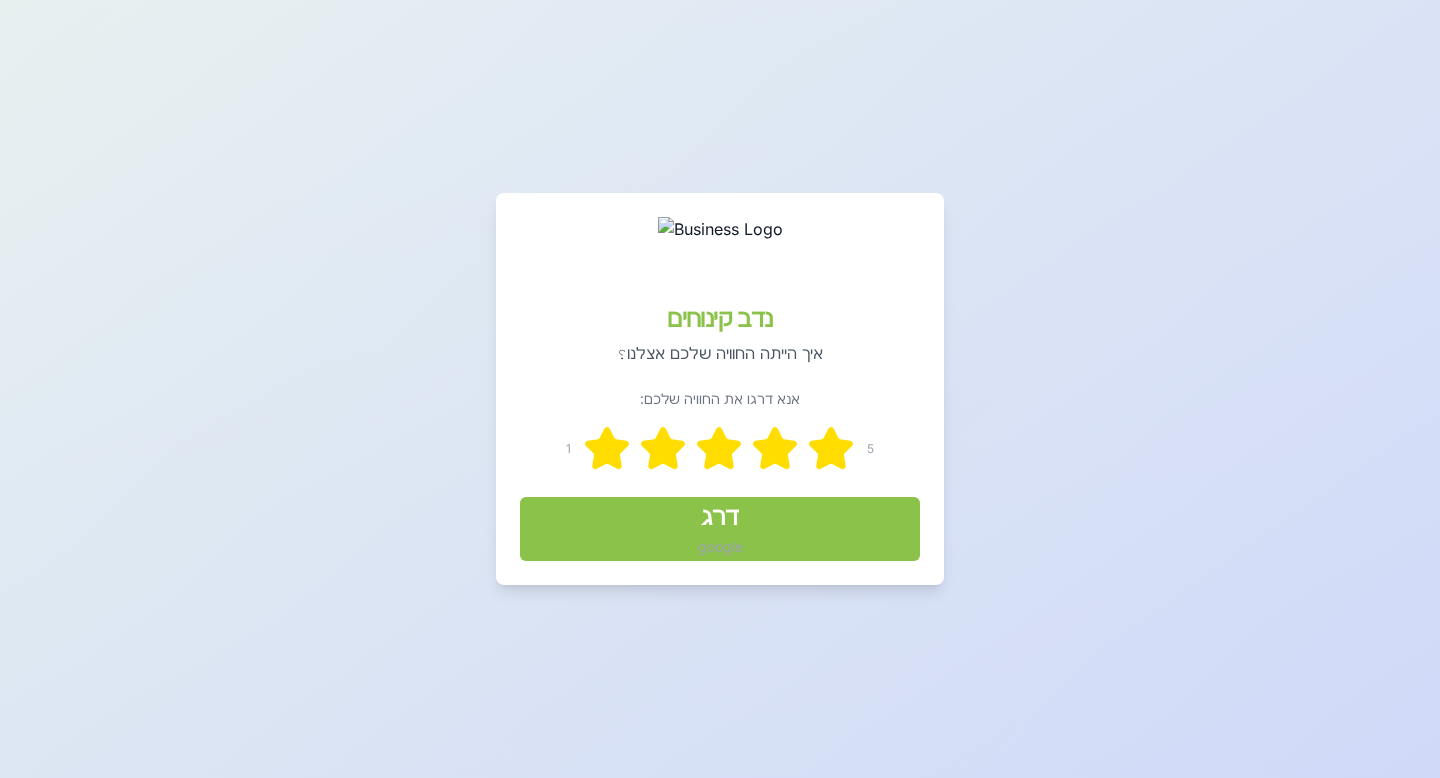 click on "דרג" at bounding box center [720, 517] 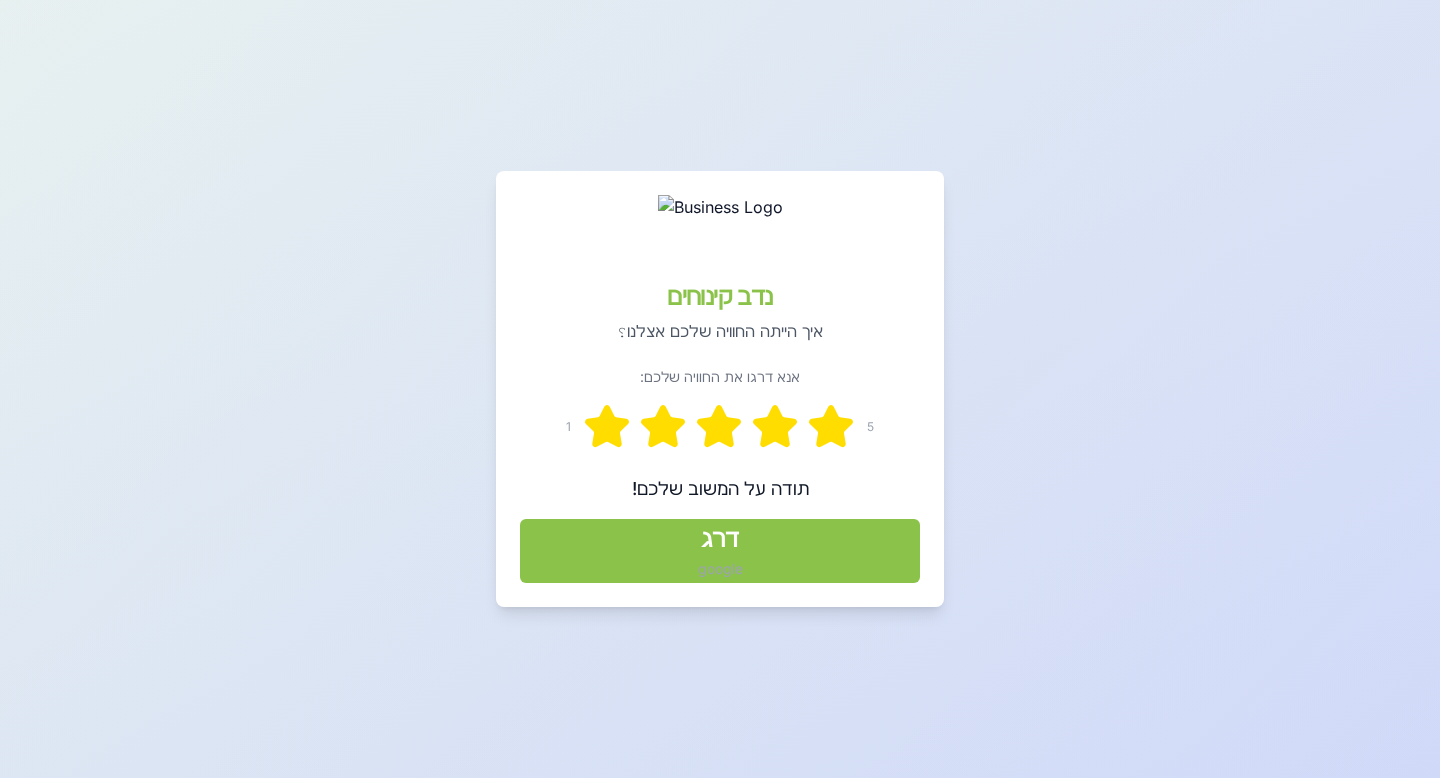 click 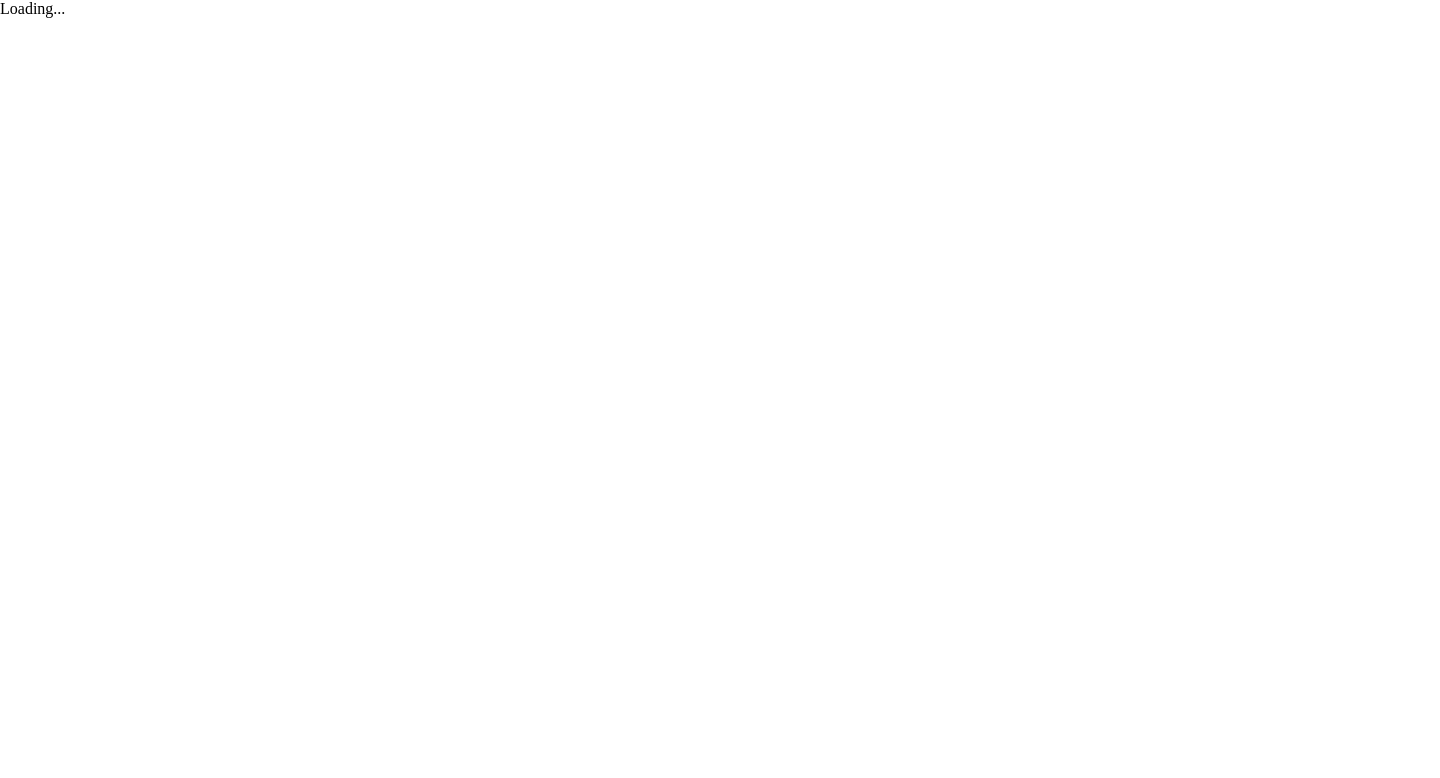 scroll, scrollTop: 0, scrollLeft: 0, axis: both 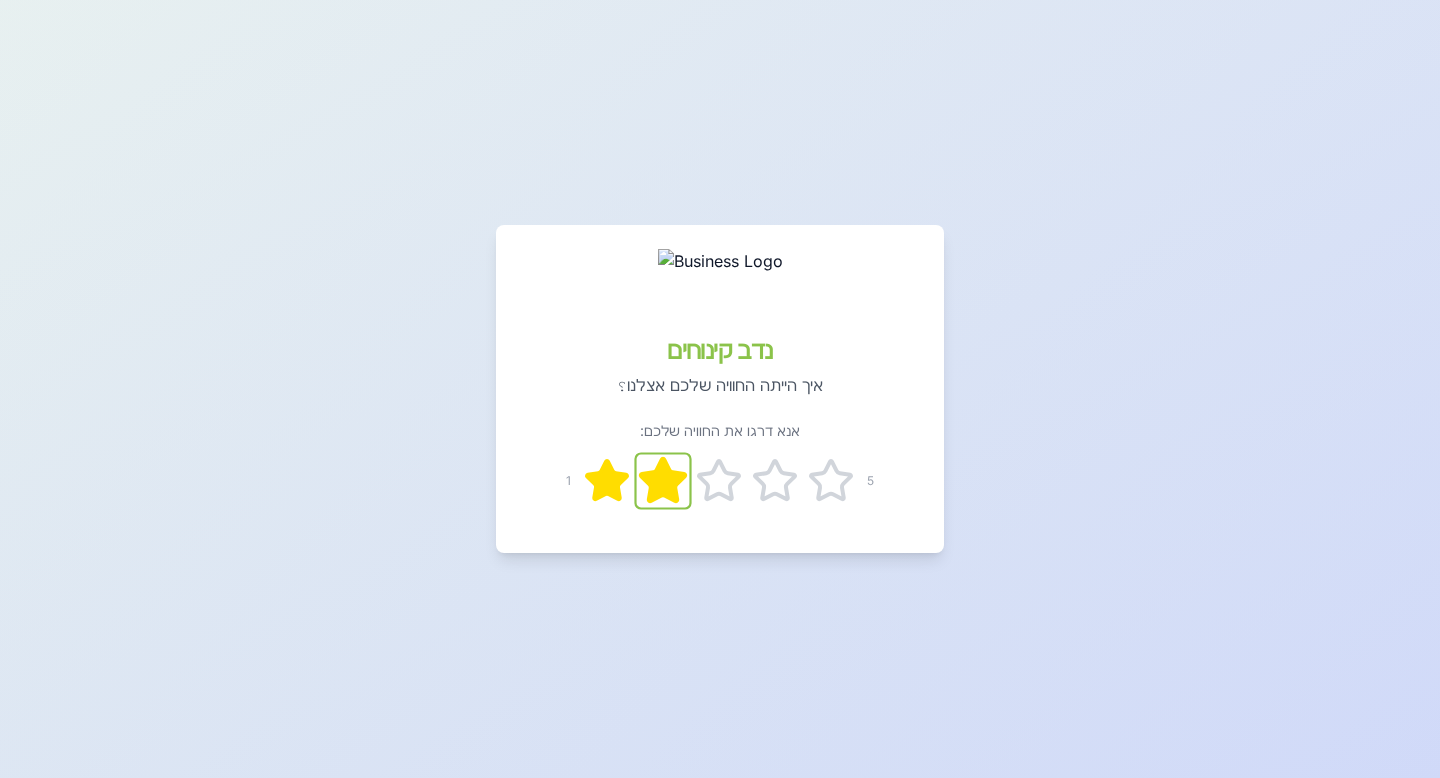 click 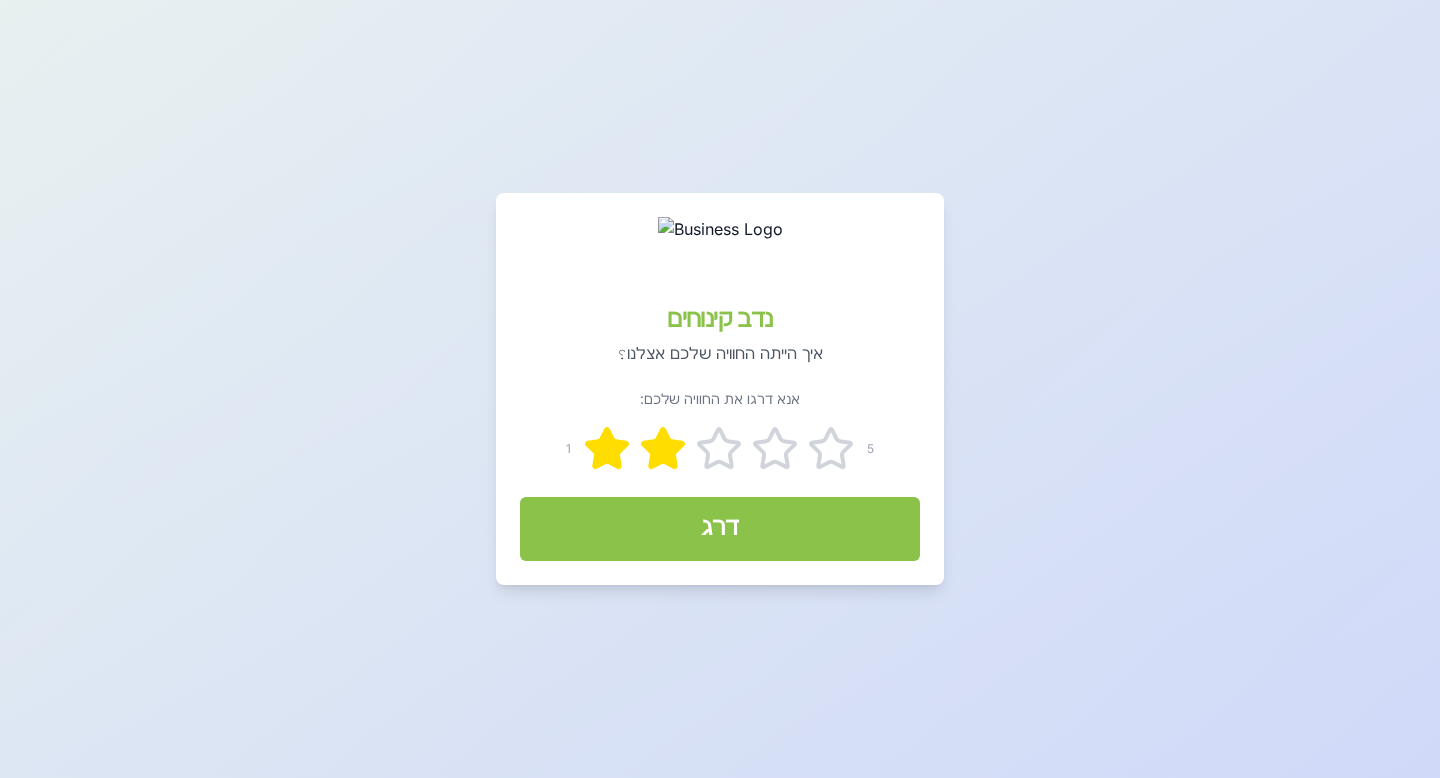 click on "דרג" at bounding box center [720, 527] 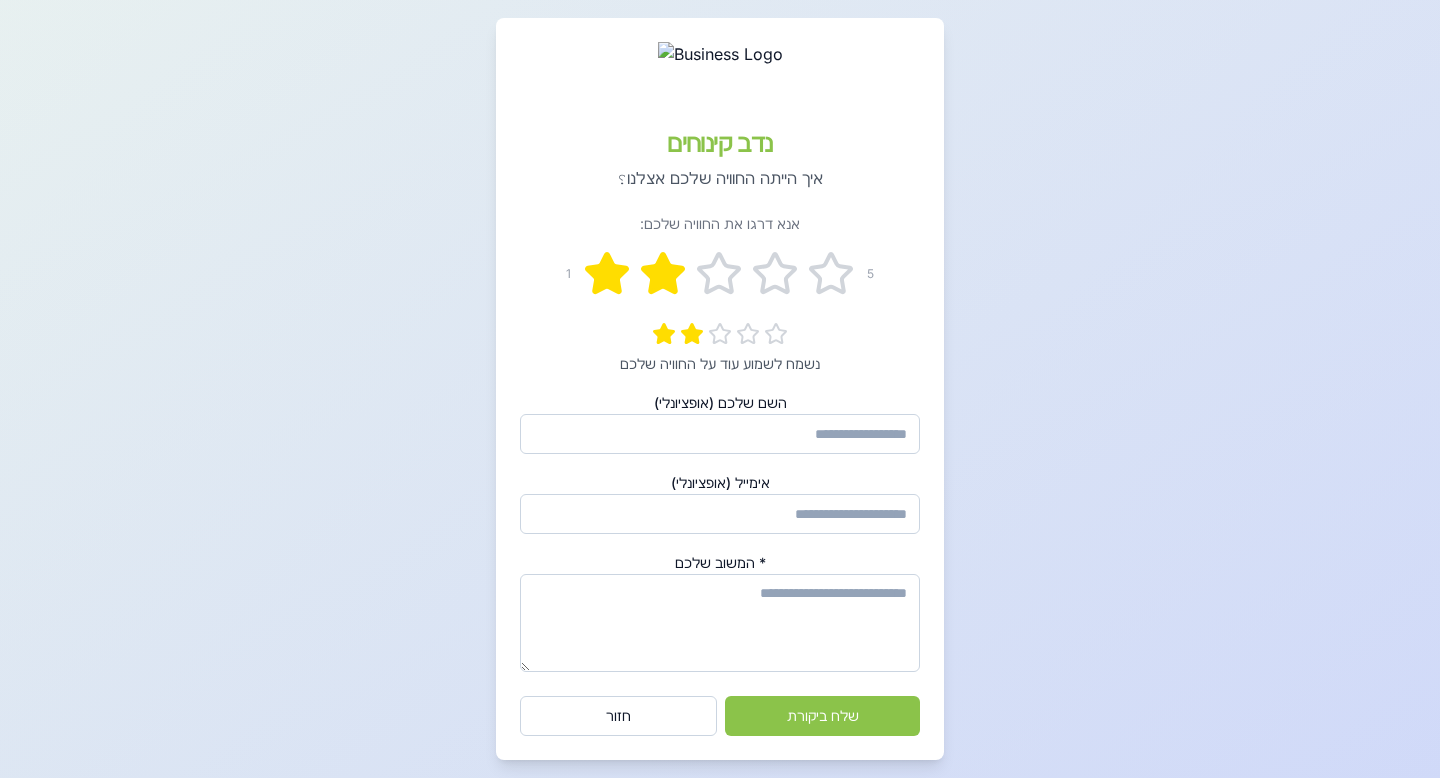 click on "השם שלכם (אופציונלי)" at bounding box center (720, 434) 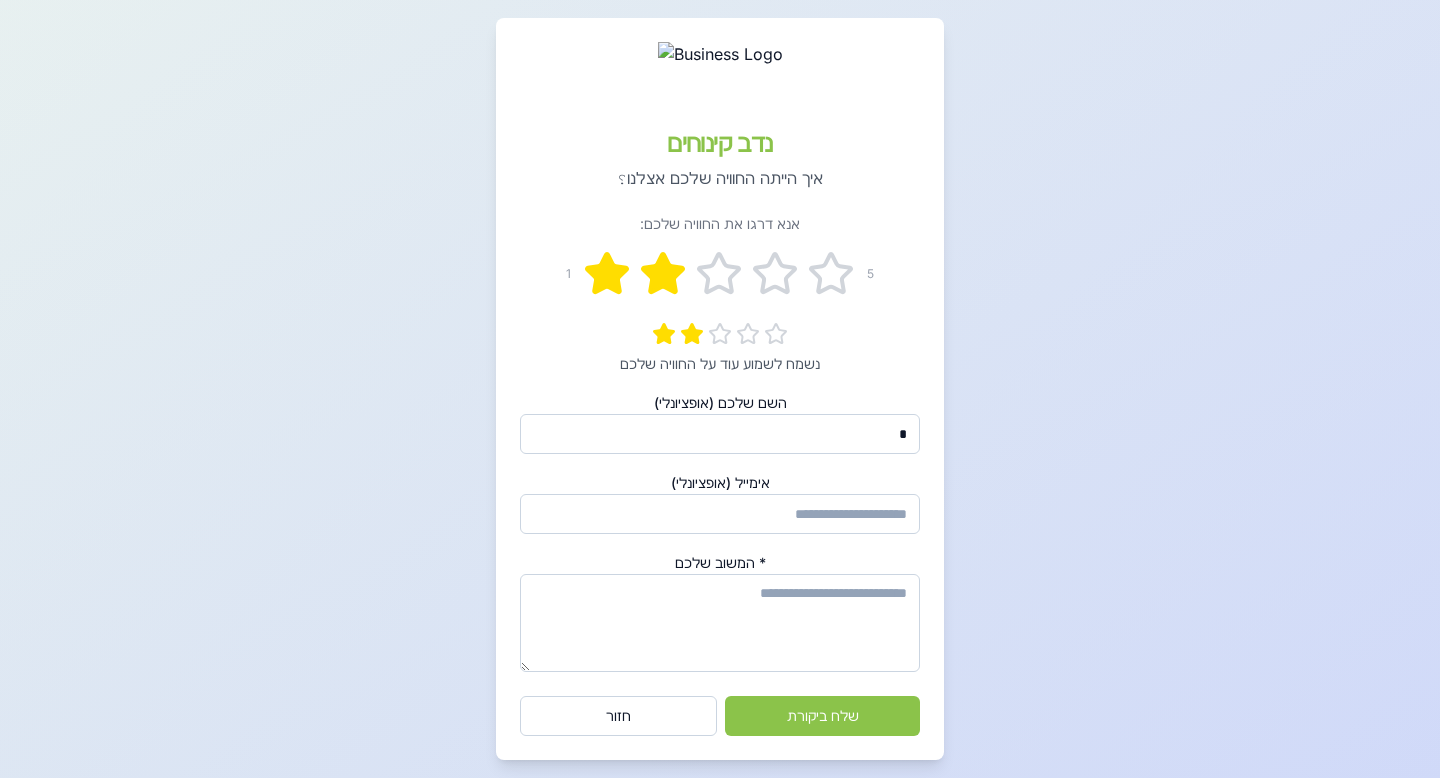 type on "*" 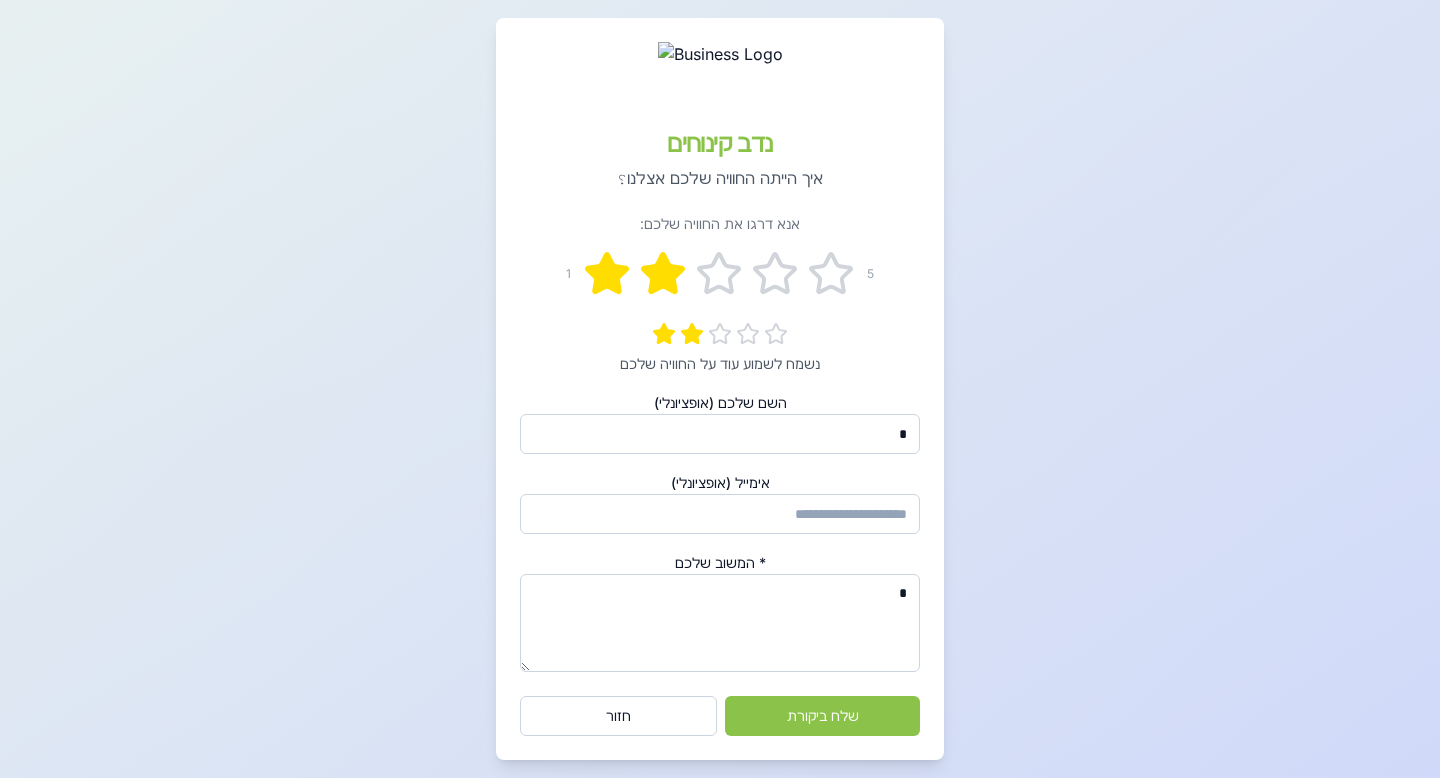 type on "*" 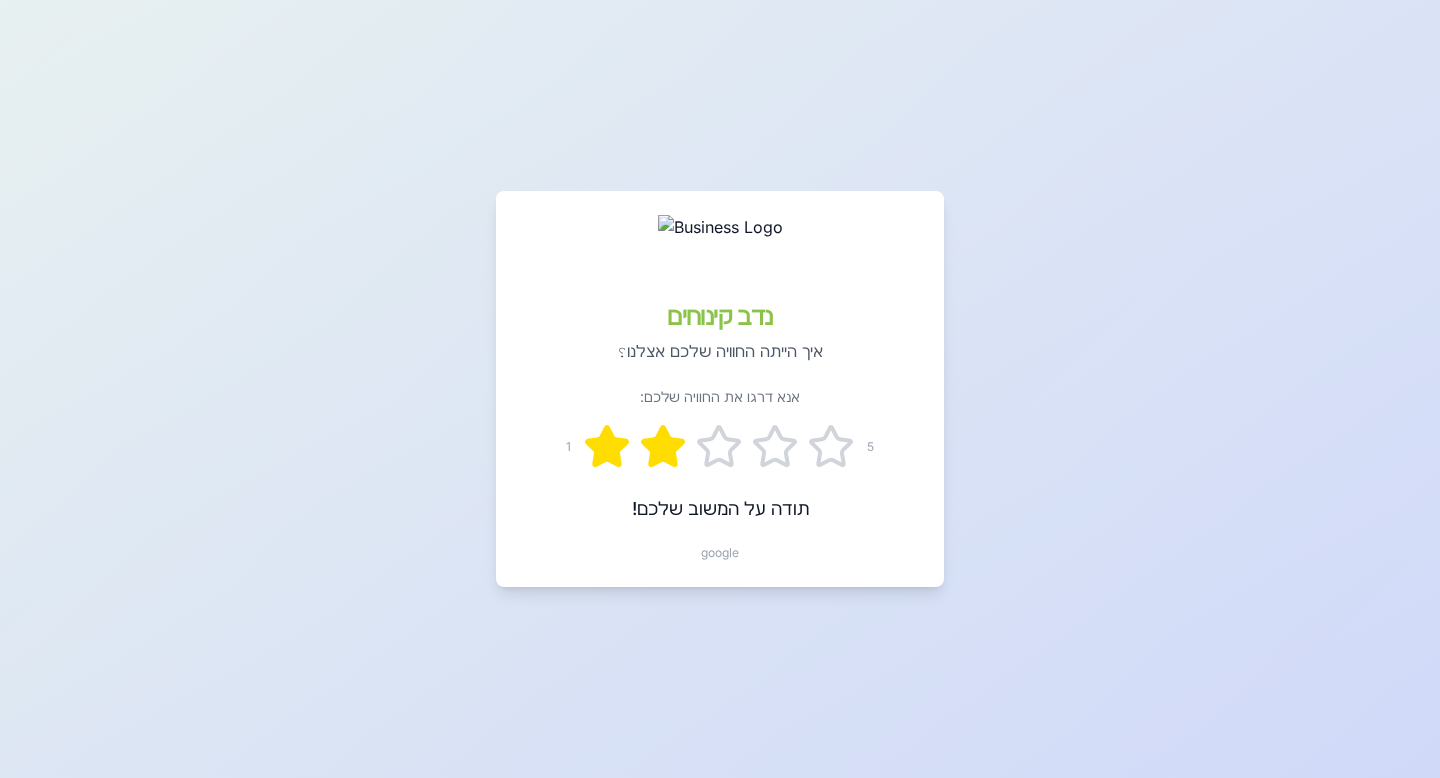click on "google" at bounding box center [720, 552] 